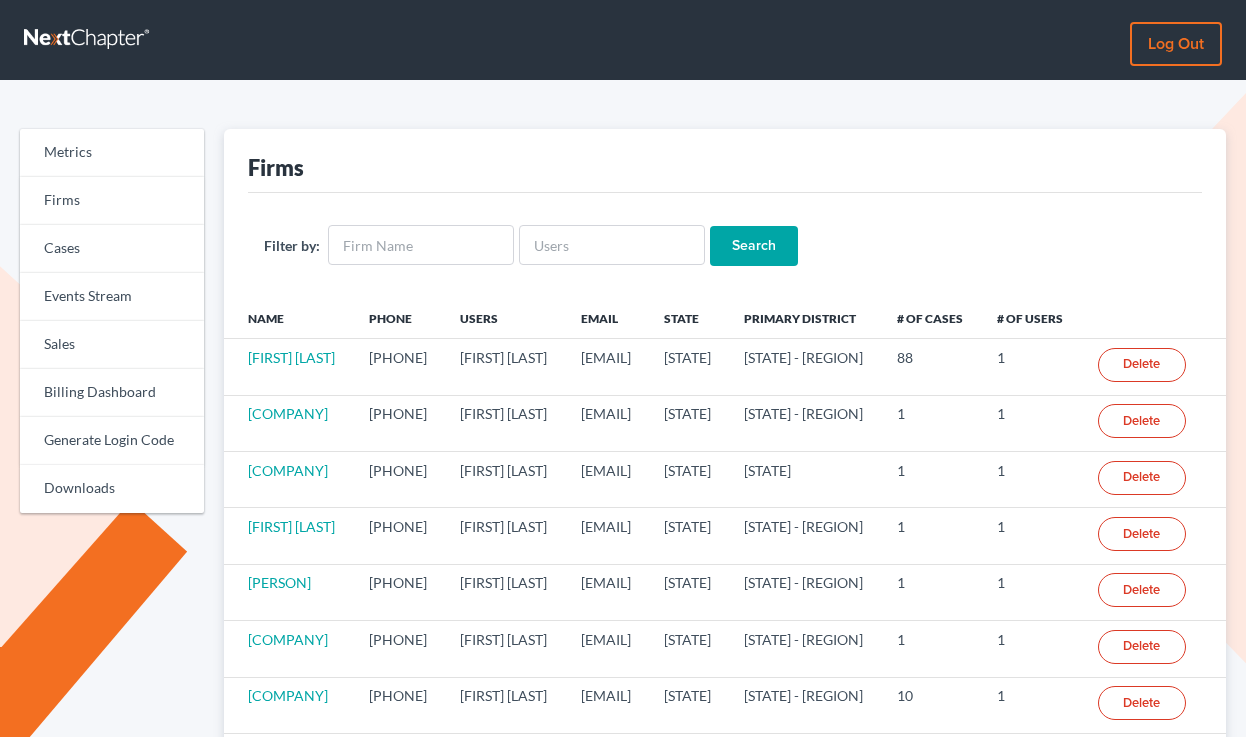 scroll, scrollTop: 0, scrollLeft: 0, axis: both 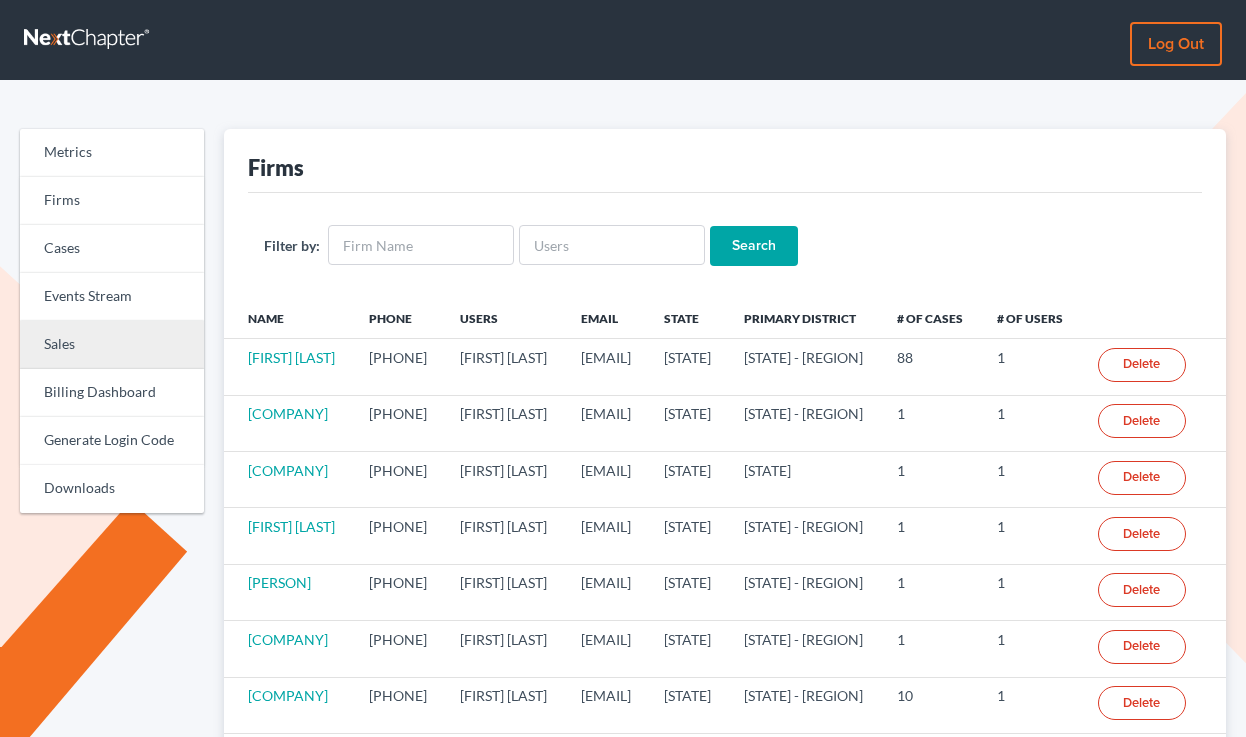 click on "Sales" at bounding box center (112, 345) 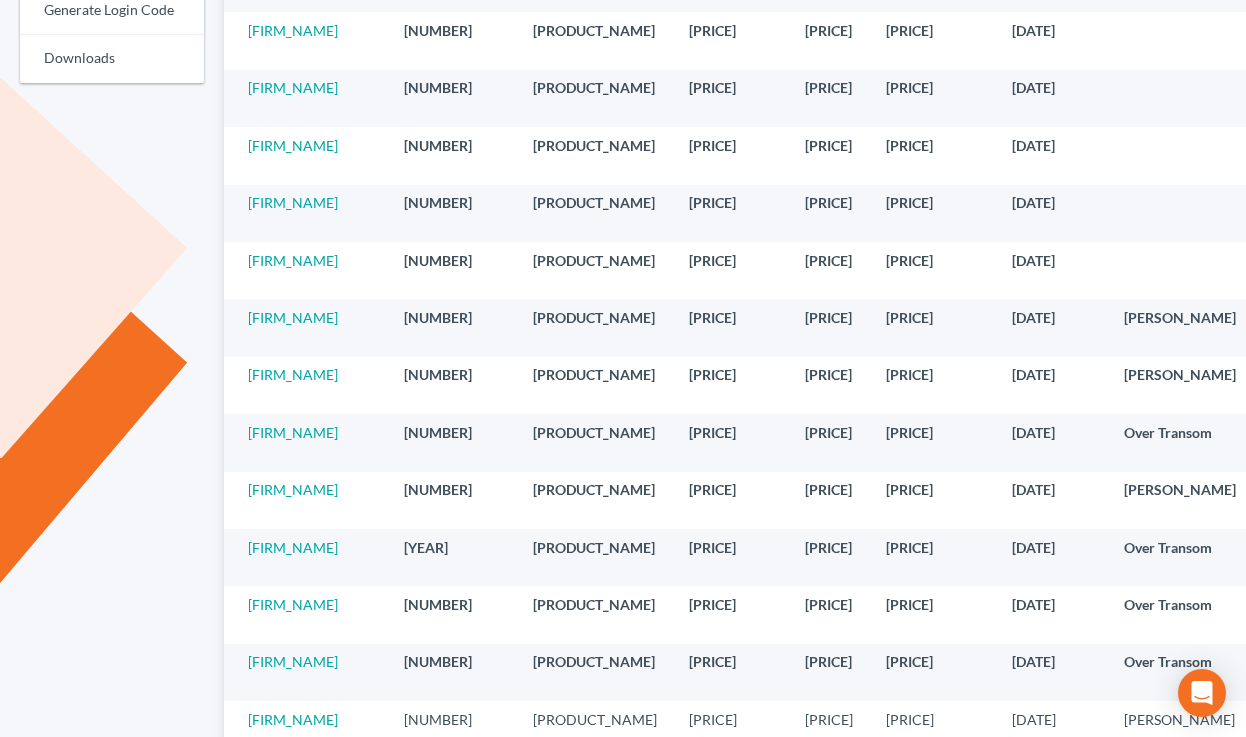 scroll, scrollTop: 436, scrollLeft: 0, axis: vertical 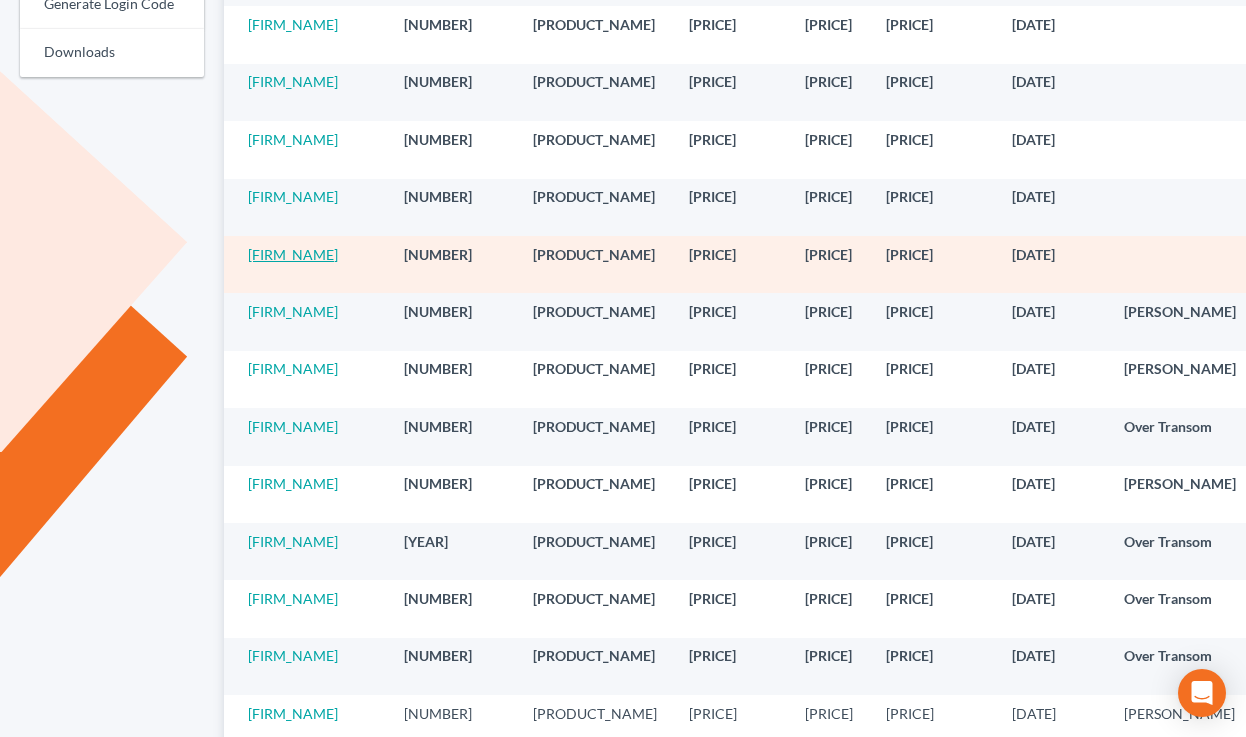 click on "Law Office of Jarred L. Eib" at bounding box center [293, 254] 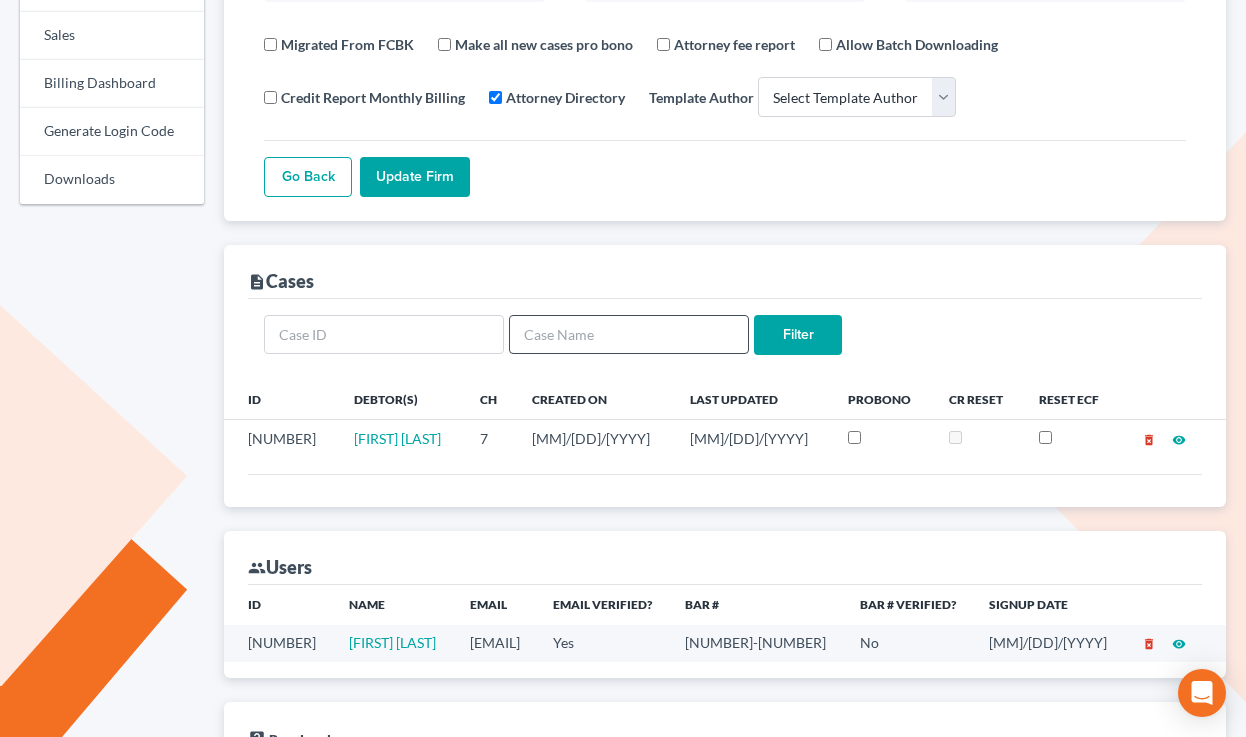 scroll, scrollTop: 0, scrollLeft: 0, axis: both 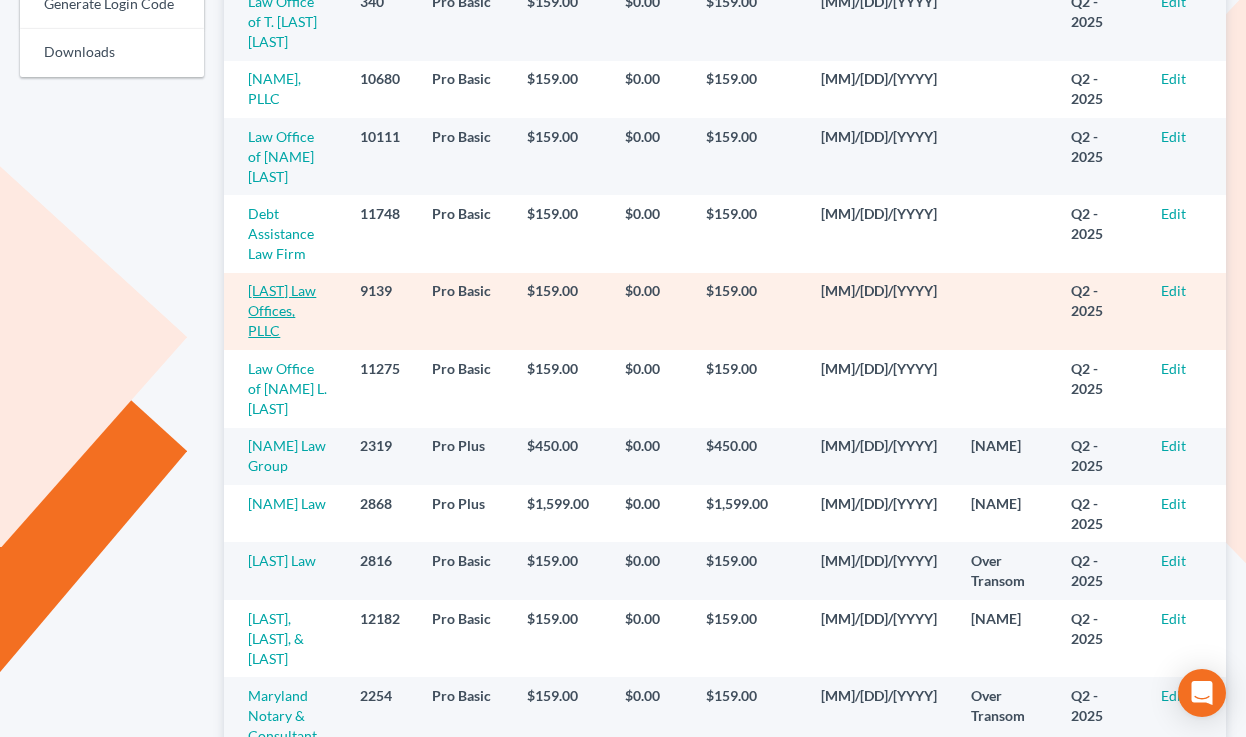 click on "Gailey Law Offices, PLLC" at bounding box center (282, 310) 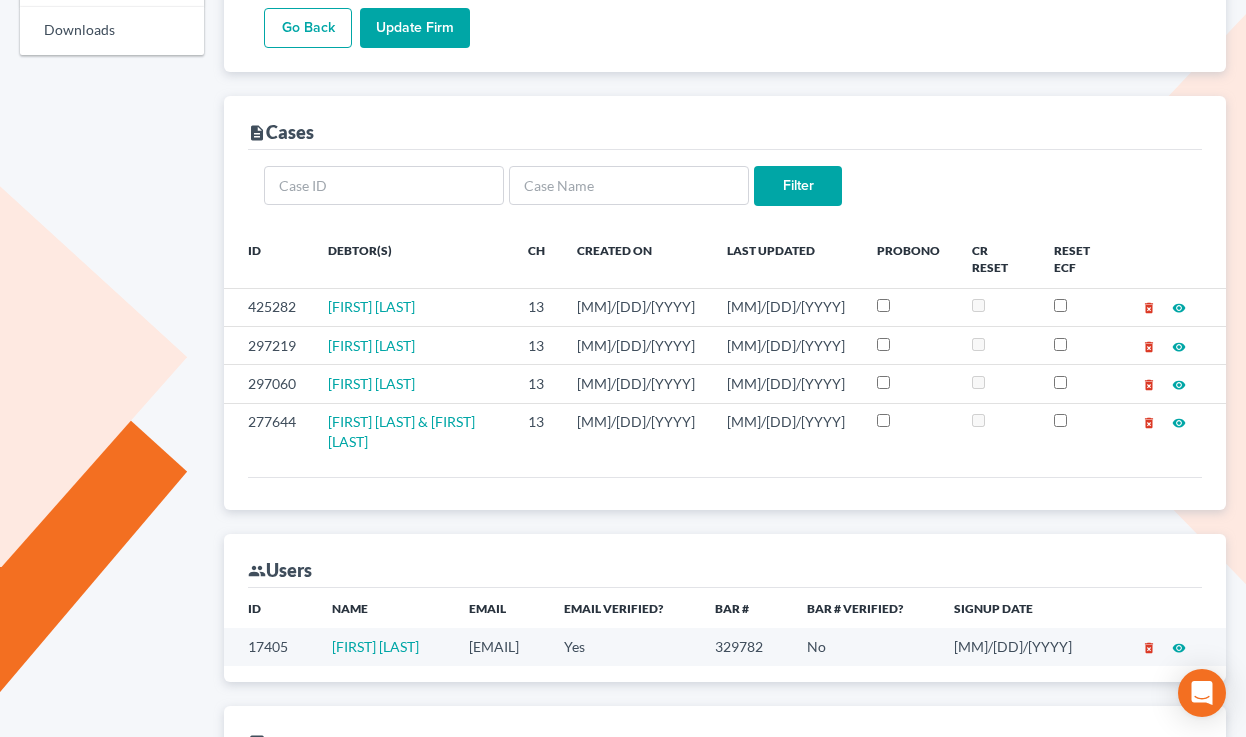 scroll, scrollTop: 0, scrollLeft: 0, axis: both 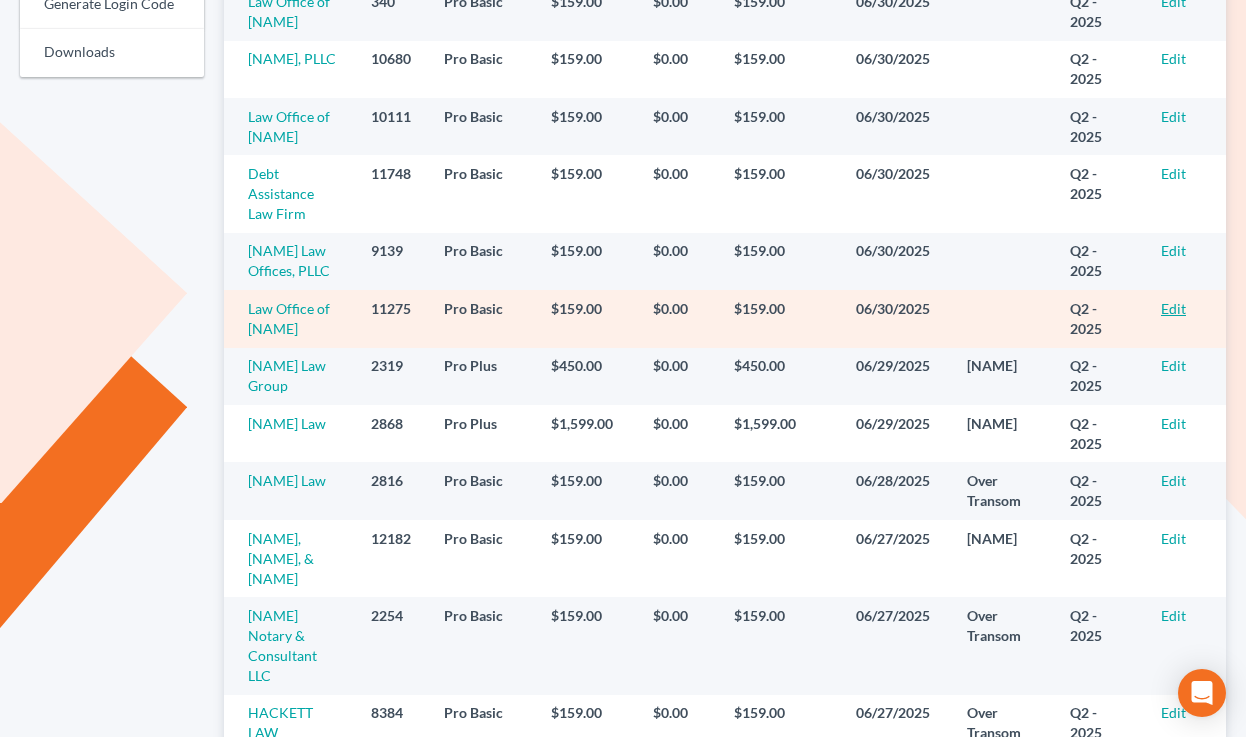 click on "Edit" at bounding box center [1173, 308] 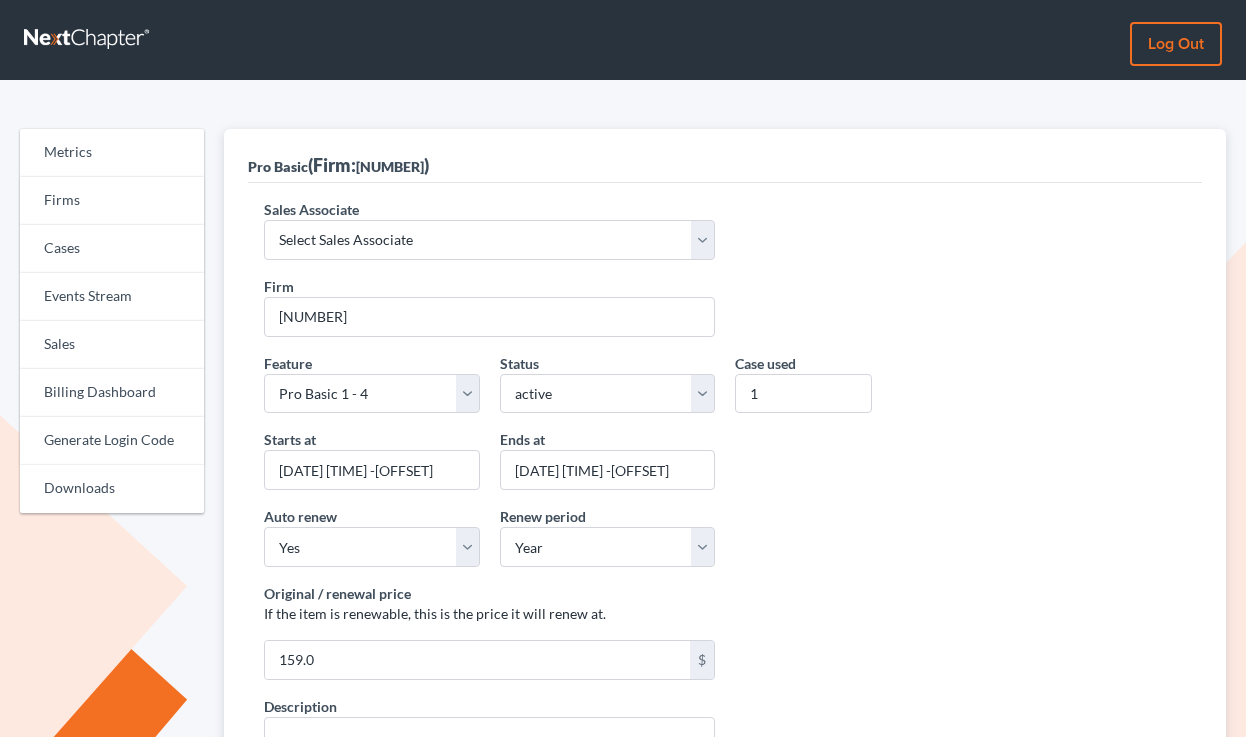 scroll, scrollTop: 0, scrollLeft: 0, axis: both 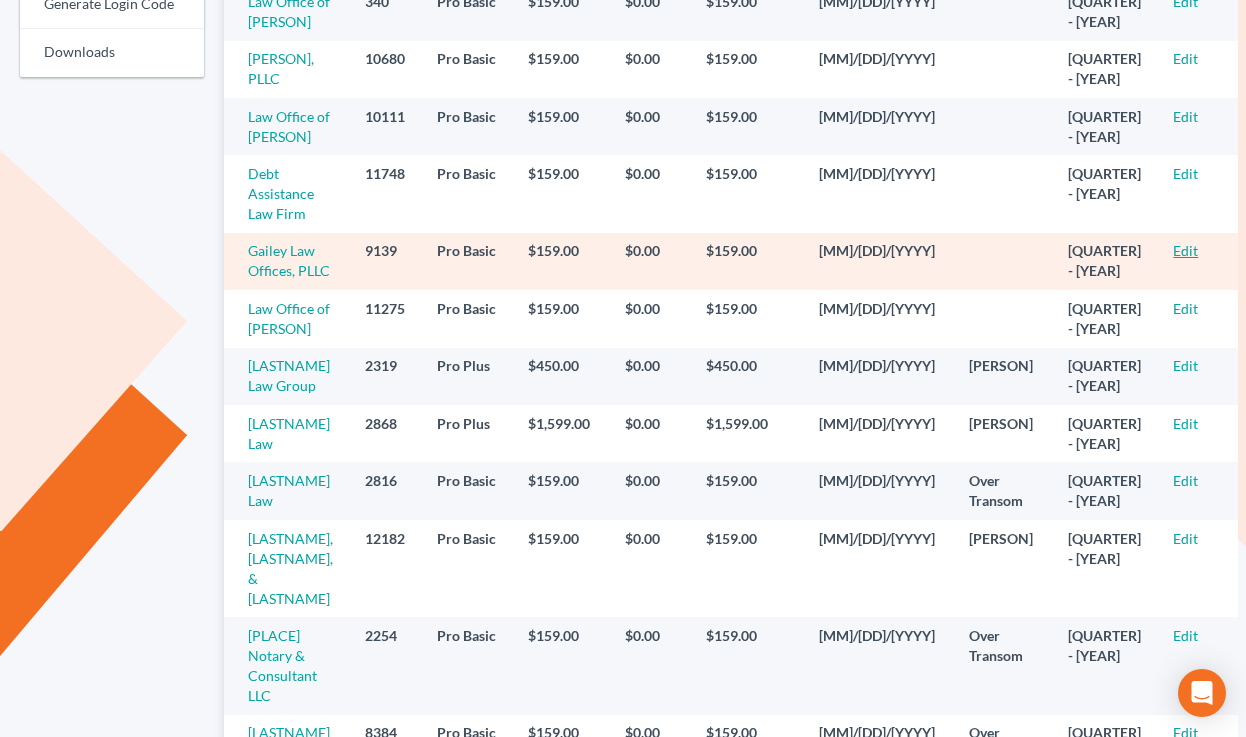 click on "Edit" at bounding box center [1185, 250] 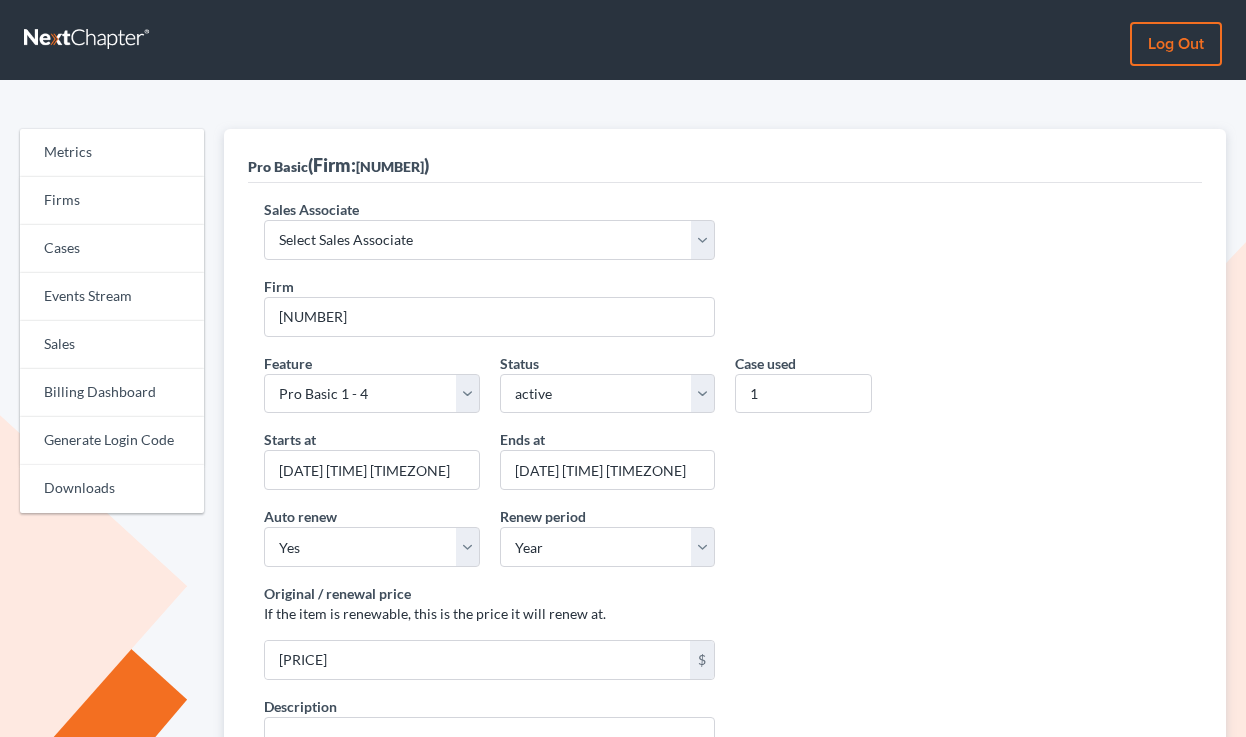 scroll, scrollTop: 0, scrollLeft: 0, axis: both 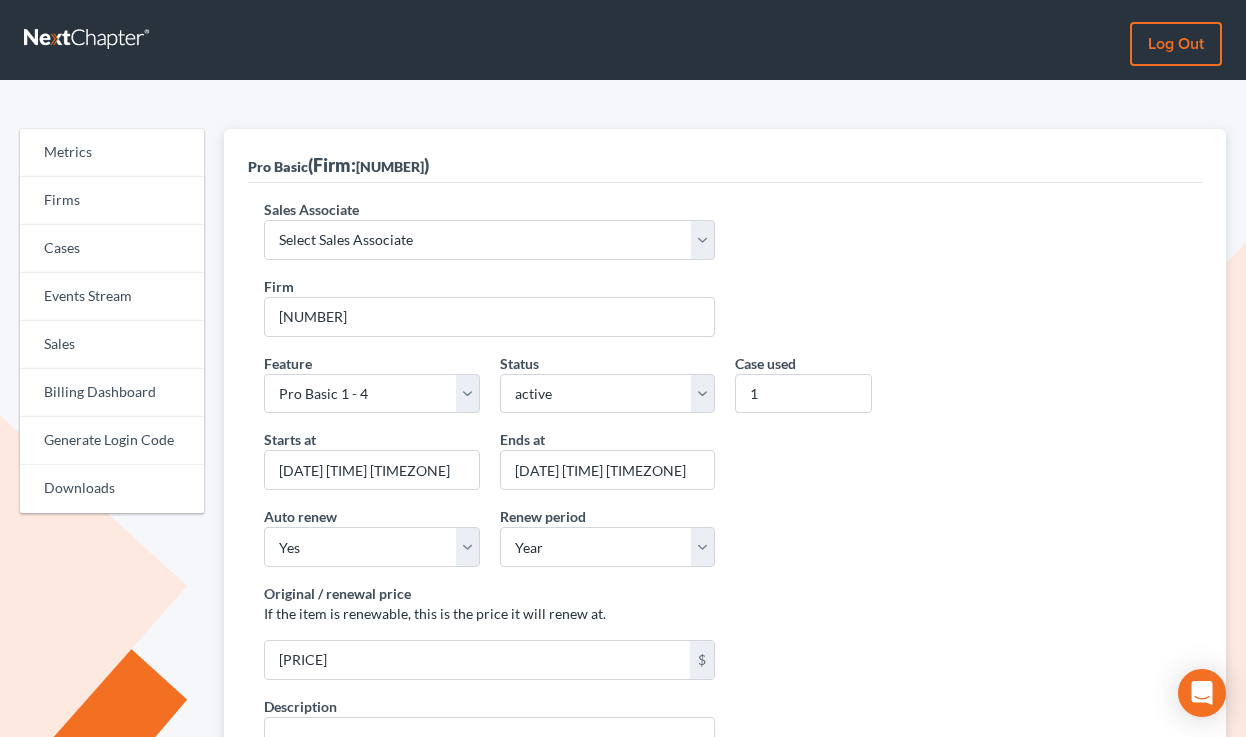 click on "Sales Associate" at bounding box center (311, 209) 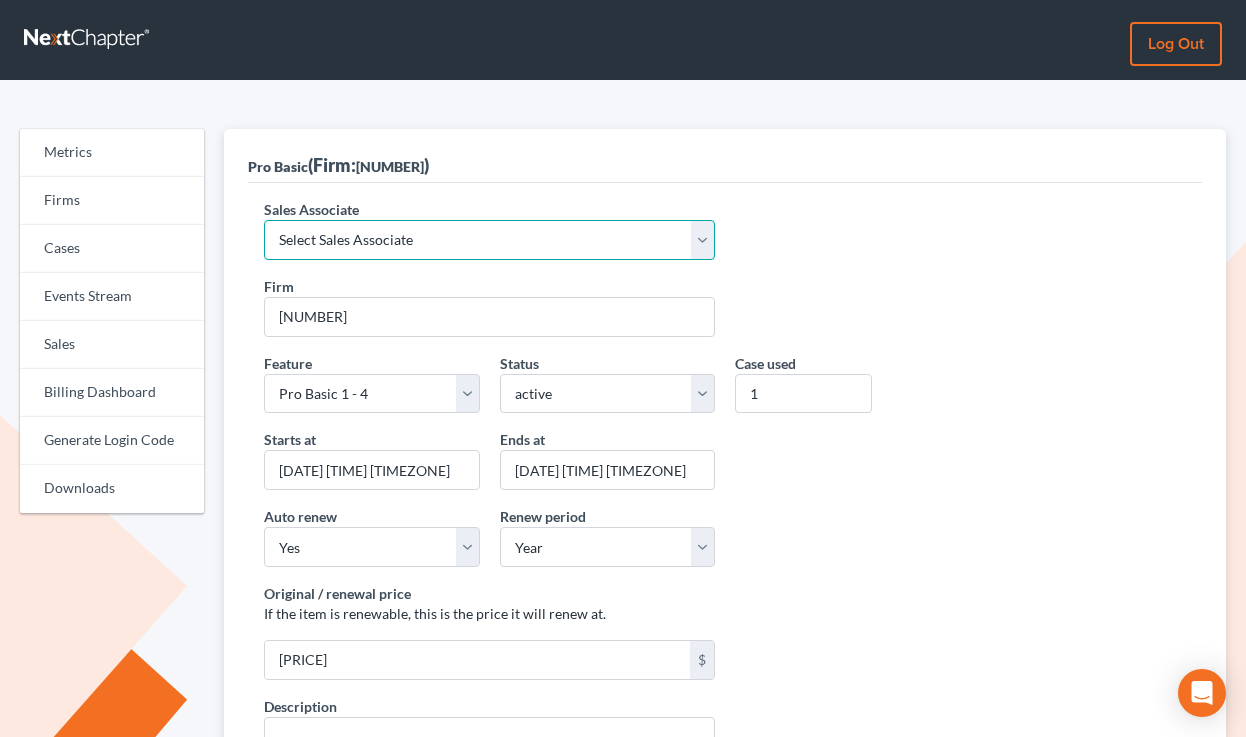 click on "Select Sales Associate
[FIRST] [LAST]
Over Transom
[FIRST] [LAST]" at bounding box center [489, 240] 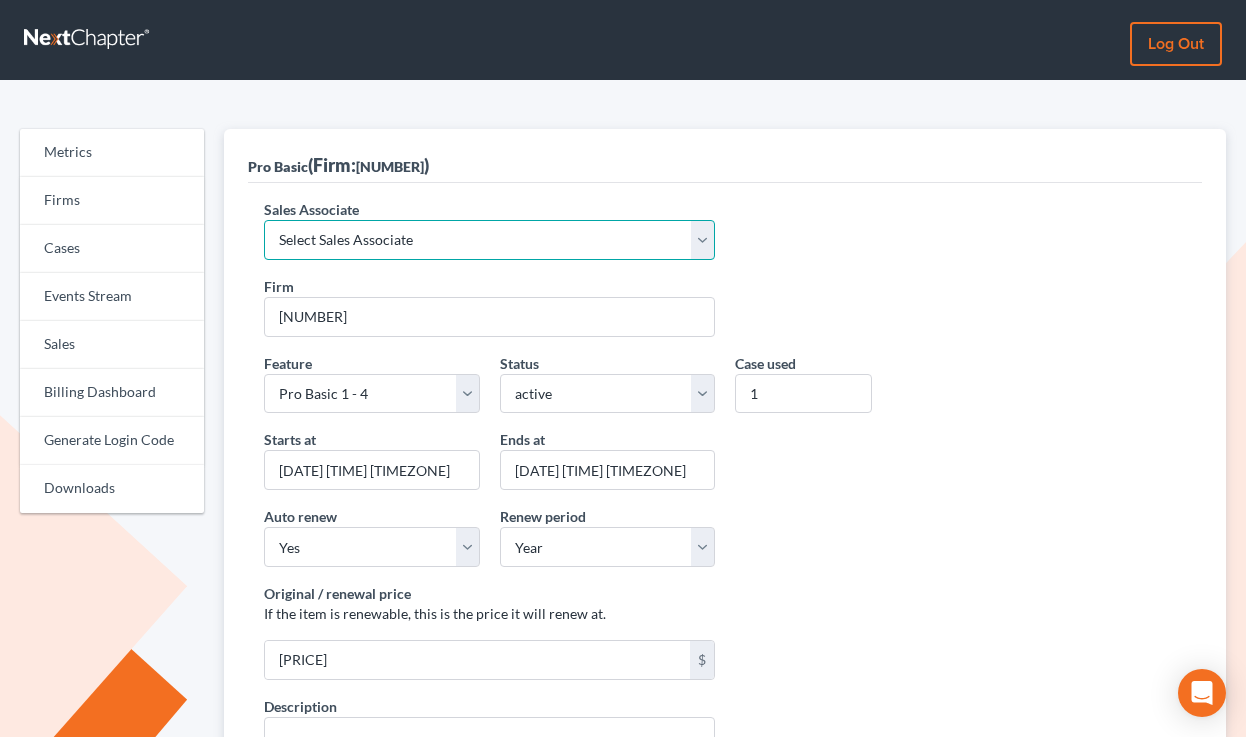 select on "7676" 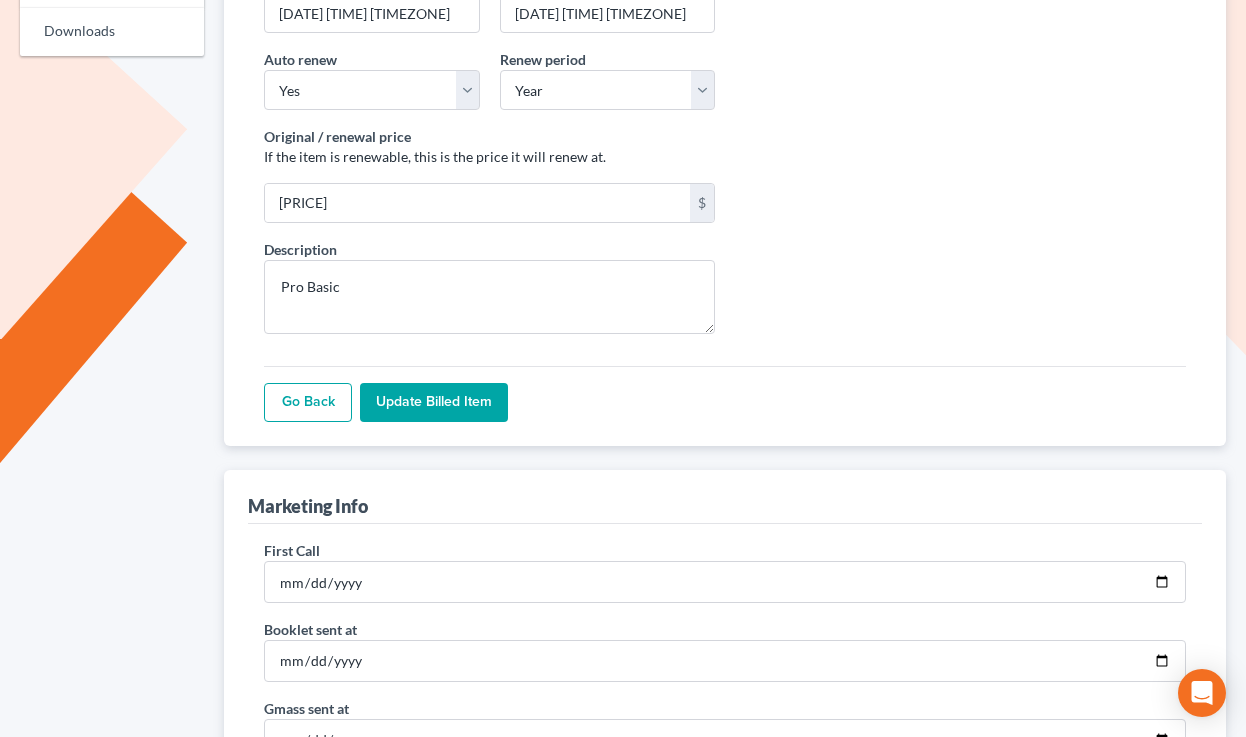 click on "Update Billed item" at bounding box center [434, 403] 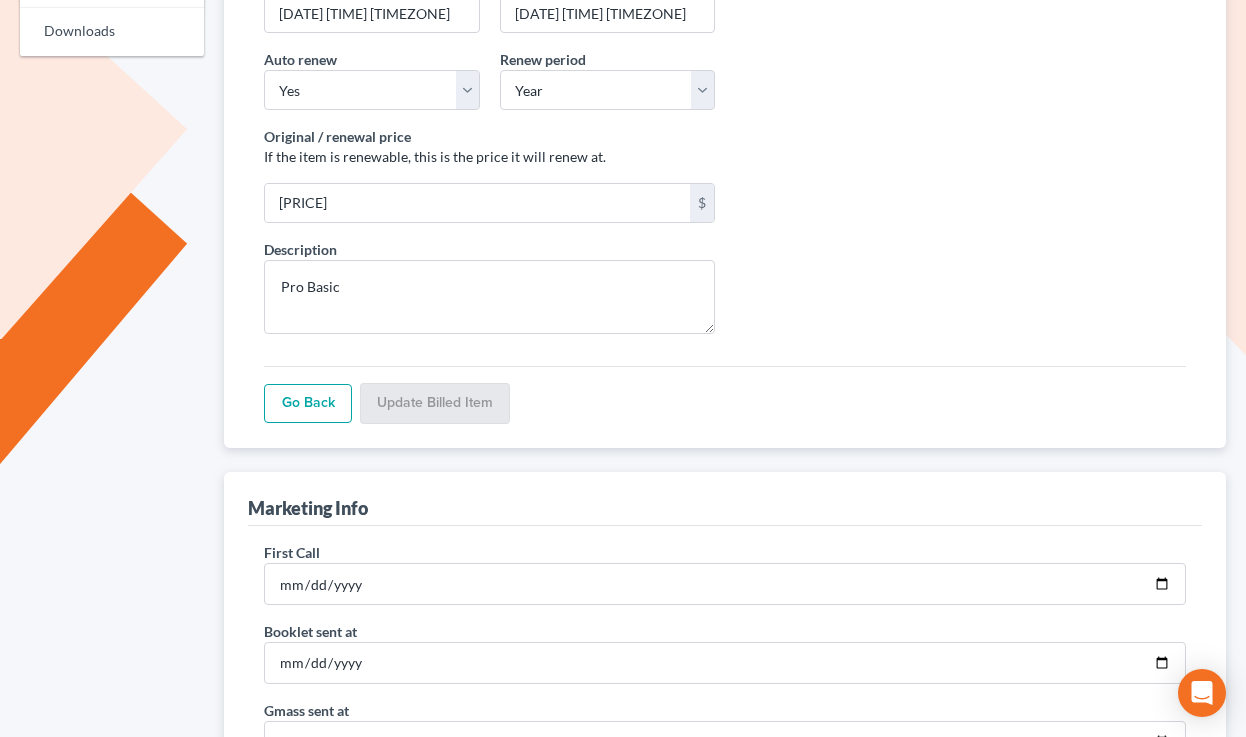 scroll, scrollTop: 457, scrollLeft: 0, axis: vertical 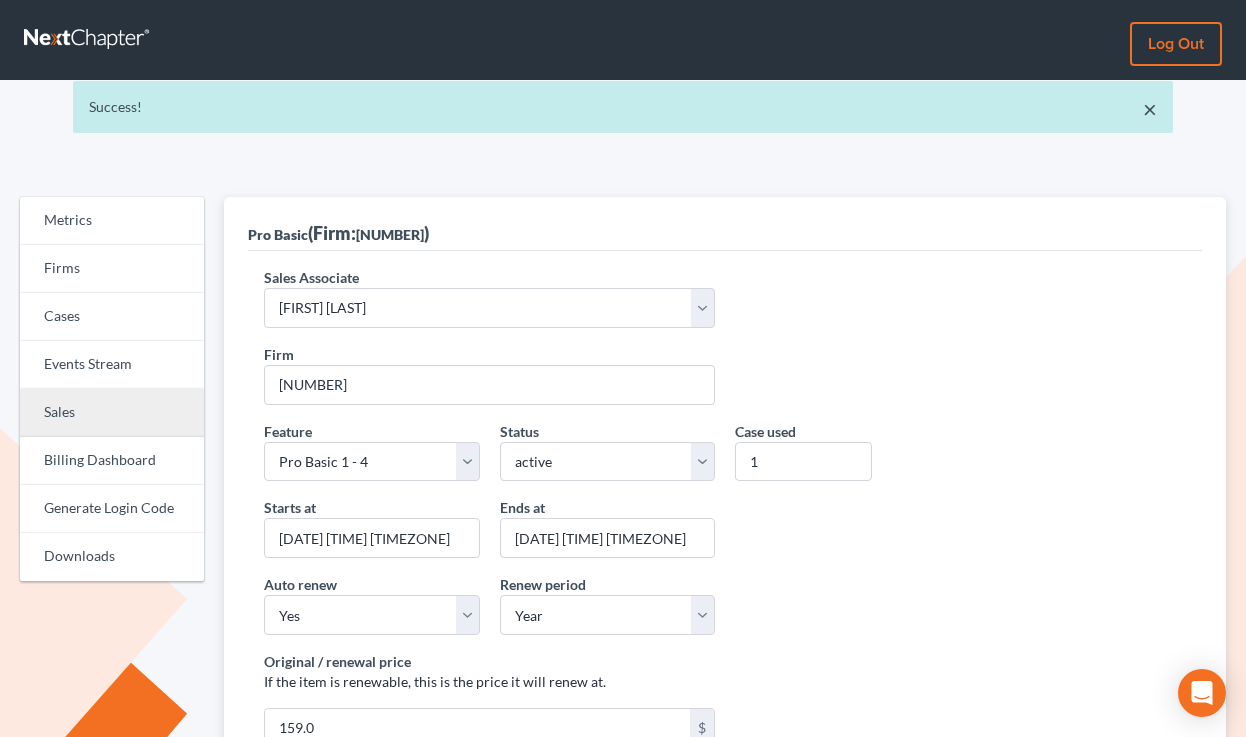 click on "Sales" at bounding box center [112, 413] 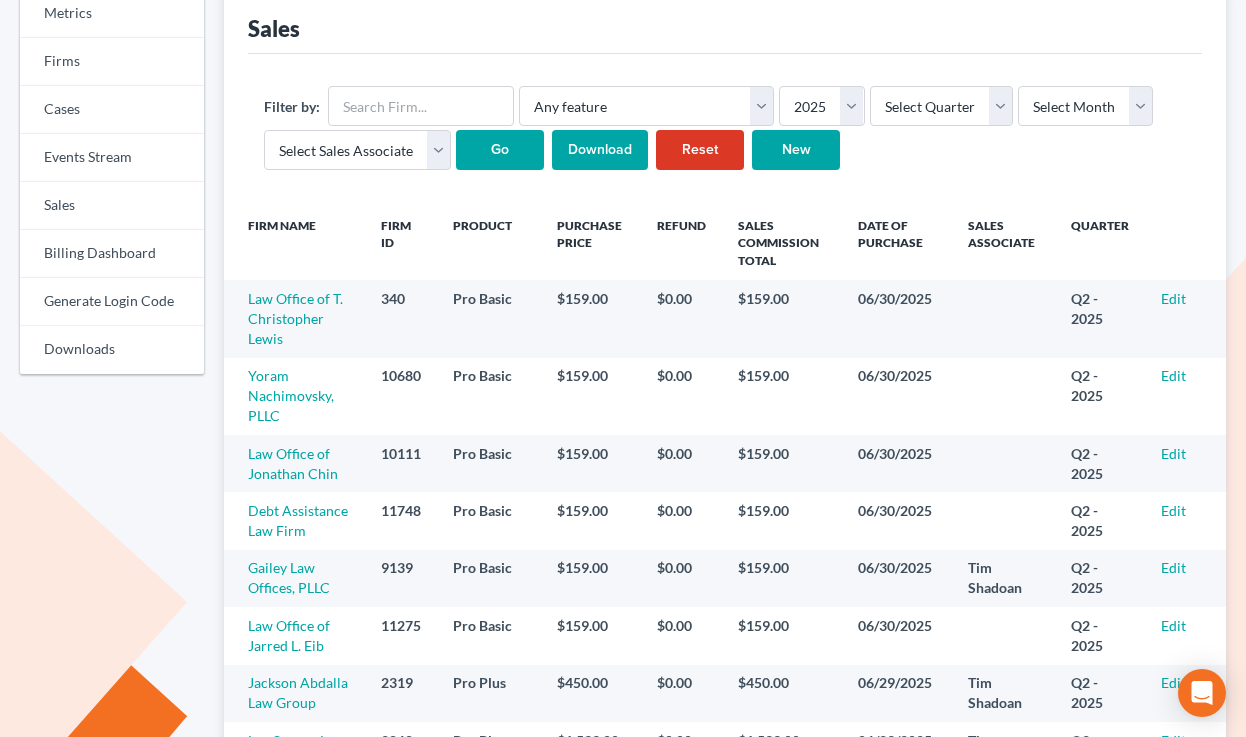 scroll, scrollTop: 280, scrollLeft: 0, axis: vertical 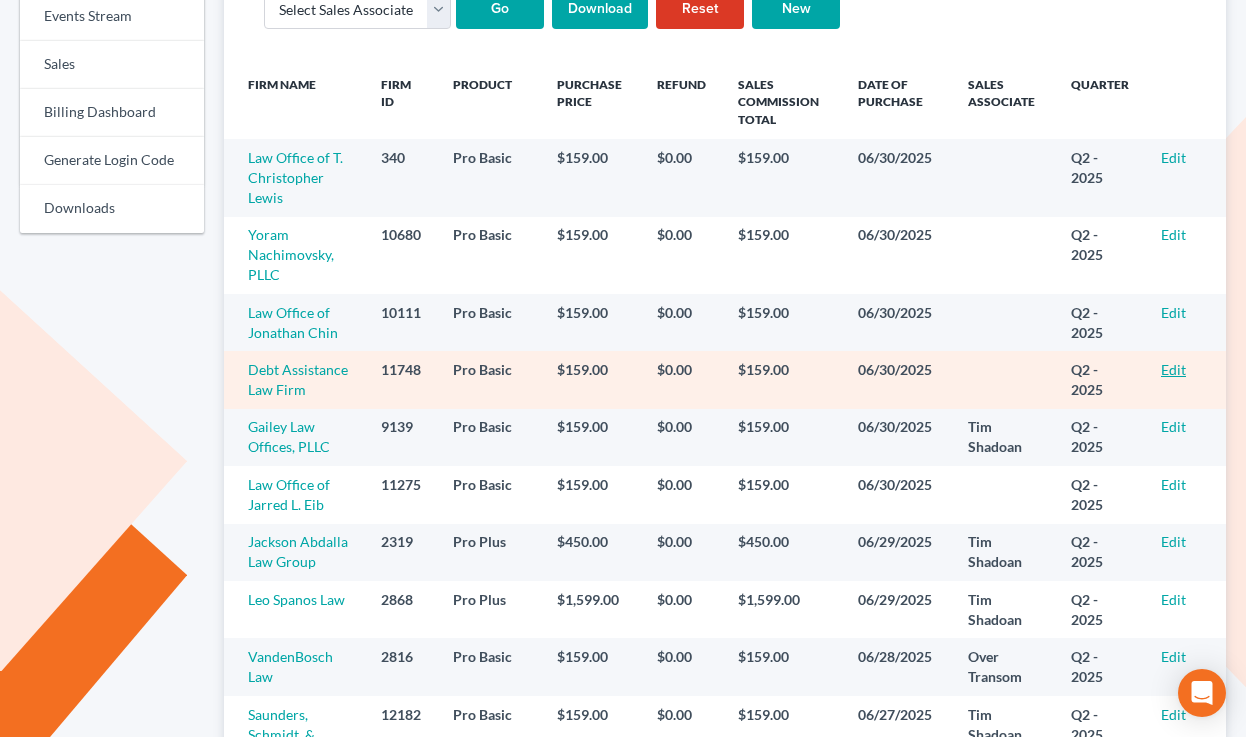 click on "Edit" at bounding box center [1173, 369] 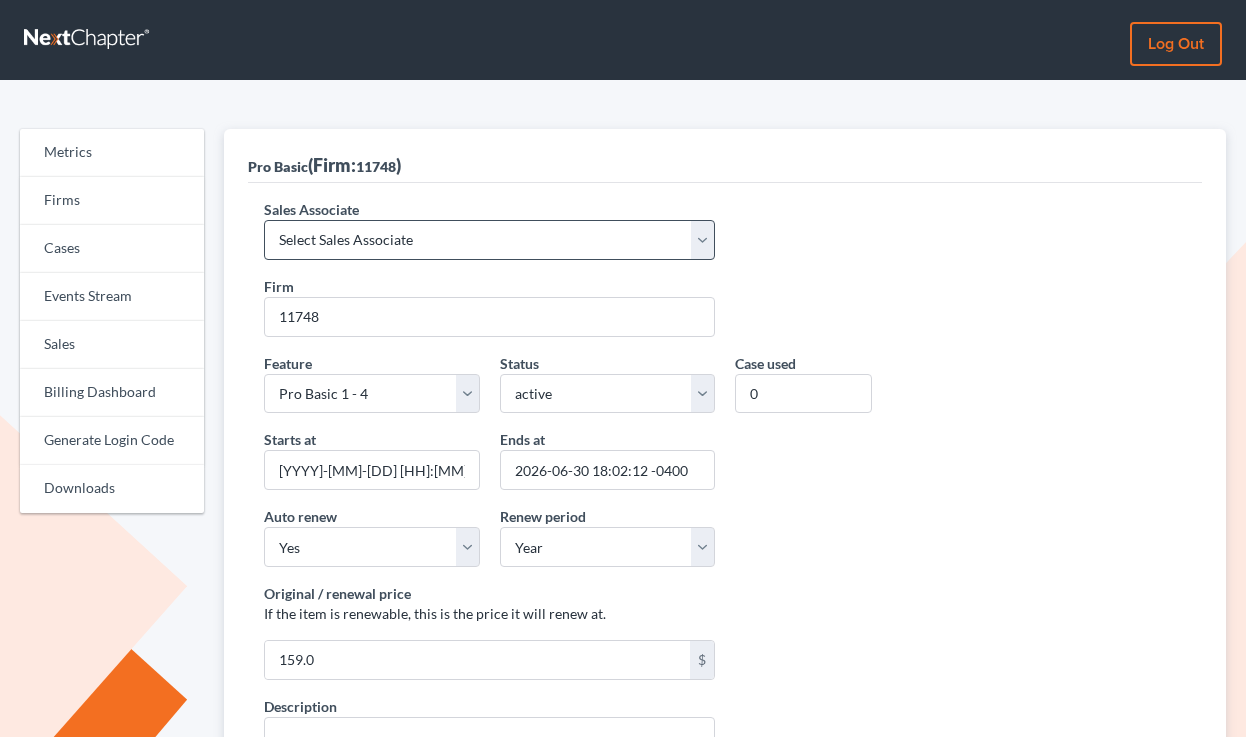 scroll, scrollTop: 0, scrollLeft: 0, axis: both 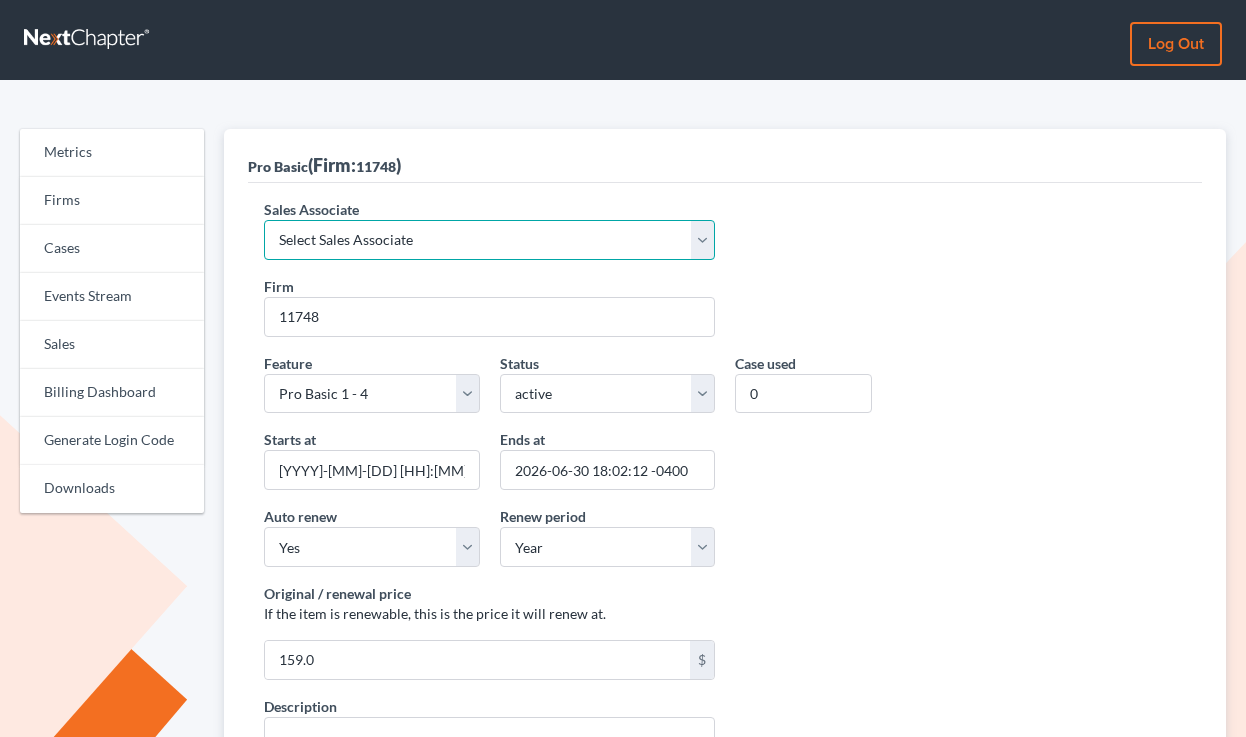click on "Select Sales Associate
[FIRST] [LAST]
Over Transom
Tim Shadoan" at bounding box center (489, 240) 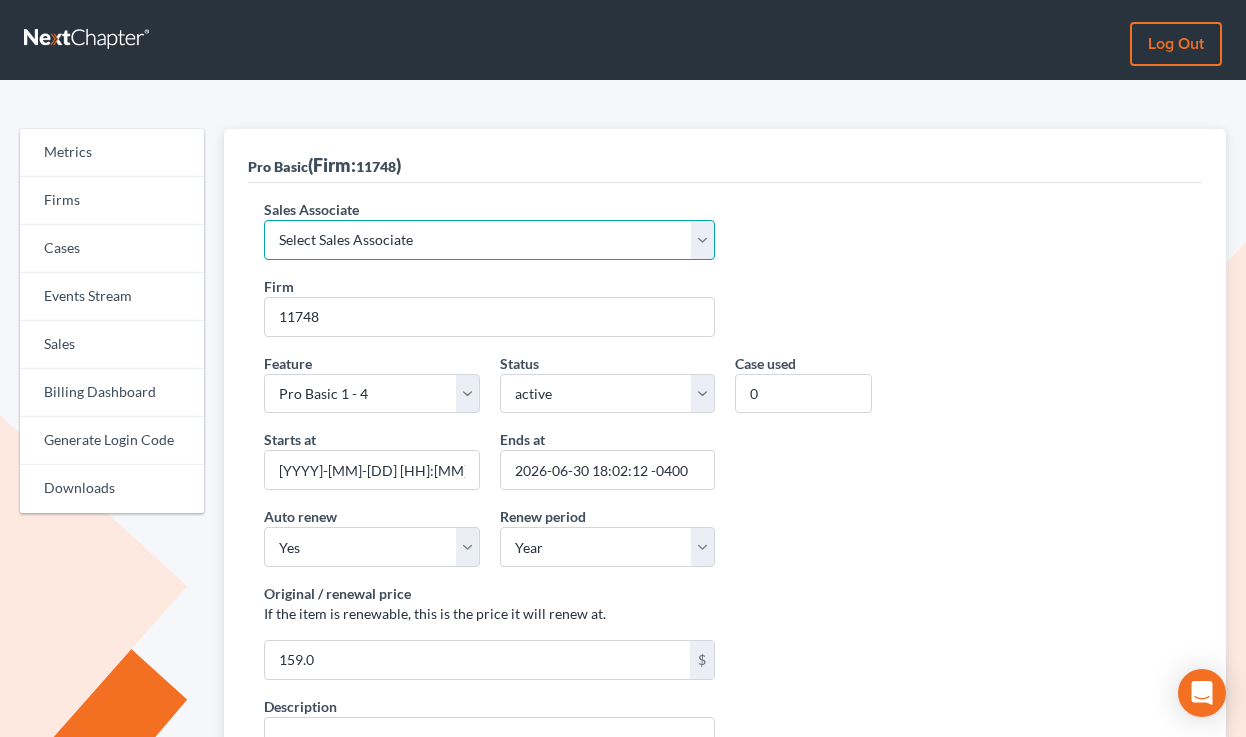 select on "[NUMBER]" 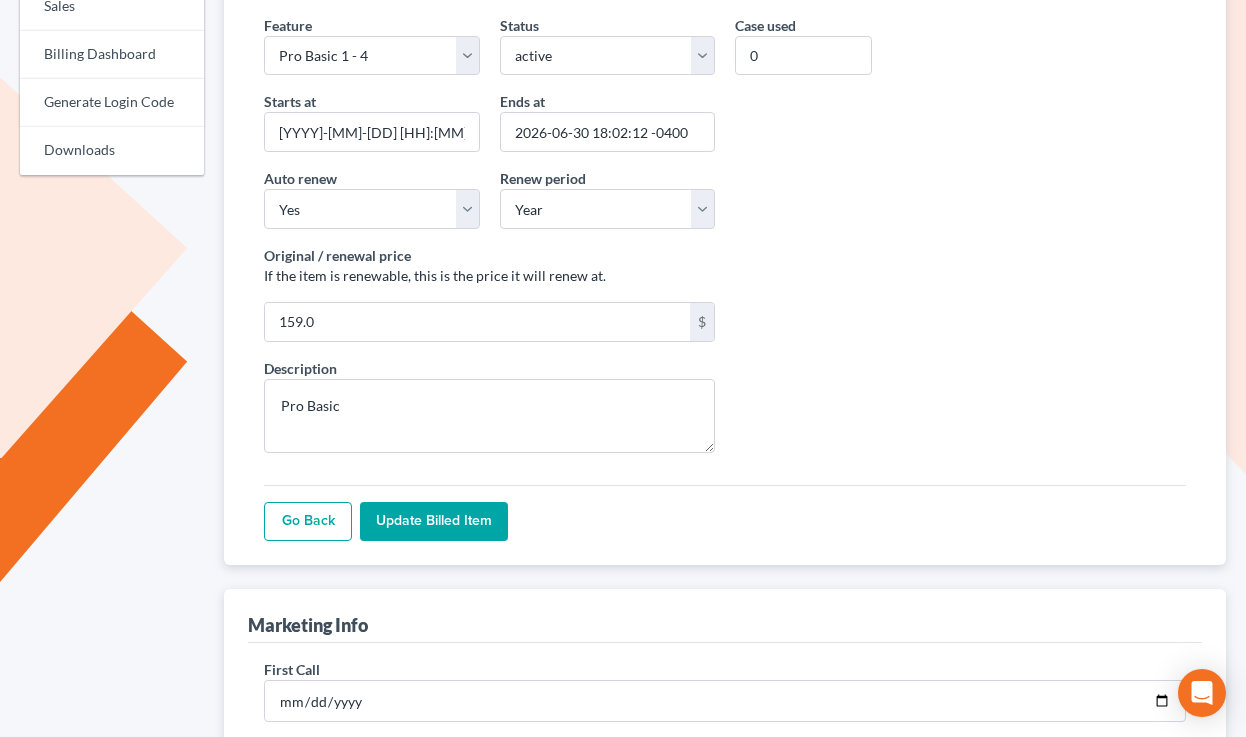 click on "Pro Basic  (Firm:  [NUMBER] ) Sales Associate Select Sales Associate
[FIRST] [LAST]
Over Transom
Tim Shadoan Firm [NUMBER] Feature
Start Plus Plan
Pro Plus Plan
Whoa Plan
Credit Report
Credit Report Monthly
Final Packet
ECF Full
ECF Emergency
Chapter 13 Plan
MyChapter
NextMessage
Pacer Notices
Doc Creator
Virtual Paralegal
Virtual Paralegal - Hourly
Virtual Paralegal Annual 5
Virtual Paralegal Annual 10
Virtual Paralegal Annual 15
Virtual Paralegal Annual 15+
Concierge
Case Transfer
Additional User
Additional User Loyalty
Start Plan (Loyalty)
Grow Plan (Loyalty)
Pro Plan (Loyalty)
Start Plan
Grow Plan
Pro Plan
Whoa Plan (Loyalty)
Doc Pro Monthly
Doc Whoa Monthly
Doc Pro
Doc Whoa
Form Suite
Pro Basic 1 - 4
Pro Basic 5 - 11
Pro Basic 12+
Pro Plus 1 - 11
Pro Plus 12+ Status
active
inactive
pending
expired
error
pending_charges Case count Case used 0 Starts at [DATE] -0400 Ends at [DATE] -0400 Yes" at bounding box center (725, 583) 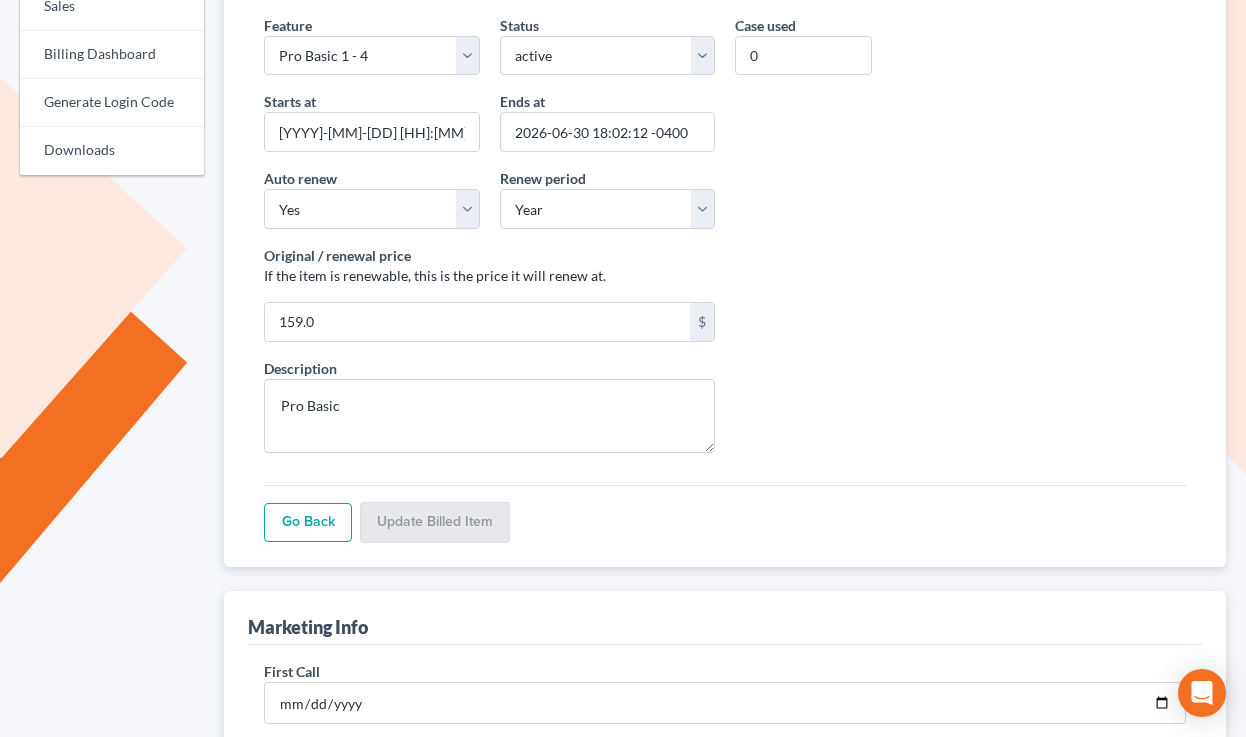 scroll, scrollTop: 338, scrollLeft: 0, axis: vertical 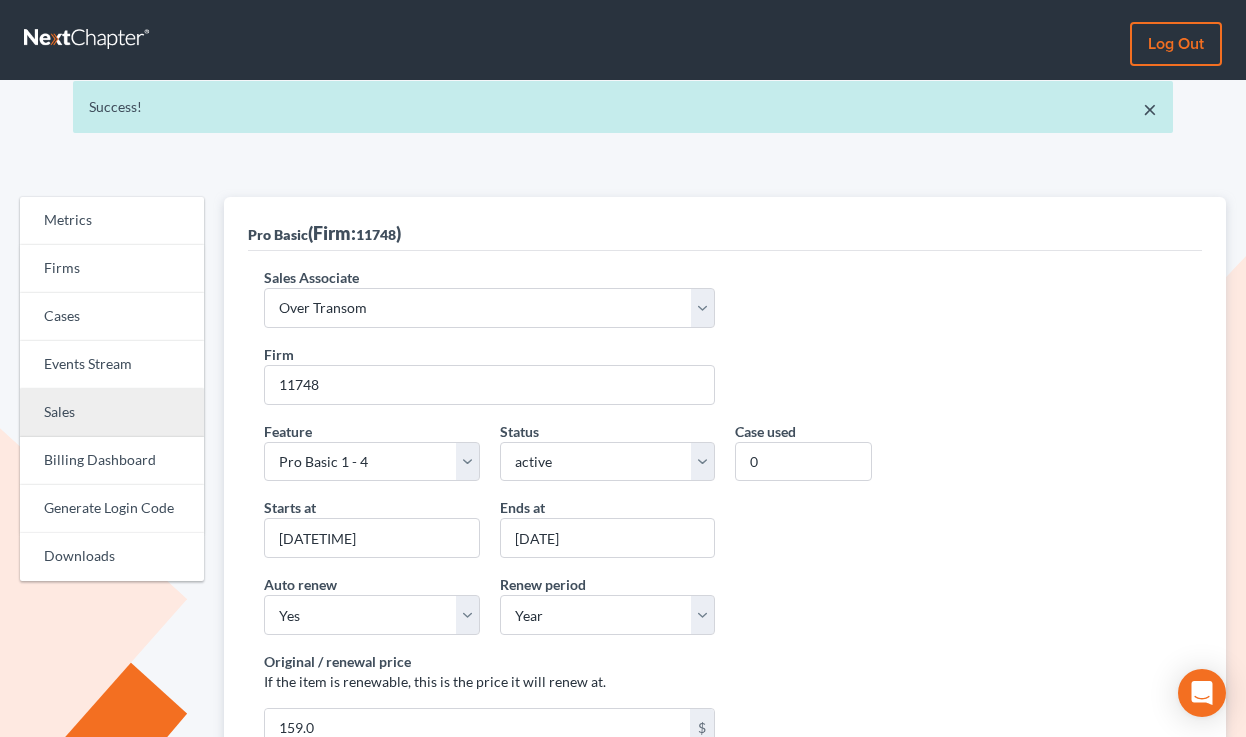 click on "Sales" at bounding box center (112, 413) 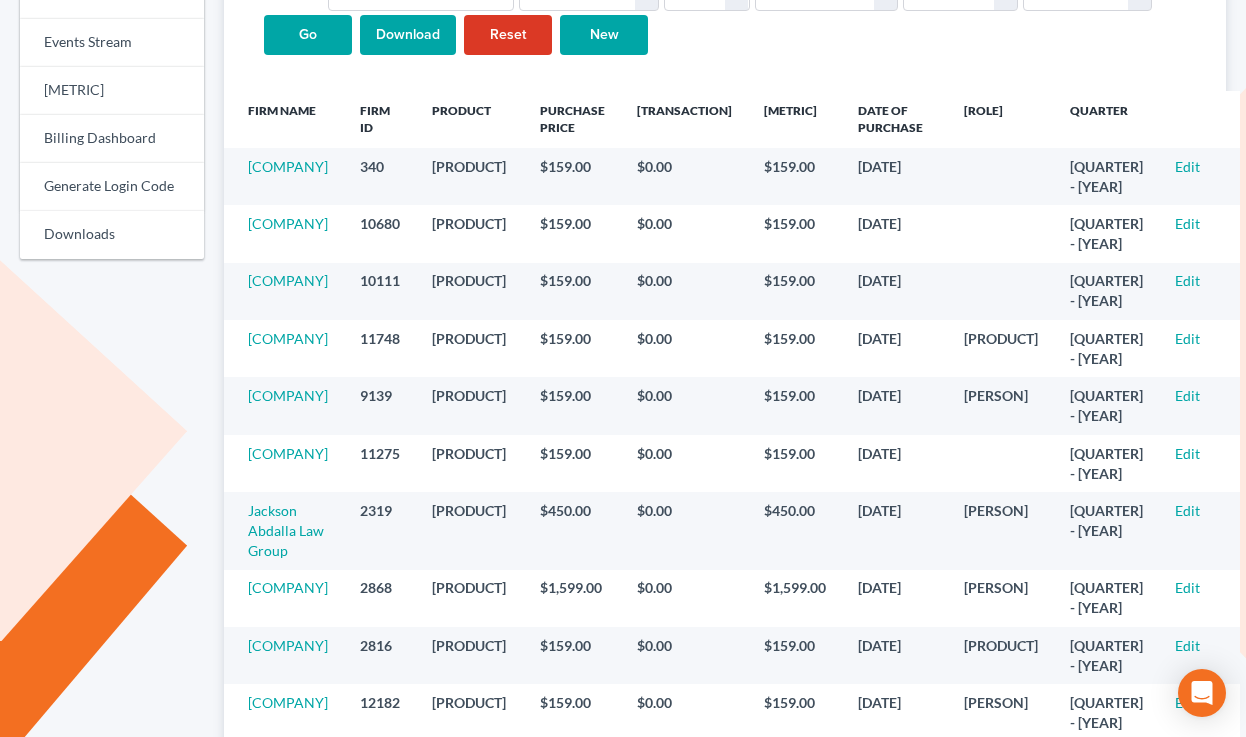 scroll, scrollTop: 341, scrollLeft: 0, axis: vertical 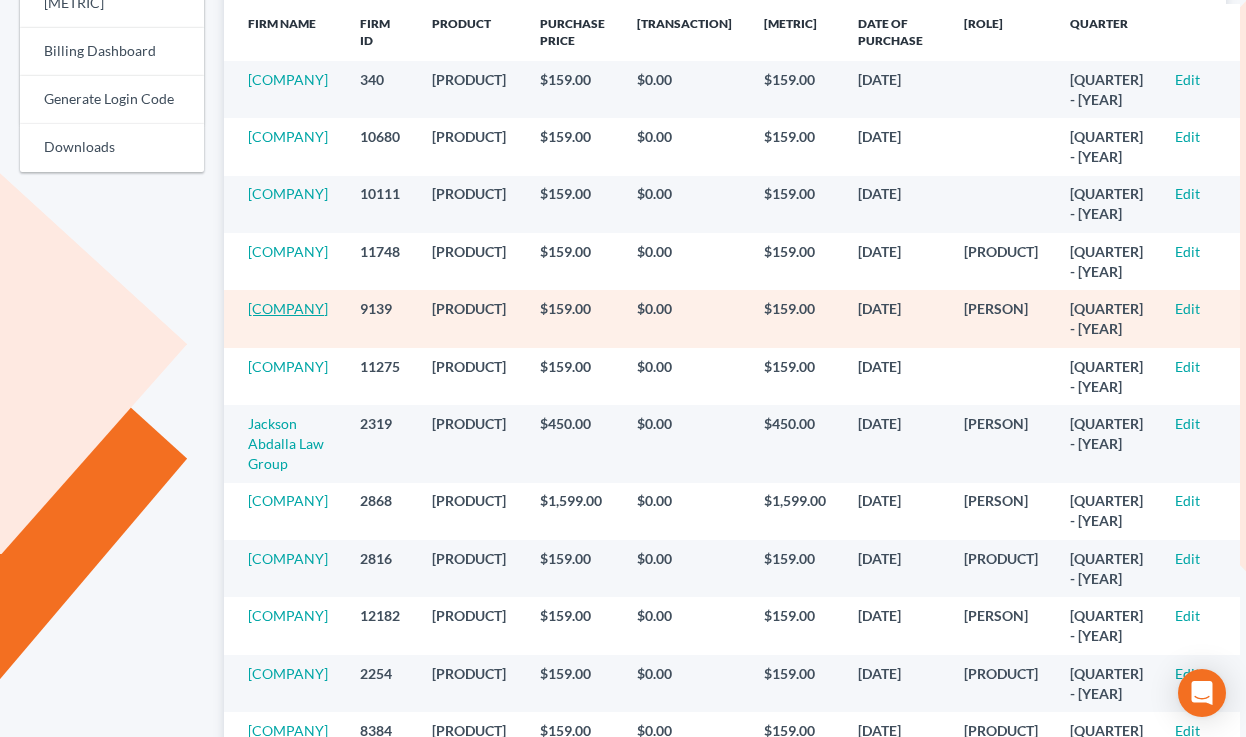 click on "Gailey Law Offices, PLLC" at bounding box center (288, 308) 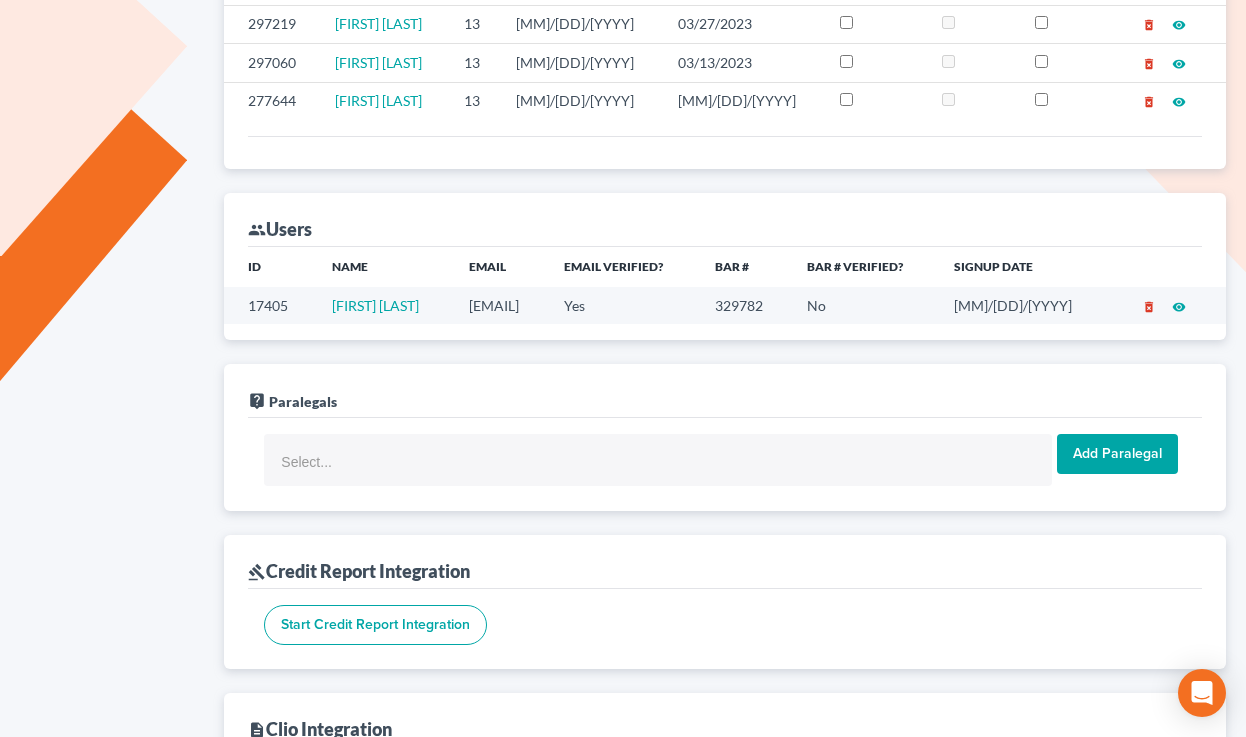 scroll, scrollTop: 770, scrollLeft: 0, axis: vertical 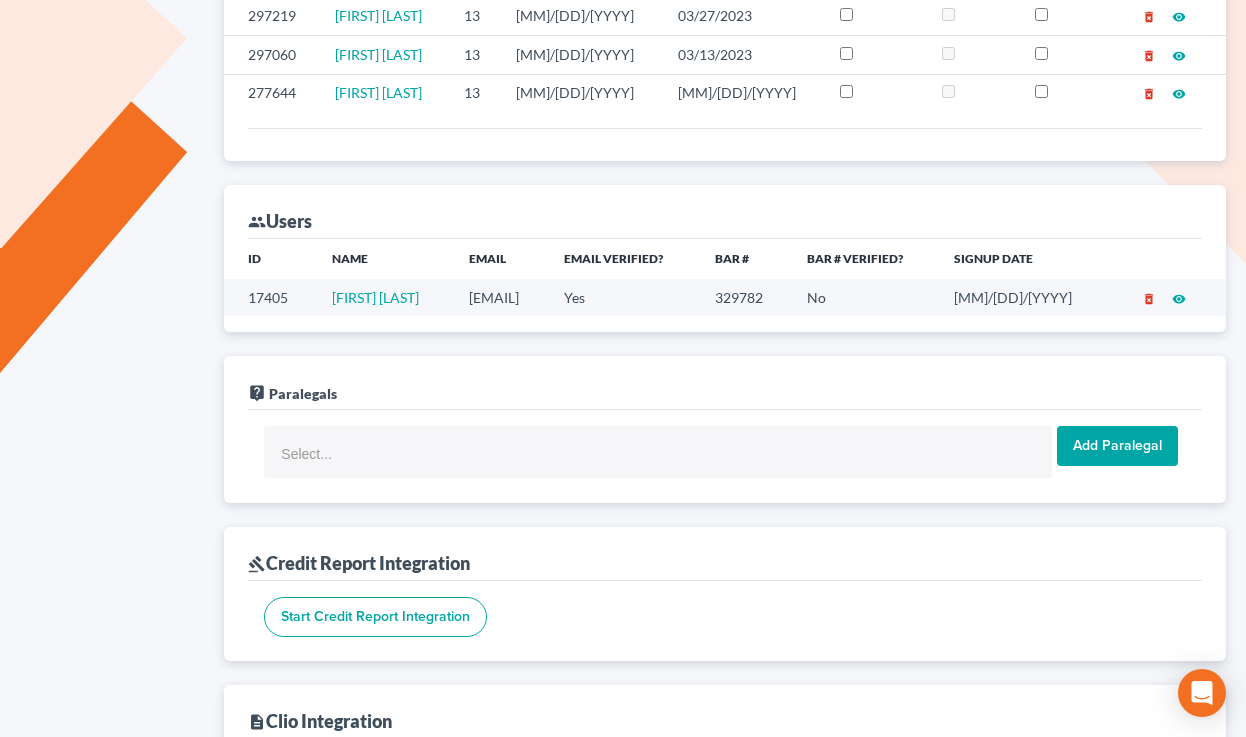 click on "rng@gaileylawoffices.com" at bounding box center (500, 297) 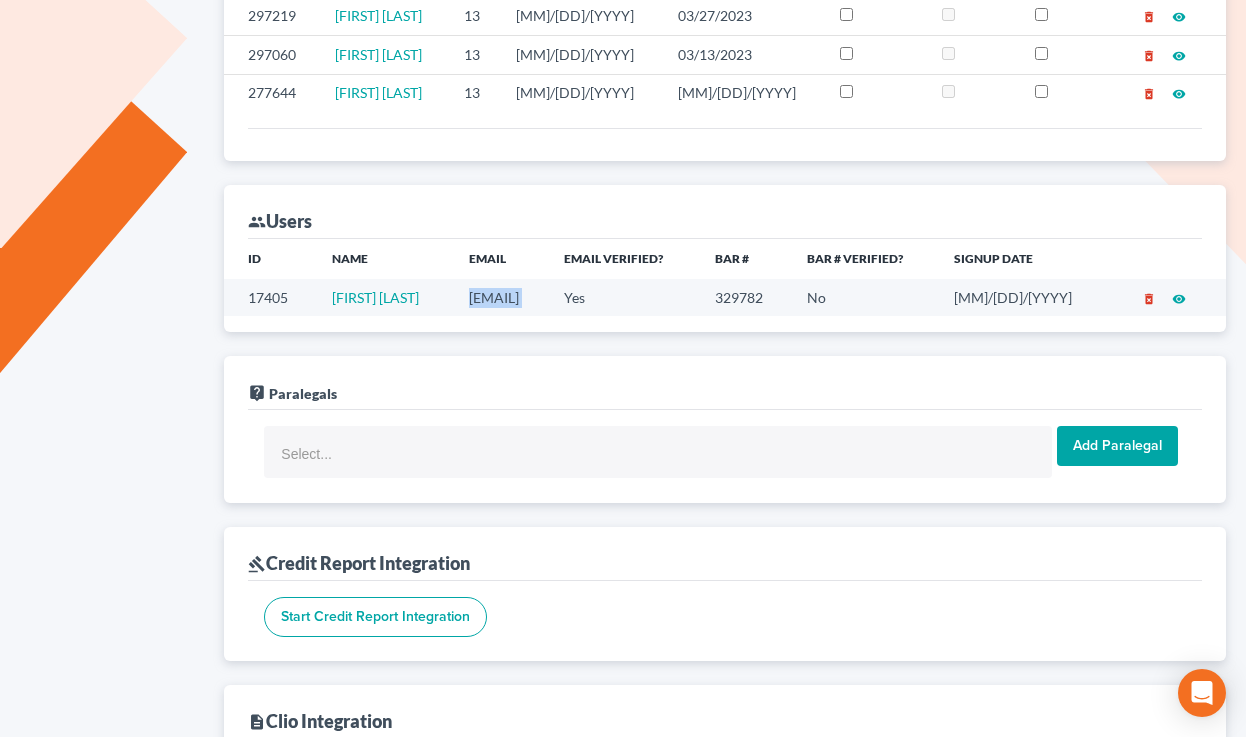 click on "rng@gaileylawoffices.com" at bounding box center (500, 297) 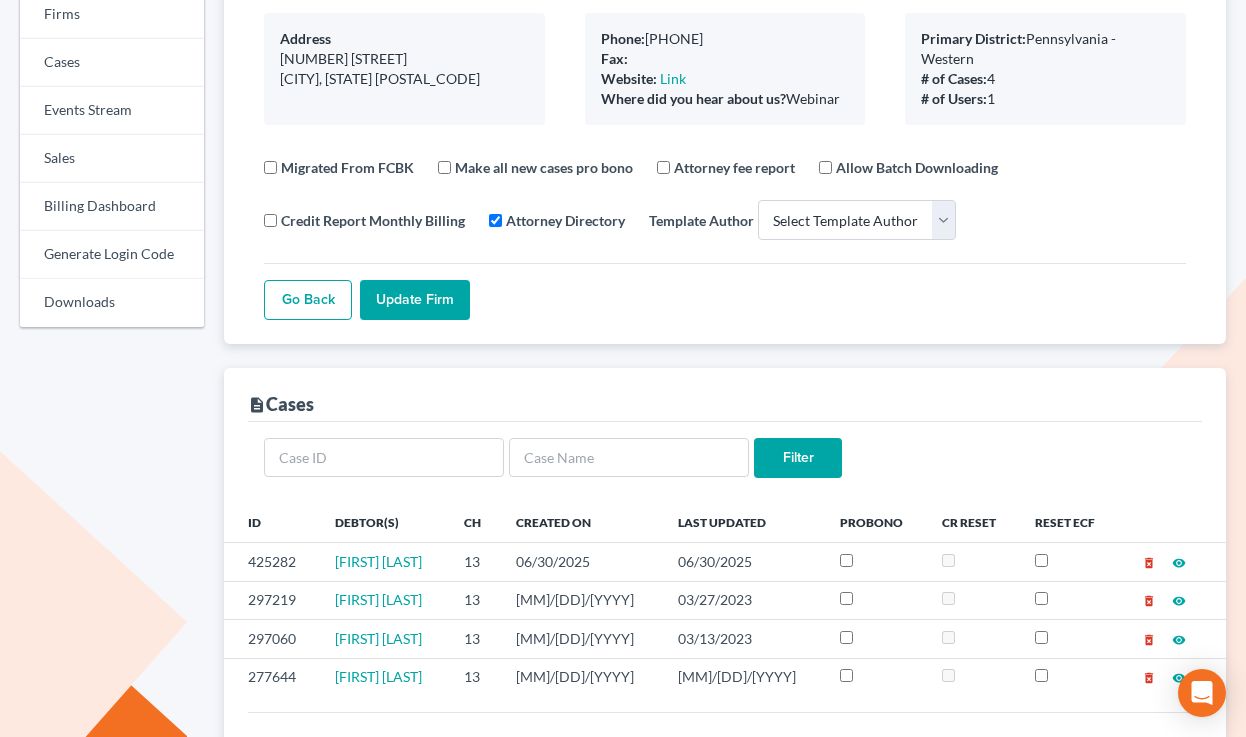 scroll, scrollTop: 0, scrollLeft: 0, axis: both 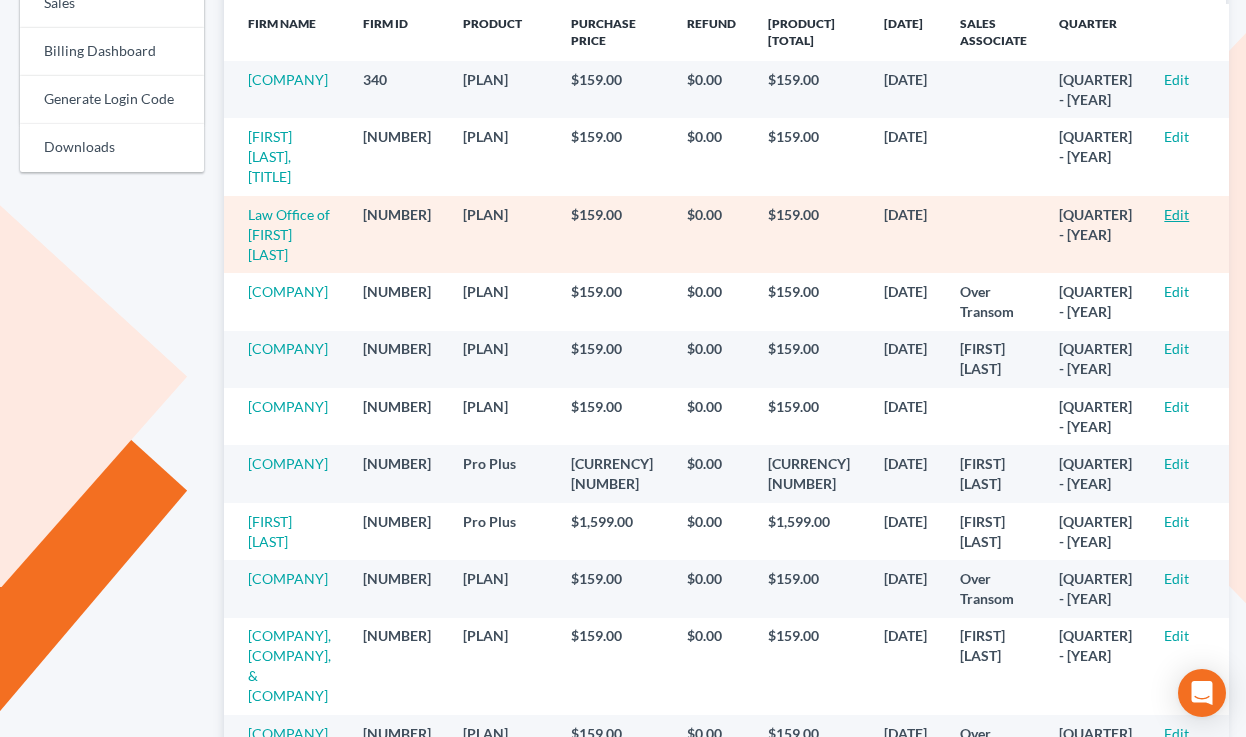 click on "Edit" at bounding box center (1176, 214) 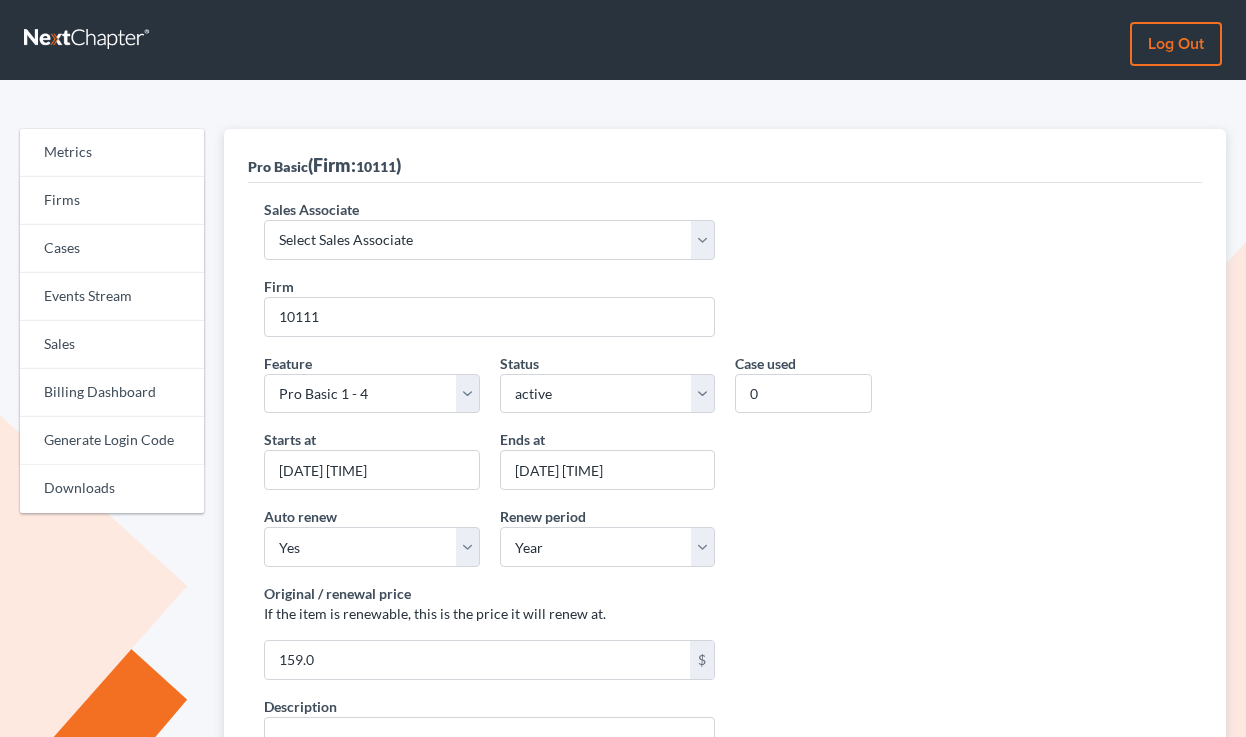 scroll, scrollTop: 0, scrollLeft: 0, axis: both 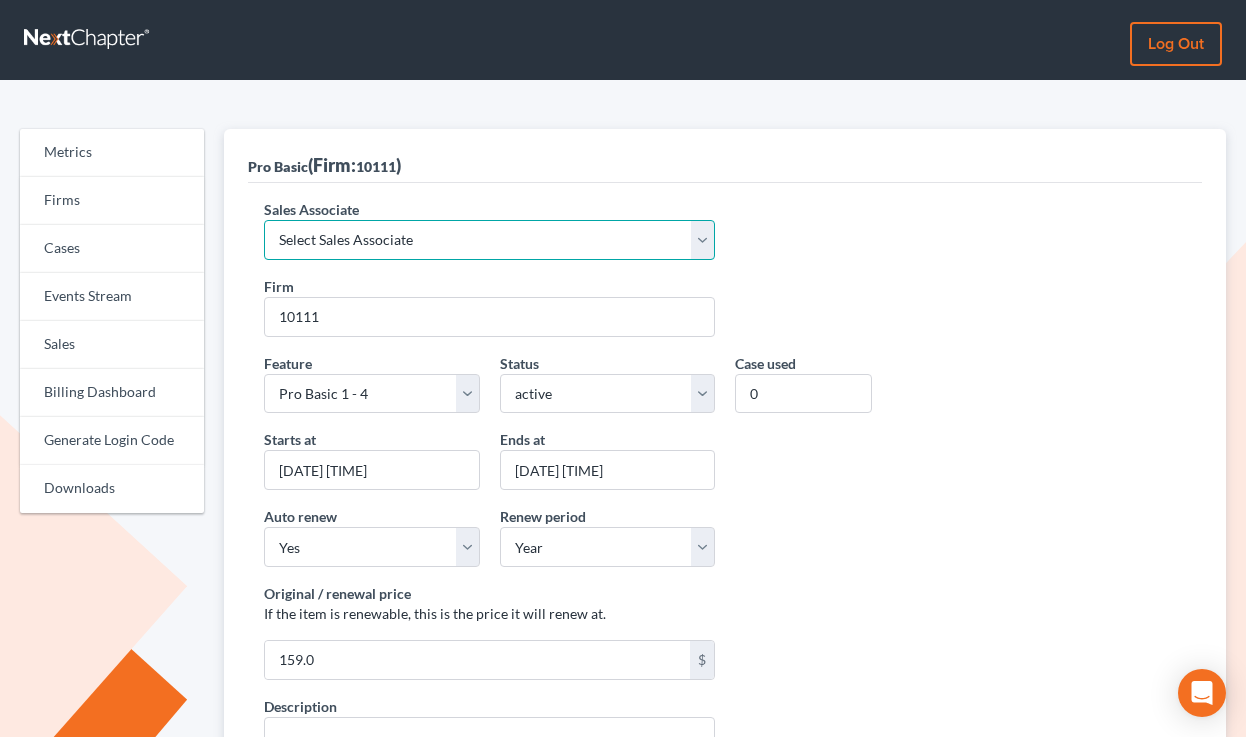 click on "Select Sales Associate
[NAME]
Over Transom
[NAME]" at bounding box center [489, 240] 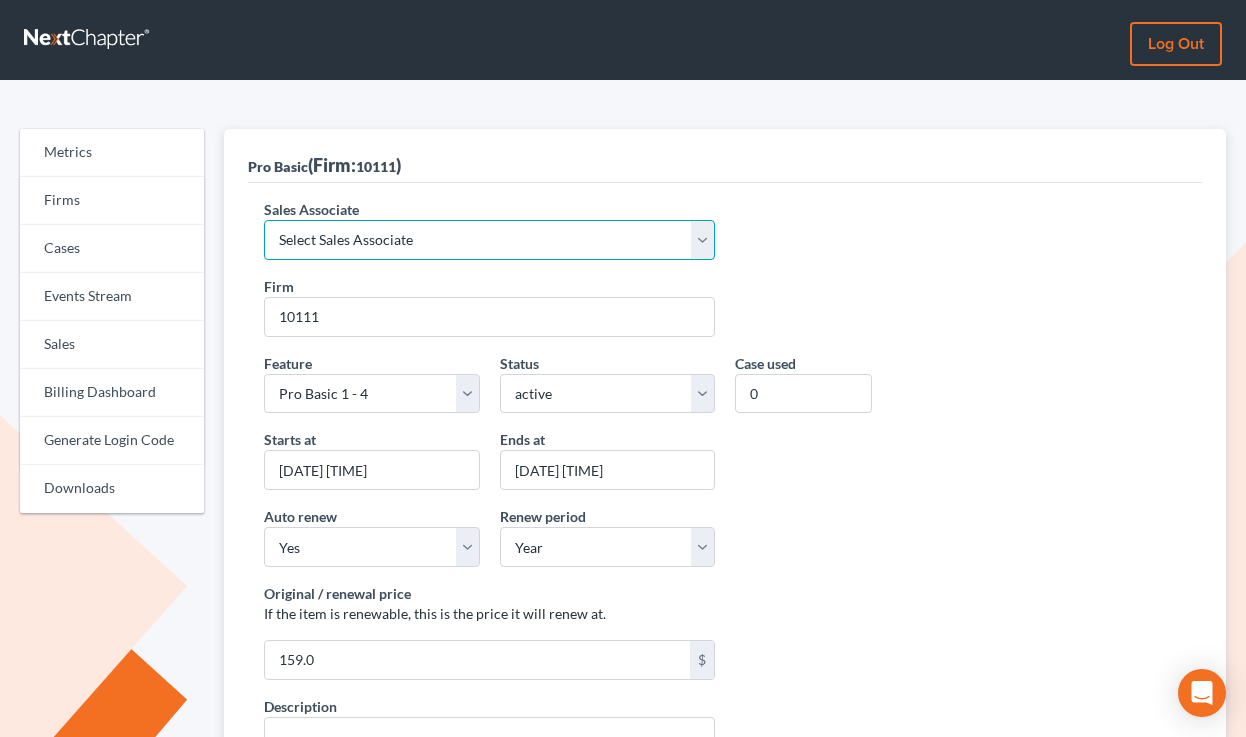 select on "10275" 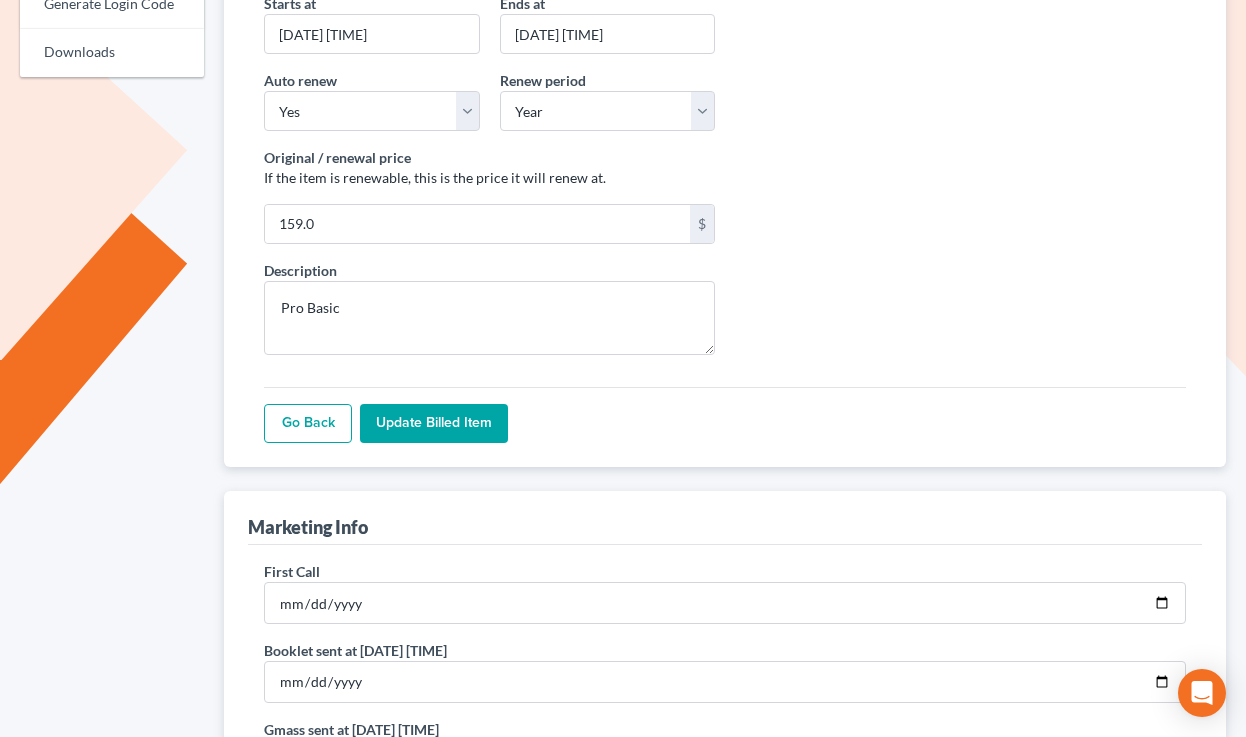 click on "Update Billed item" at bounding box center (434, 424) 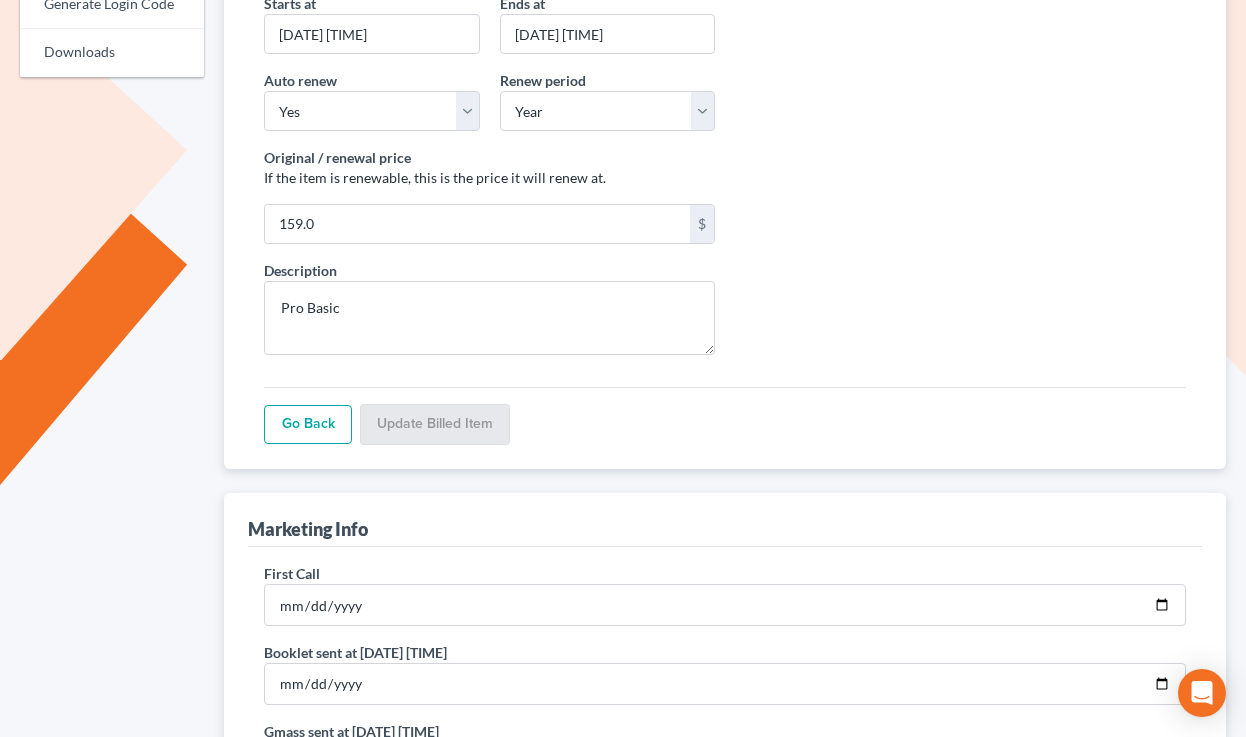 scroll, scrollTop: 436, scrollLeft: 0, axis: vertical 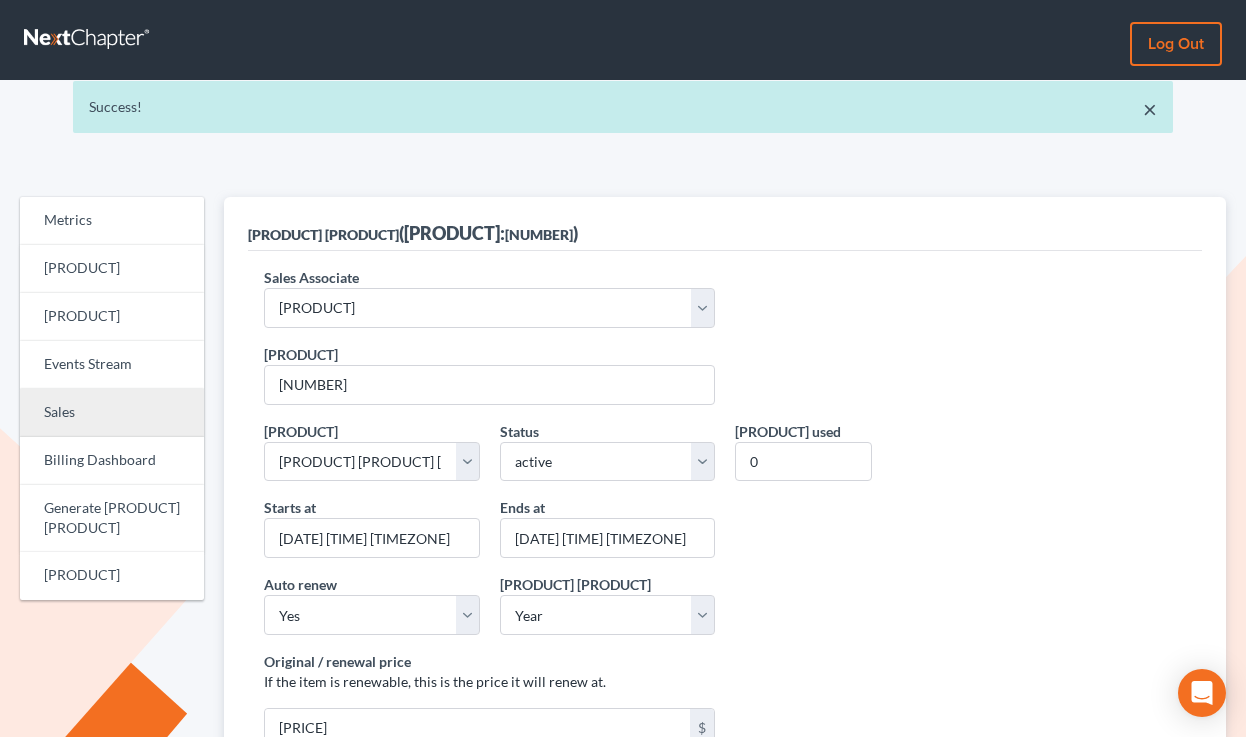 click on "Sales" at bounding box center (112, 413) 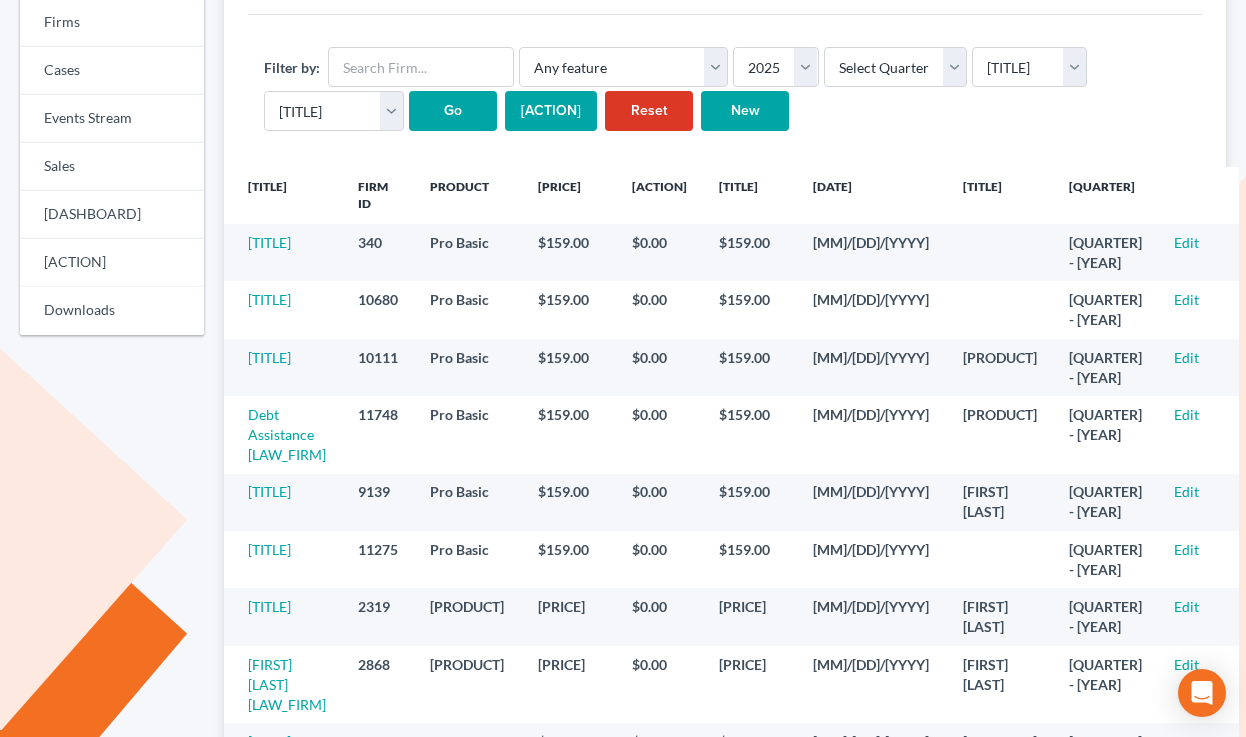 scroll, scrollTop: 204, scrollLeft: 0, axis: vertical 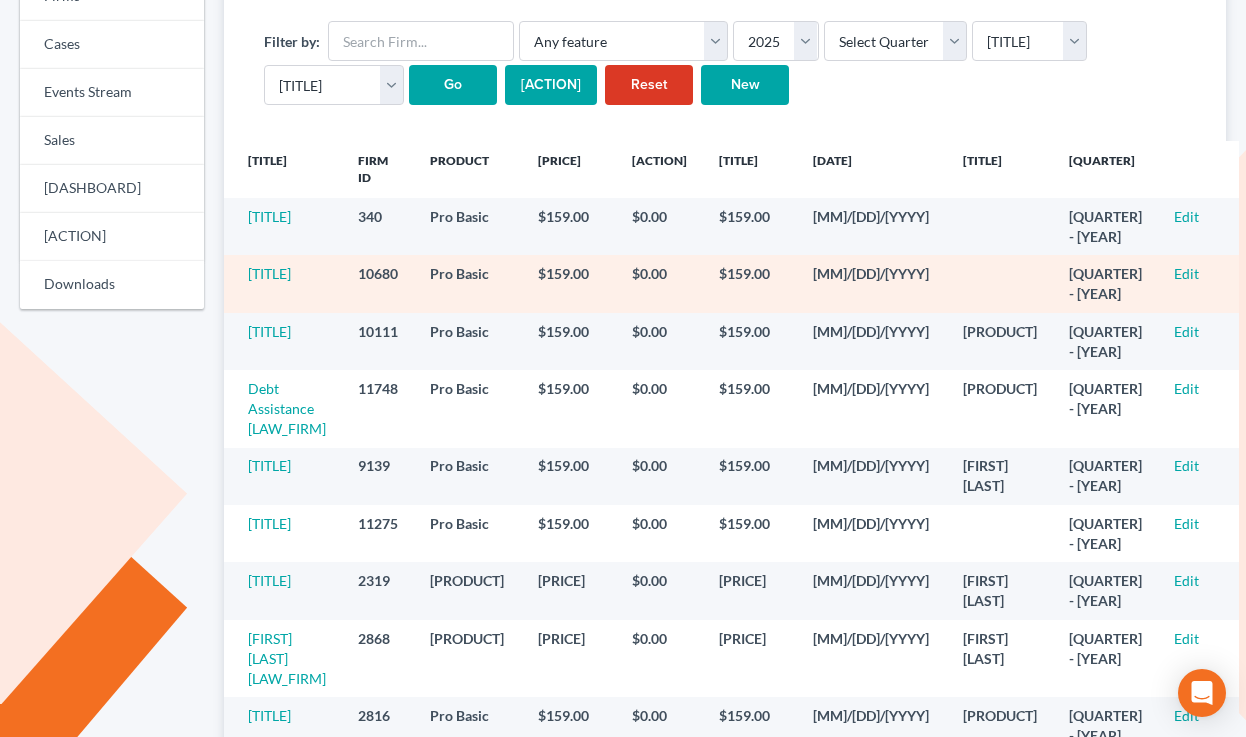 click on "Edit" at bounding box center (1198, 226) 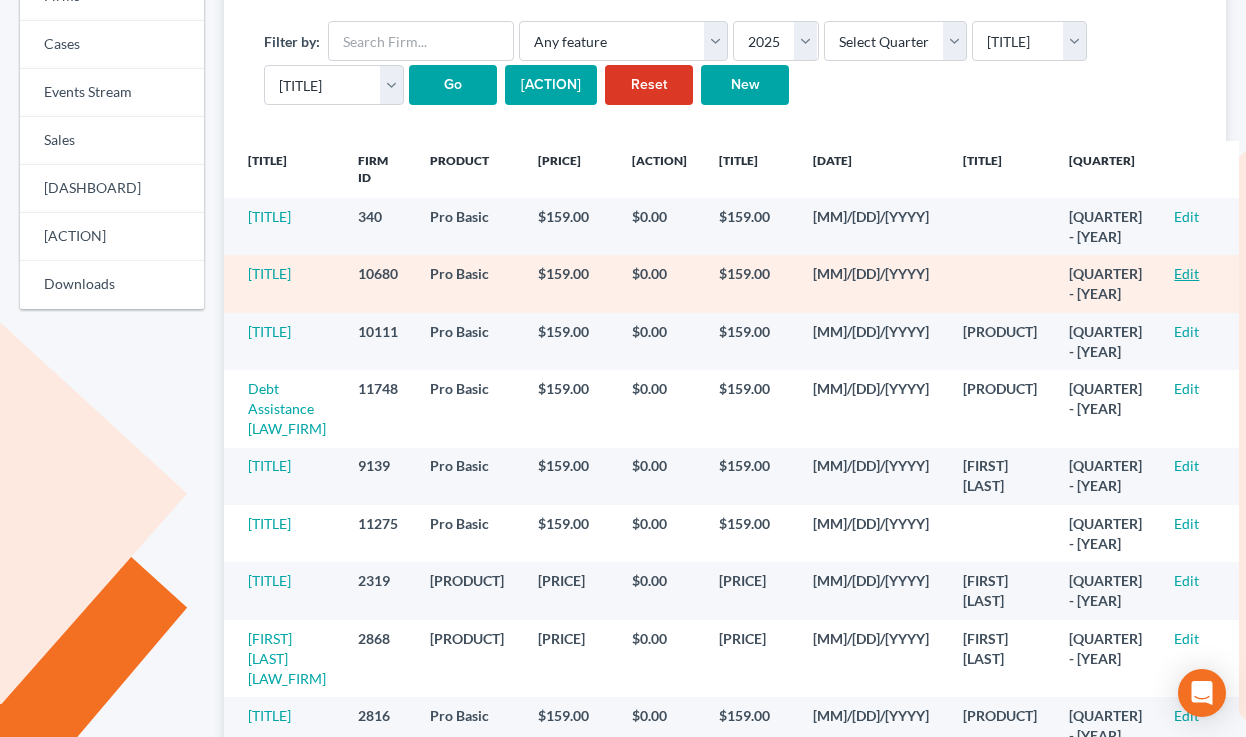 click on "Edit" at bounding box center [1186, 273] 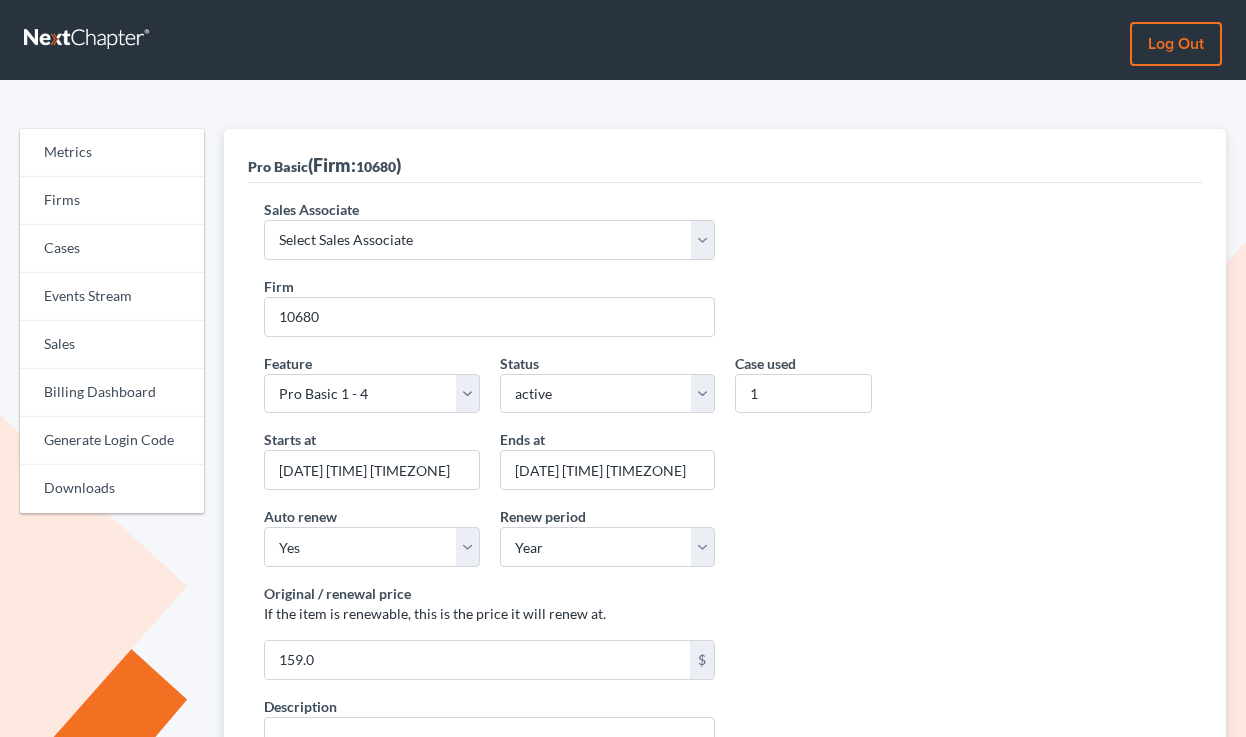scroll, scrollTop: 0, scrollLeft: 0, axis: both 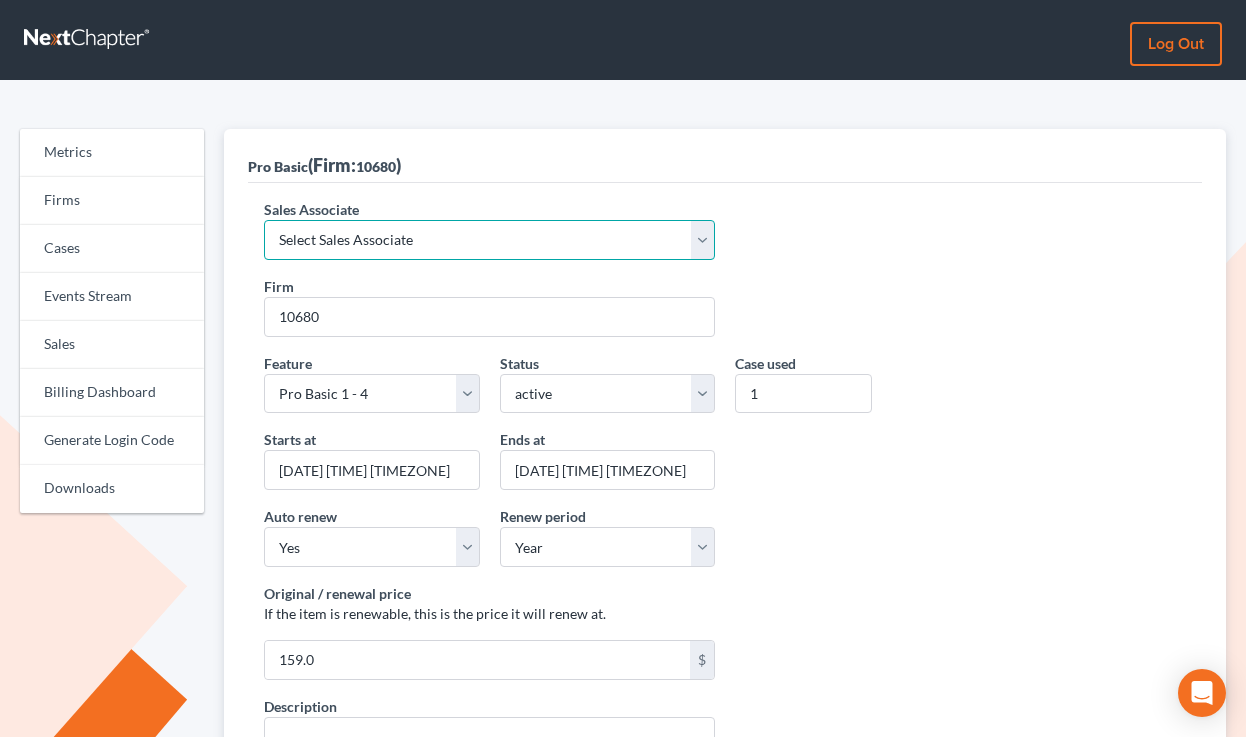 click on "Select Sales Associate
Alex Seymour
Over Transom
Tim Shadoan" at bounding box center [489, 240] 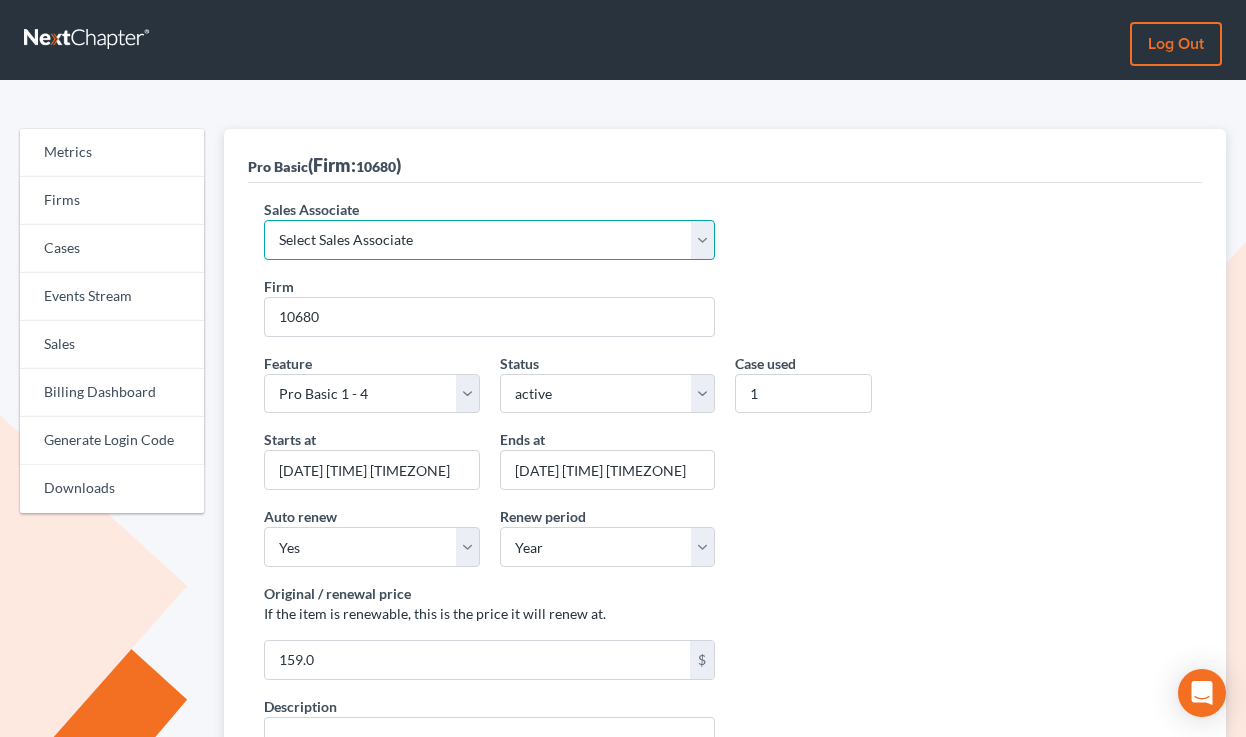 select on "10275" 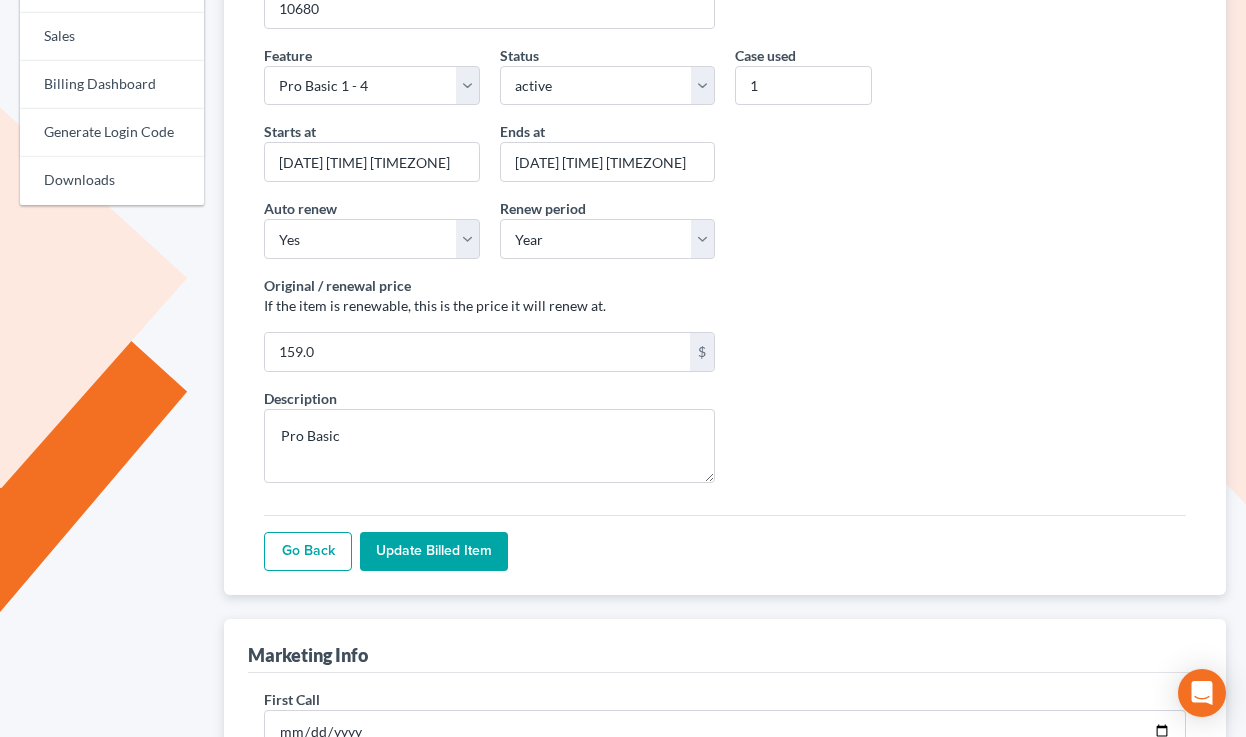 click on "Update Billed item" at bounding box center [434, 552] 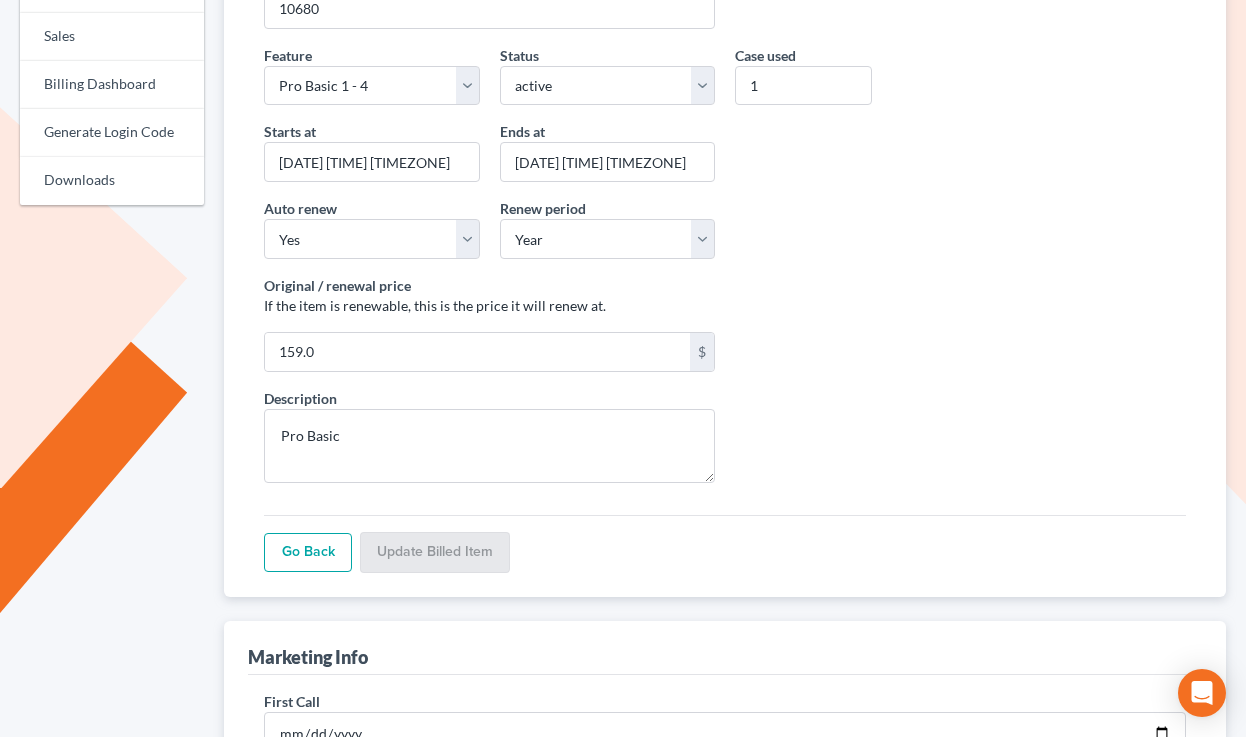 scroll, scrollTop: 308, scrollLeft: 0, axis: vertical 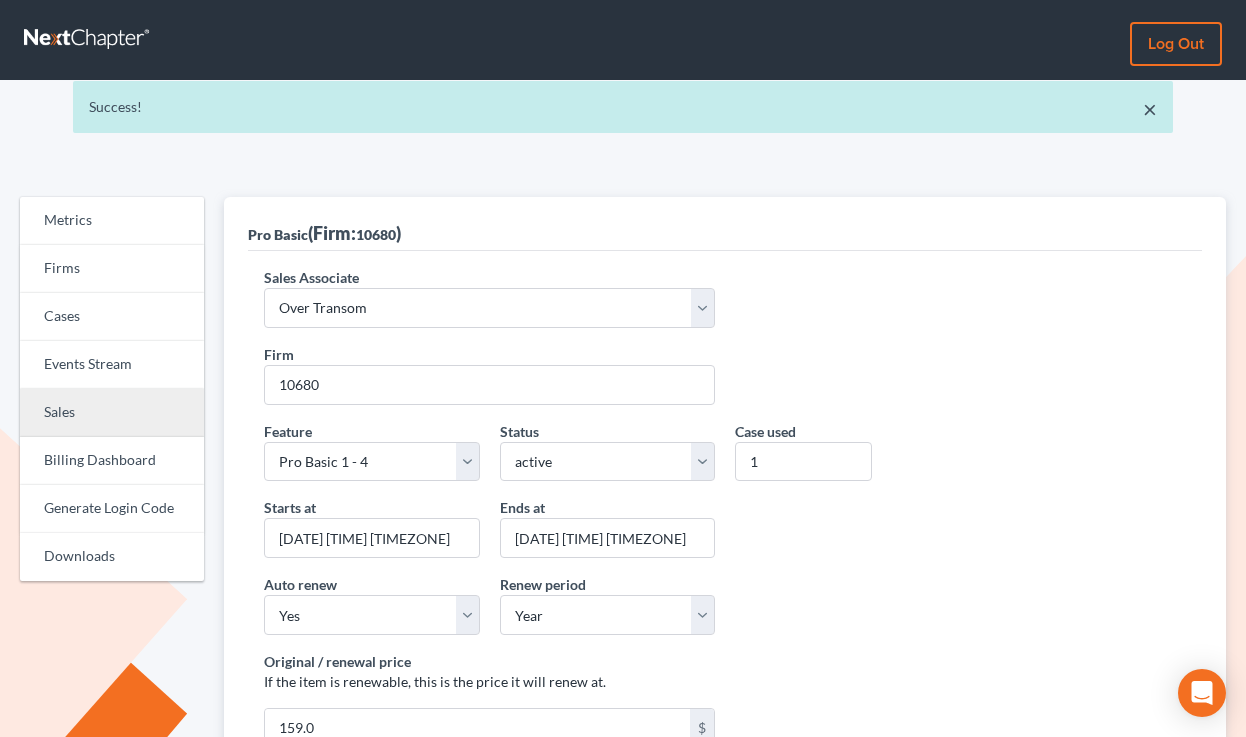 click on "Sales" at bounding box center (112, 413) 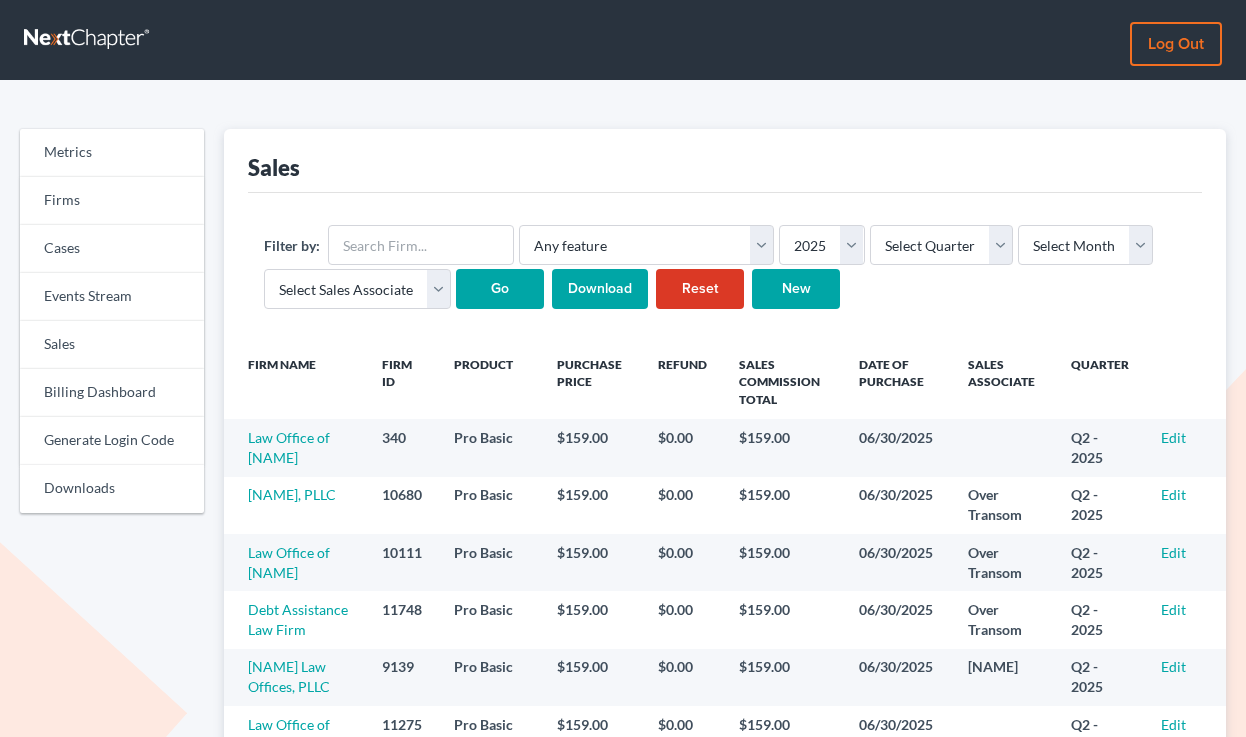 scroll, scrollTop: 0, scrollLeft: 0, axis: both 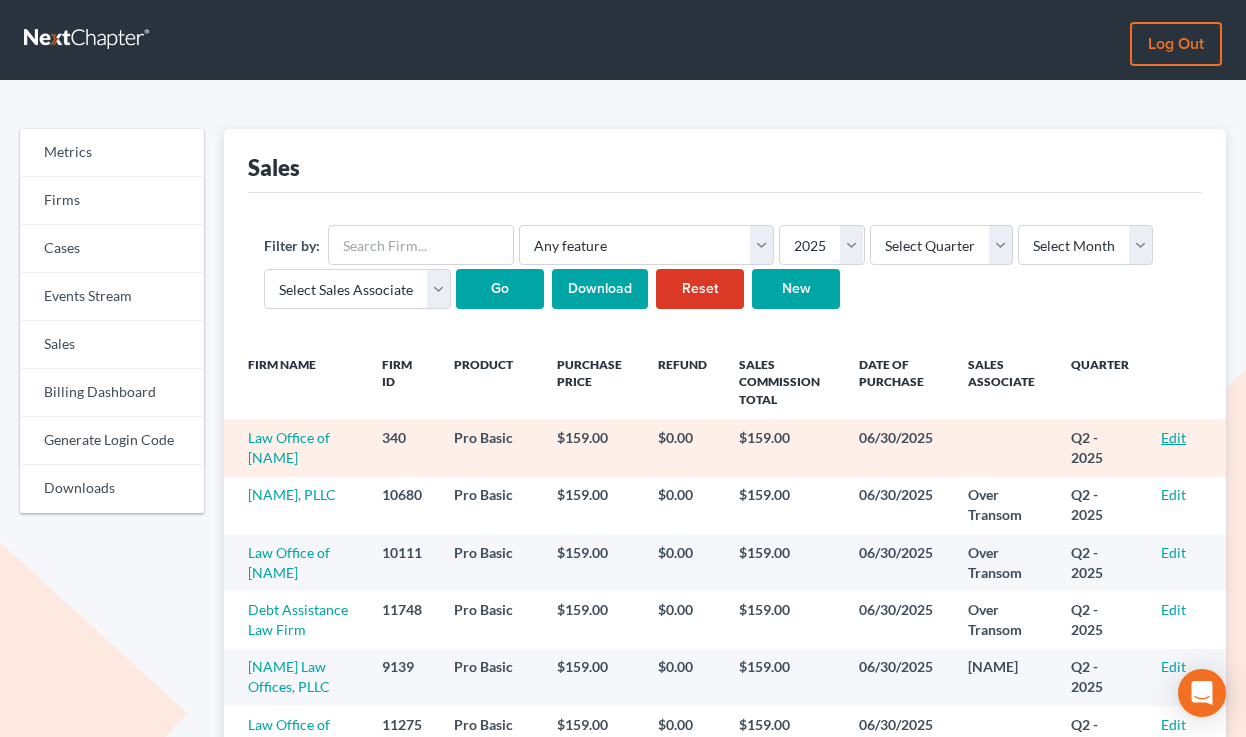 click on "Edit" at bounding box center (1173, 437) 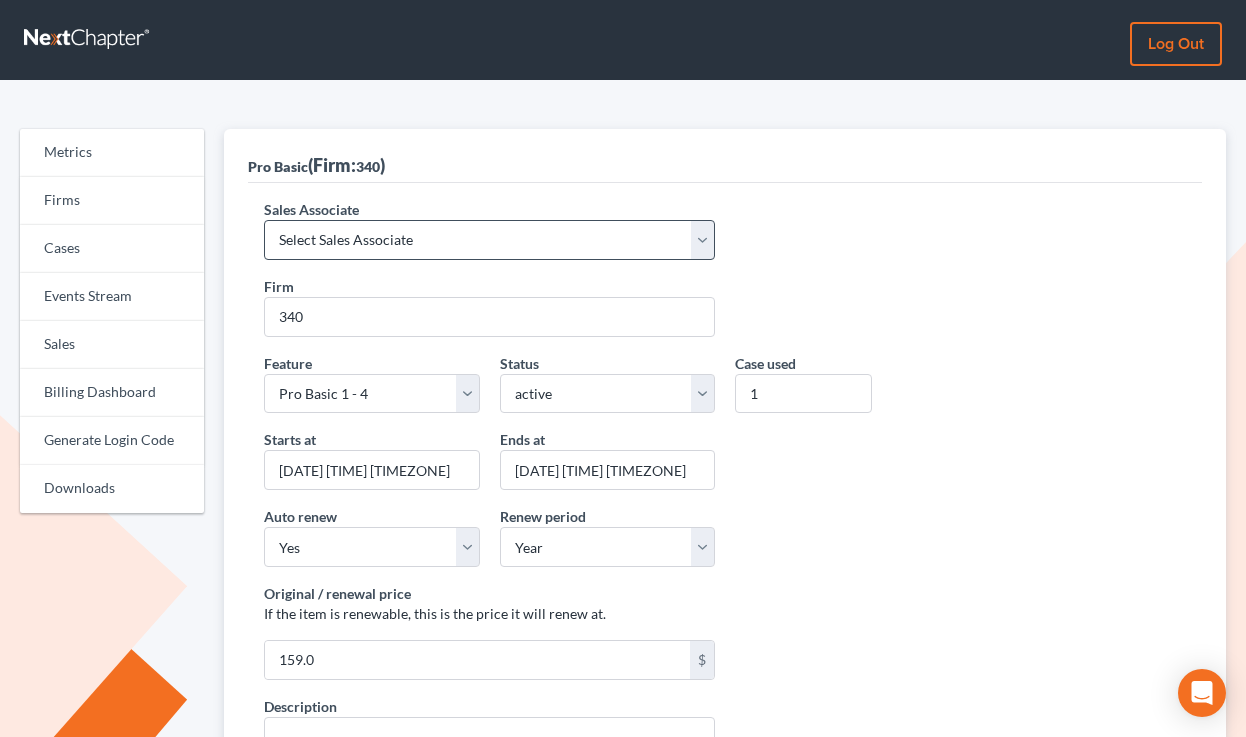 scroll, scrollTop: 0, scrollLeft: 0, axis: both 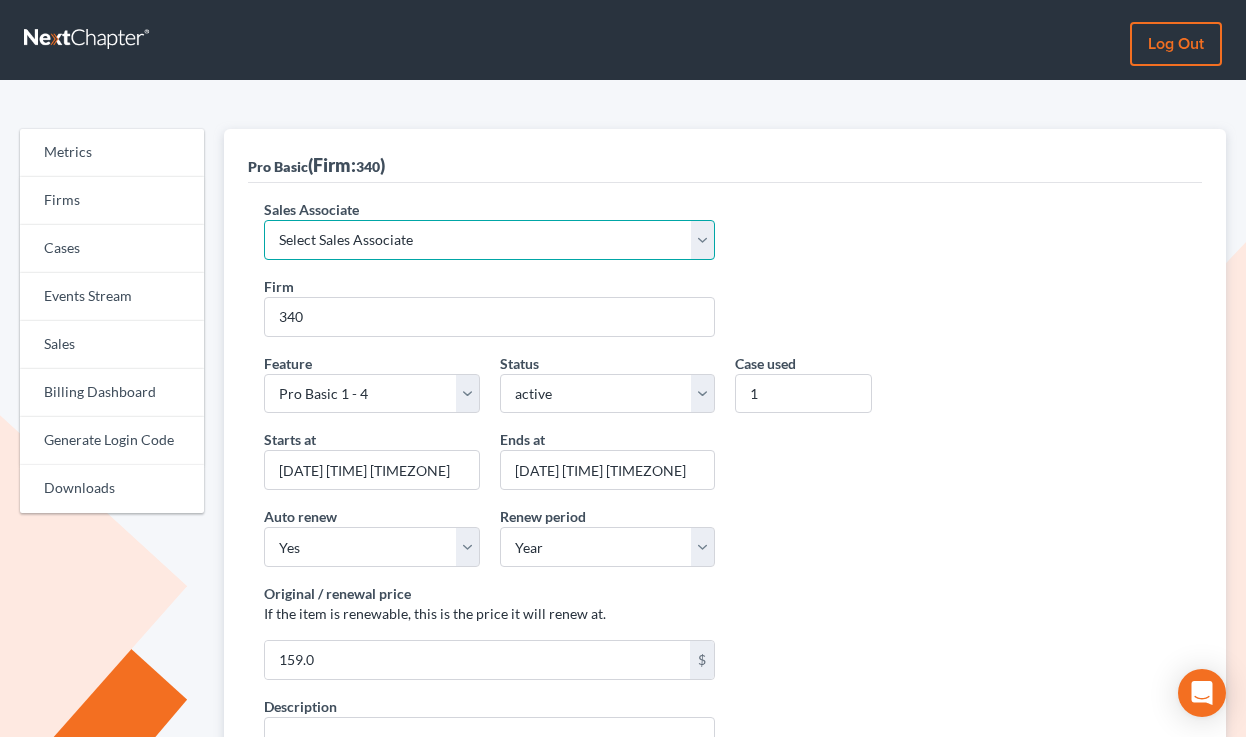 click on "Select Sales Associate
Alex Seymour
Over Transom
Tim Shadoan" at bounding box center (489, 240) 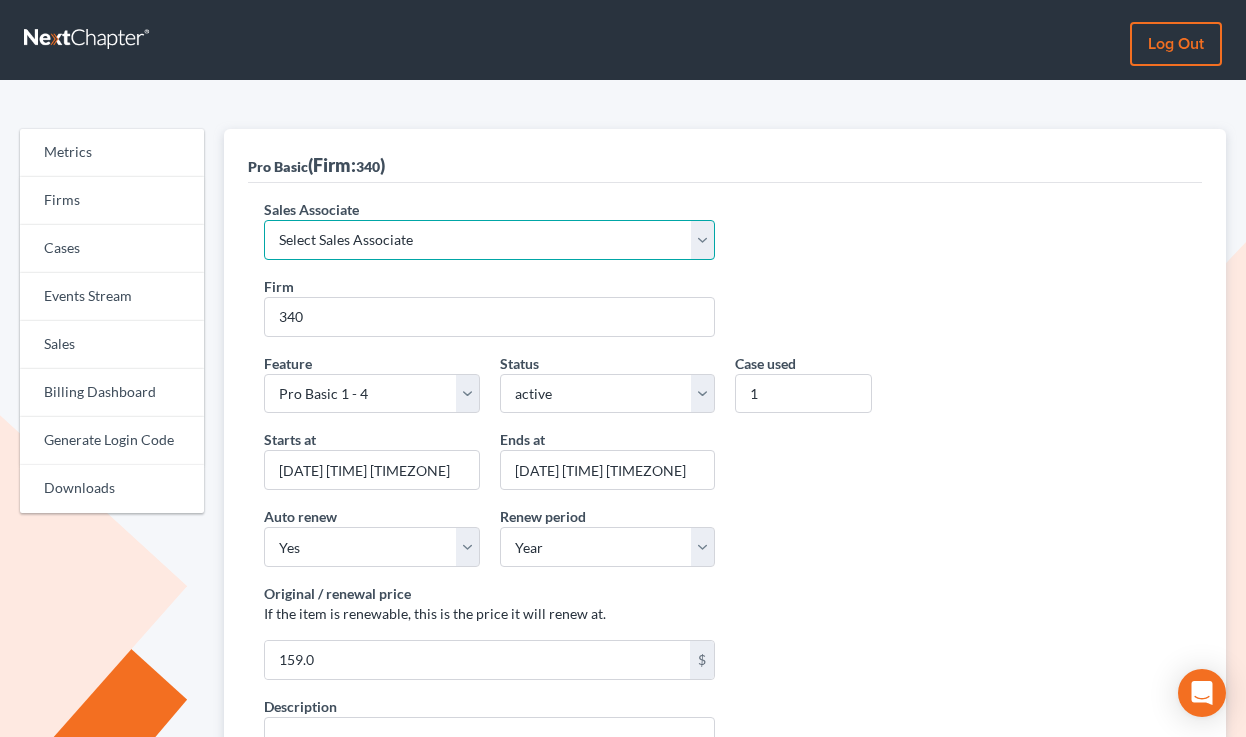select on "10275" 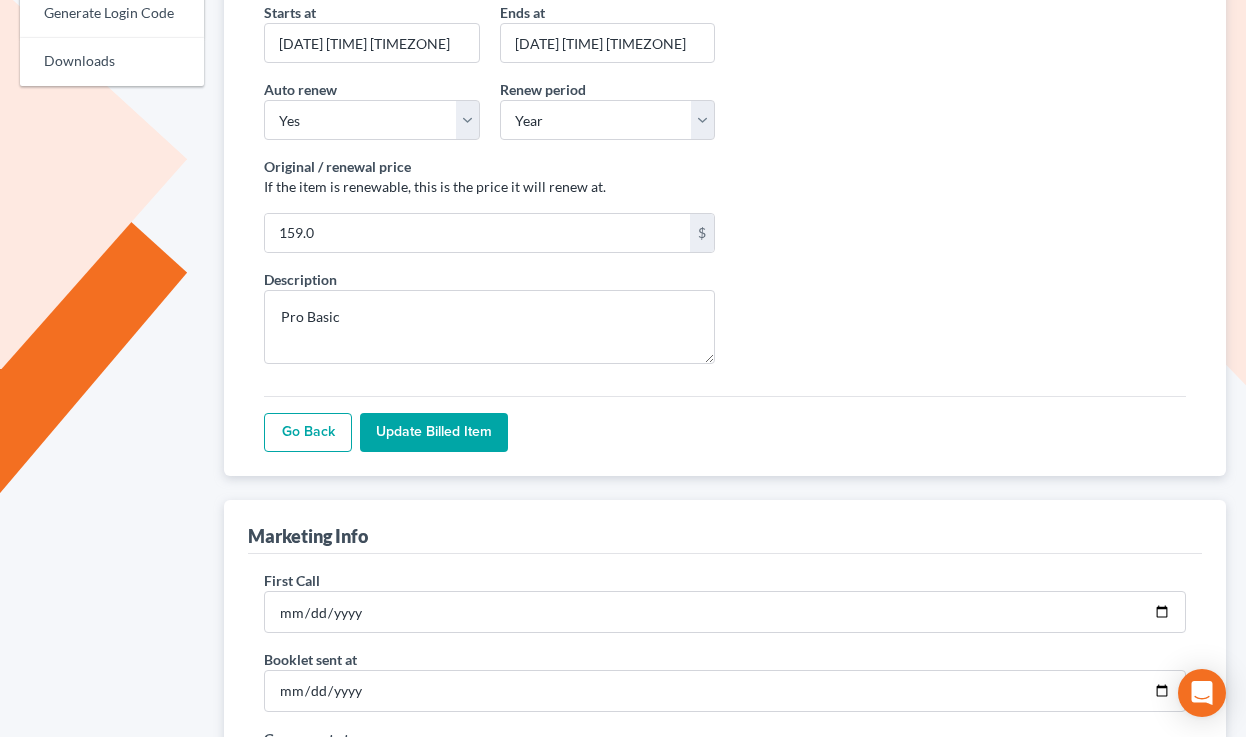 scroll, scrollTop: 466, scrollLeft: 0, axis: vertical 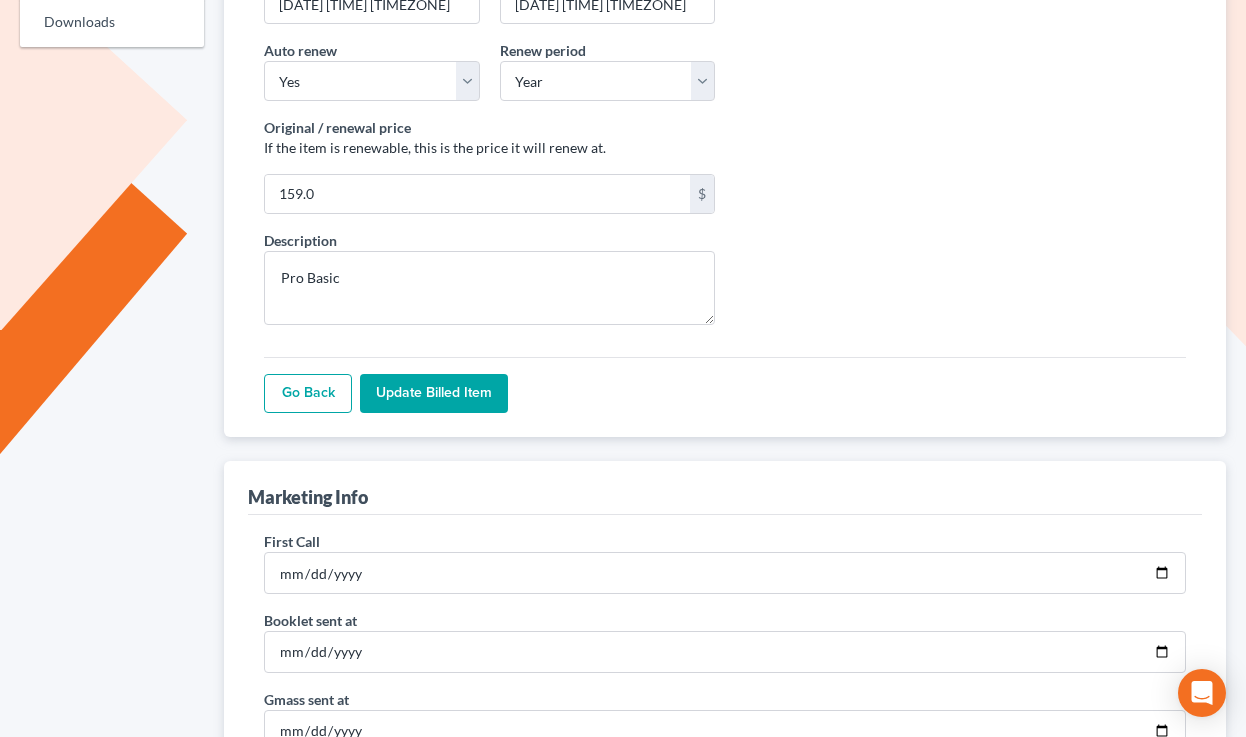 click on "Sales Associate Select Sales Associate
Alex Seymour
Over Transom
Tim Shadoan Firm 340 Feature
Start Plus Plan
Pro Plus Plan
Whoa Plan
Credit Report
Credit Report Monthly
Final Packet
ECF Full
ECF Emergency
Chapter 13 Plan
MyChapter
NextMessage
Pacer Notices
Doc Creator
Virtual Paralegal
Virtual Paralegal - Hourly
Virtual Paralegal Annual 5
Virtual Paralegal Annual 10
Virtual Paralegal Annual 15
Virtual Paralegal Annual 15+
Concierge
Case Transfer
Additional User
Additional User Loyalty
Start Plan (Loyalty)
Grow Plan (Loyalty)
Pro Plan (Loyalty)
Start Plan
Grow Plan
Pro Plan
Whoa Plan (Loyalty)
Doc Pro Monthly
Doc Whoa Monthly
Doc Pro
Doc Whoa
Form Suite
Pro Basic 1 - 4
Pro Basic 5 - 11
Pro Basic 12+
Pro Plus 1 - 11
Pro Plus 12+ Status
active
inactive
pending
expired
error
pending_charges Case count Case used 1 Starts at 2025-06-30 20:44:21 -0400 Ends at 2026-06-30 20:44:21 -0400 Auto renew Yes
No Renew period" at bounding box center (725, 77) 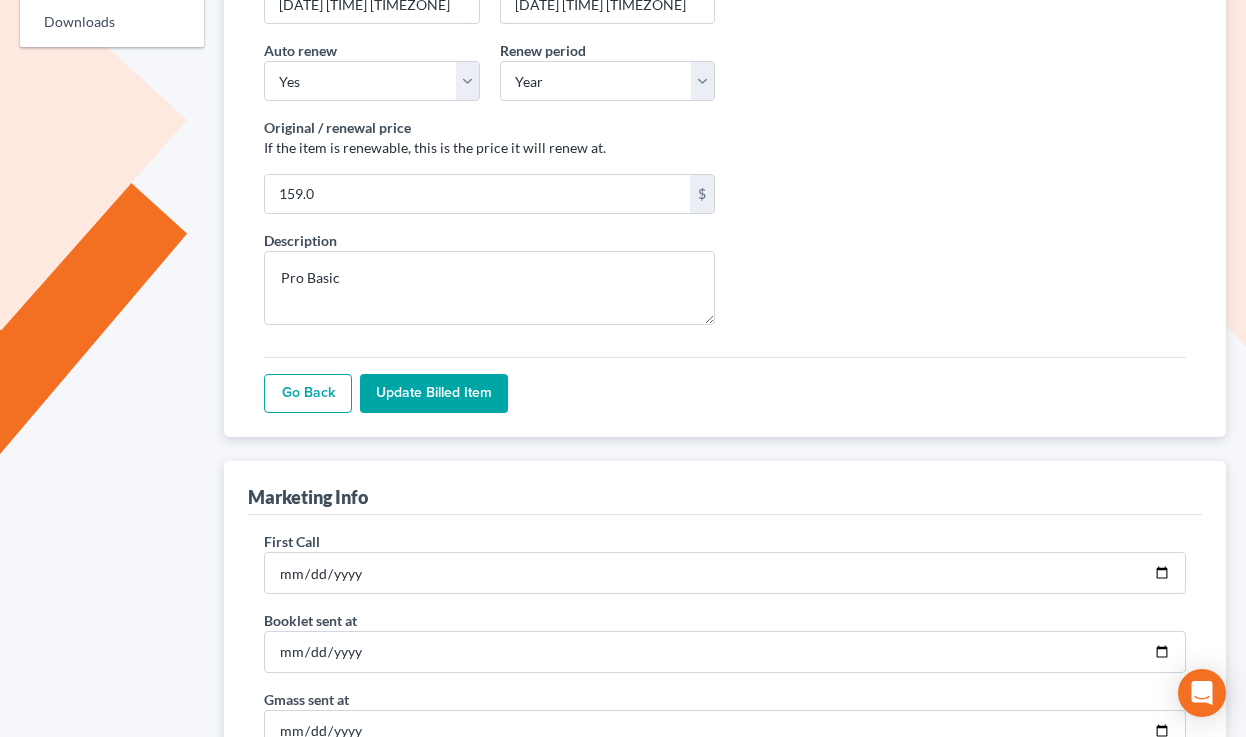 click on "Update Billed item" at bounding box center [434, 394] 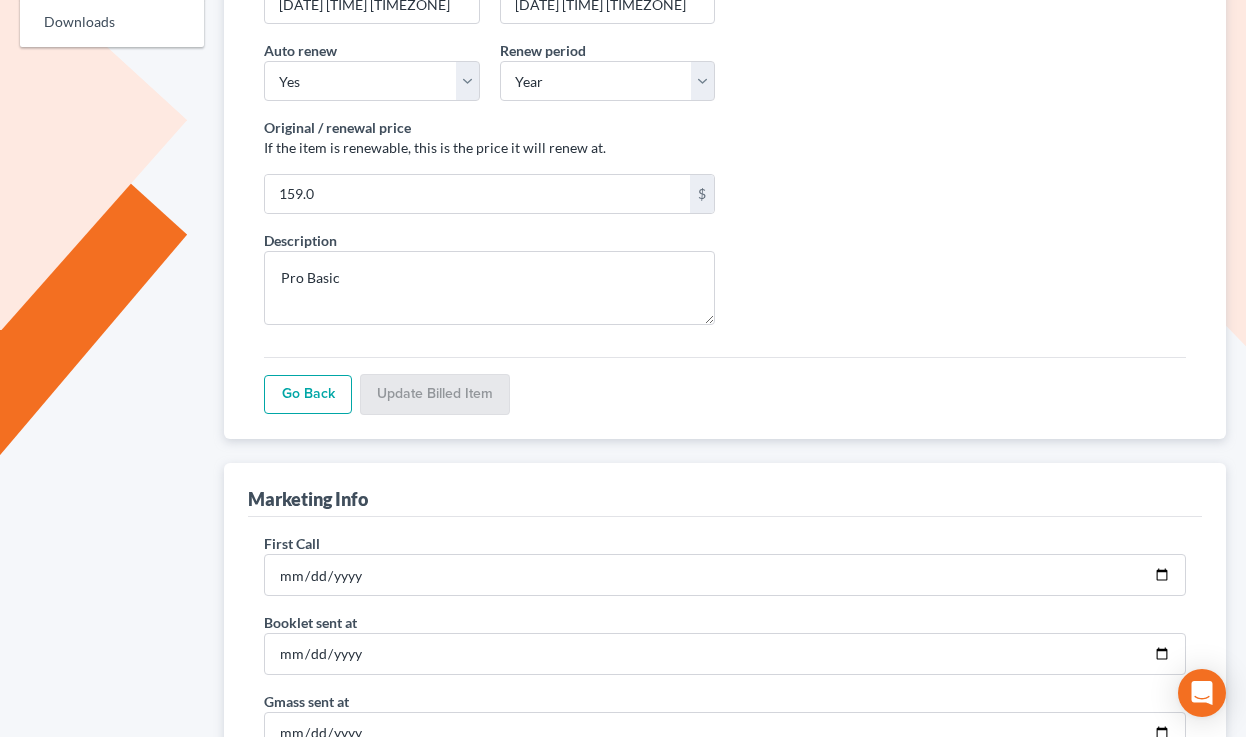 scroll, scrollTop: 466, scrollLeft: 0, axis: vertical 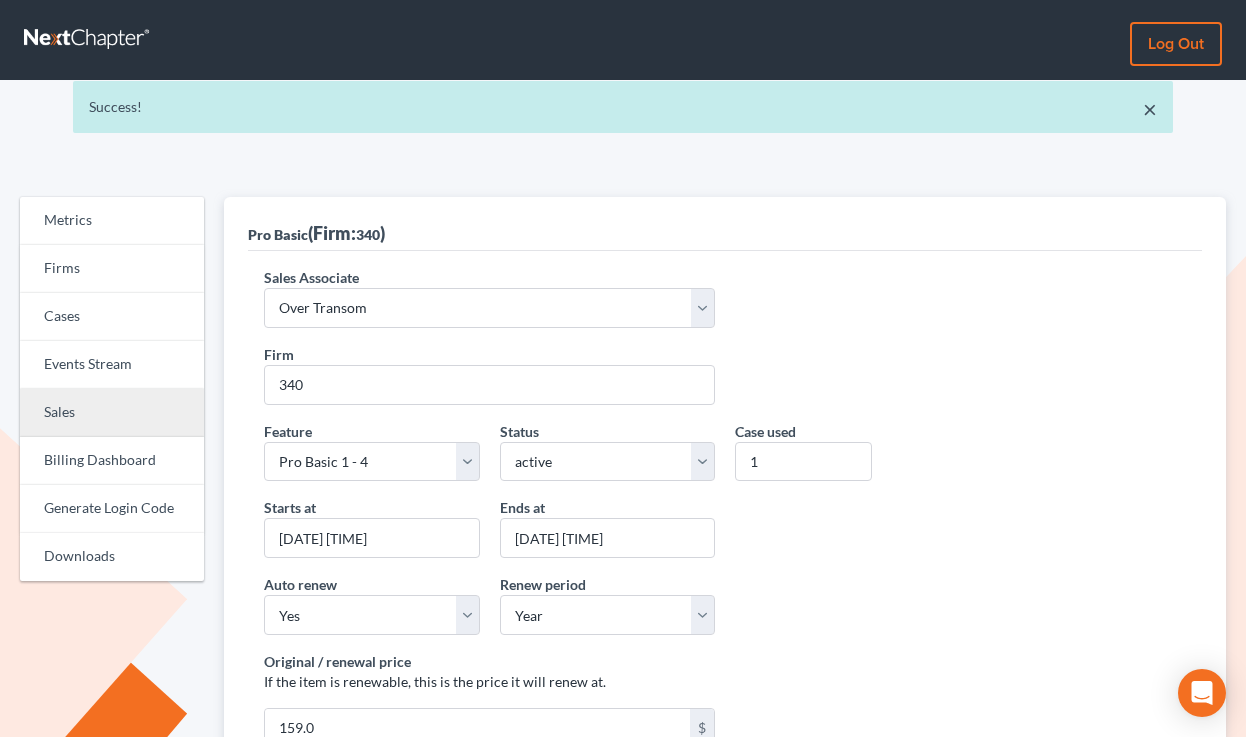 click on "Sales" at bounding box center [112, 413] 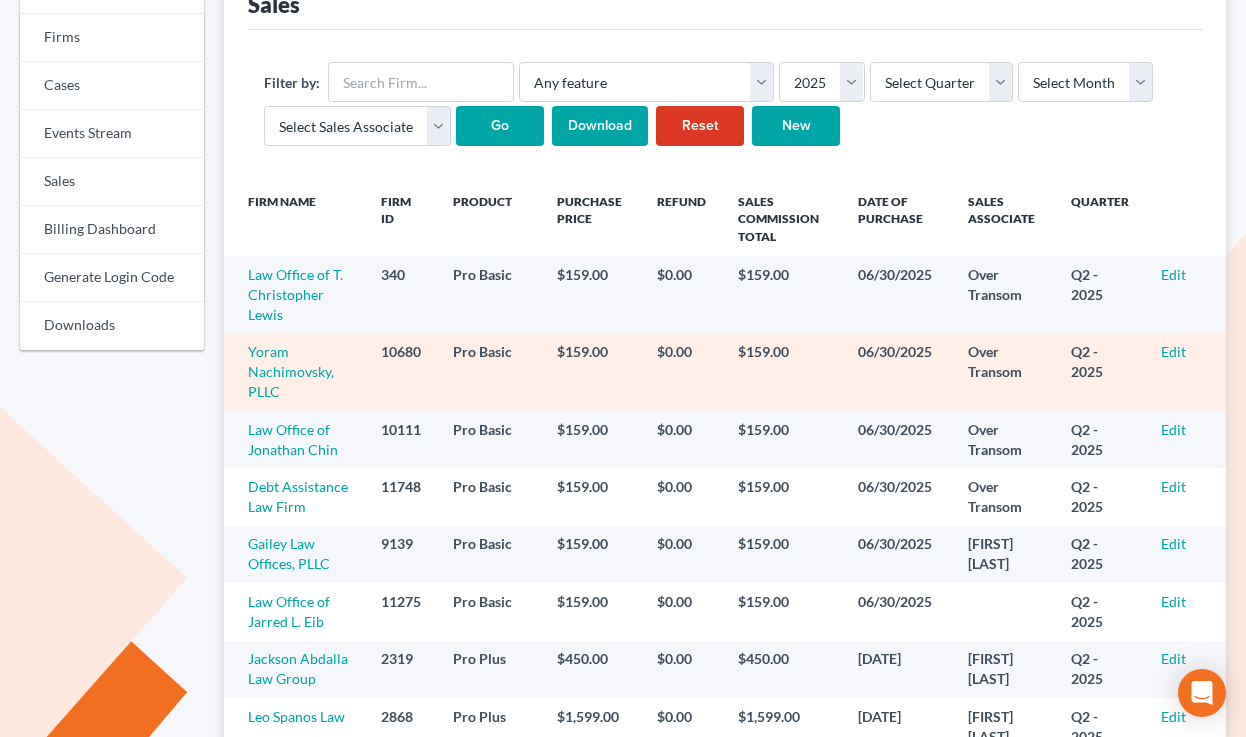 scroll, scrollTop: 300, scrollLeft: 0, axis: vertical 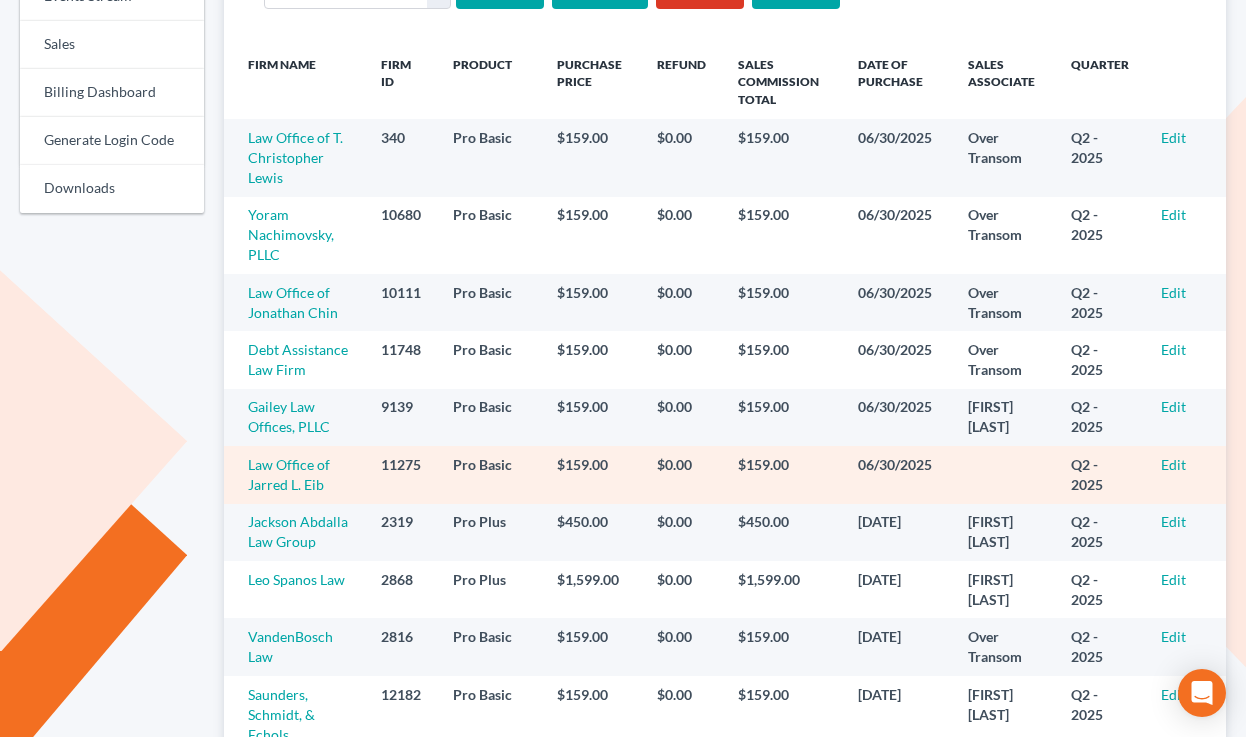 click on "Law Office of Jarred L. Eib" at bounding box center (294, 157) 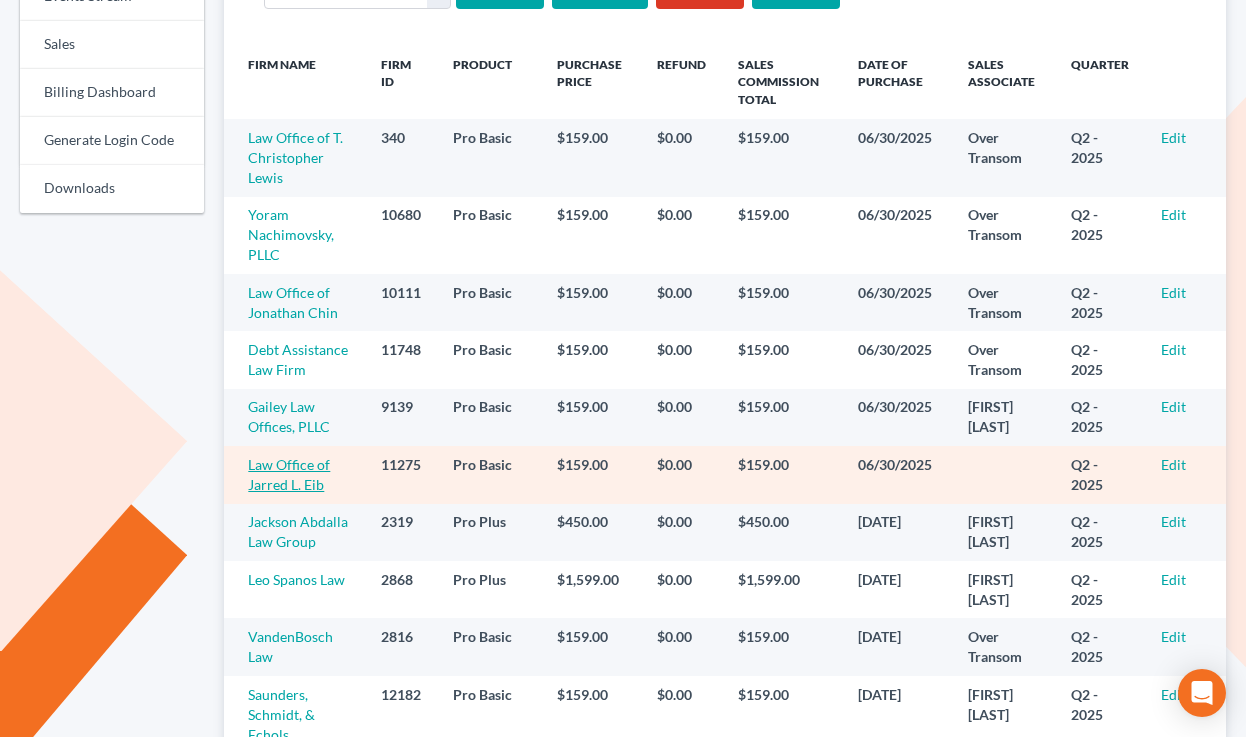 click on "Law Office of Jarred L. Eib" at bounding box center (289, 474) 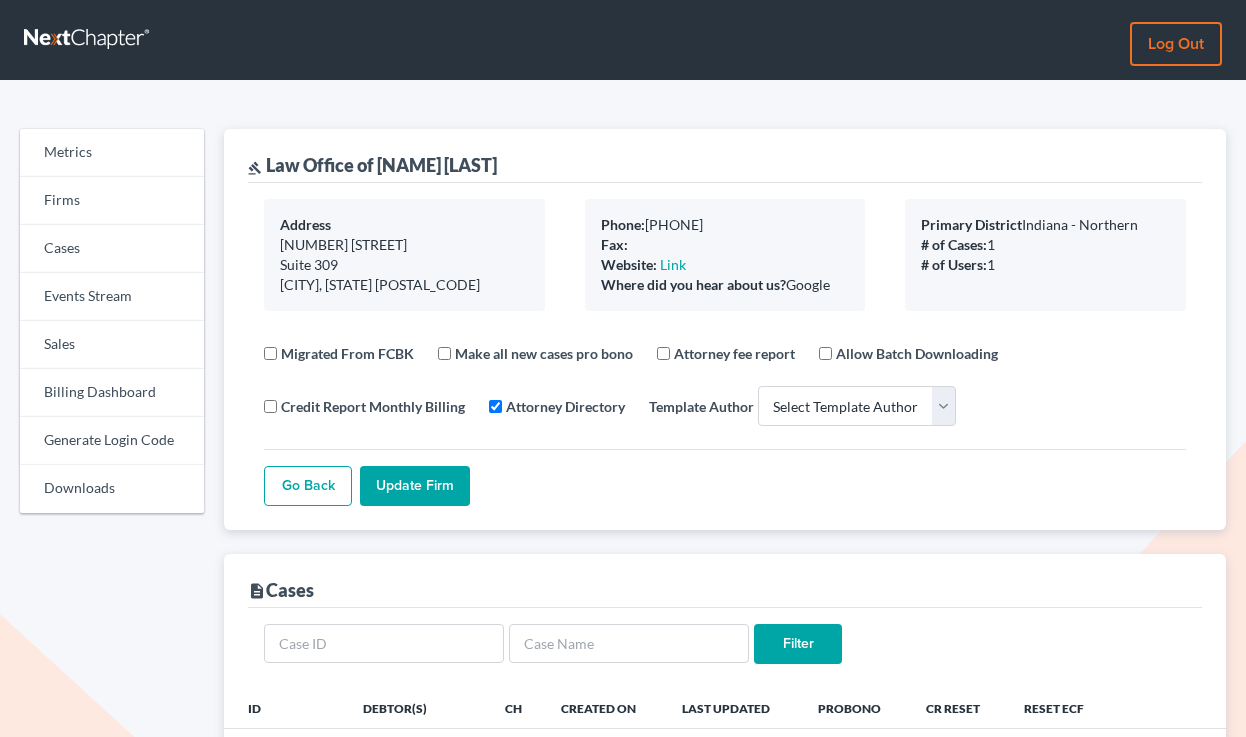 scroll, scrollTop: 0, scrollLeft: 0, axis: both 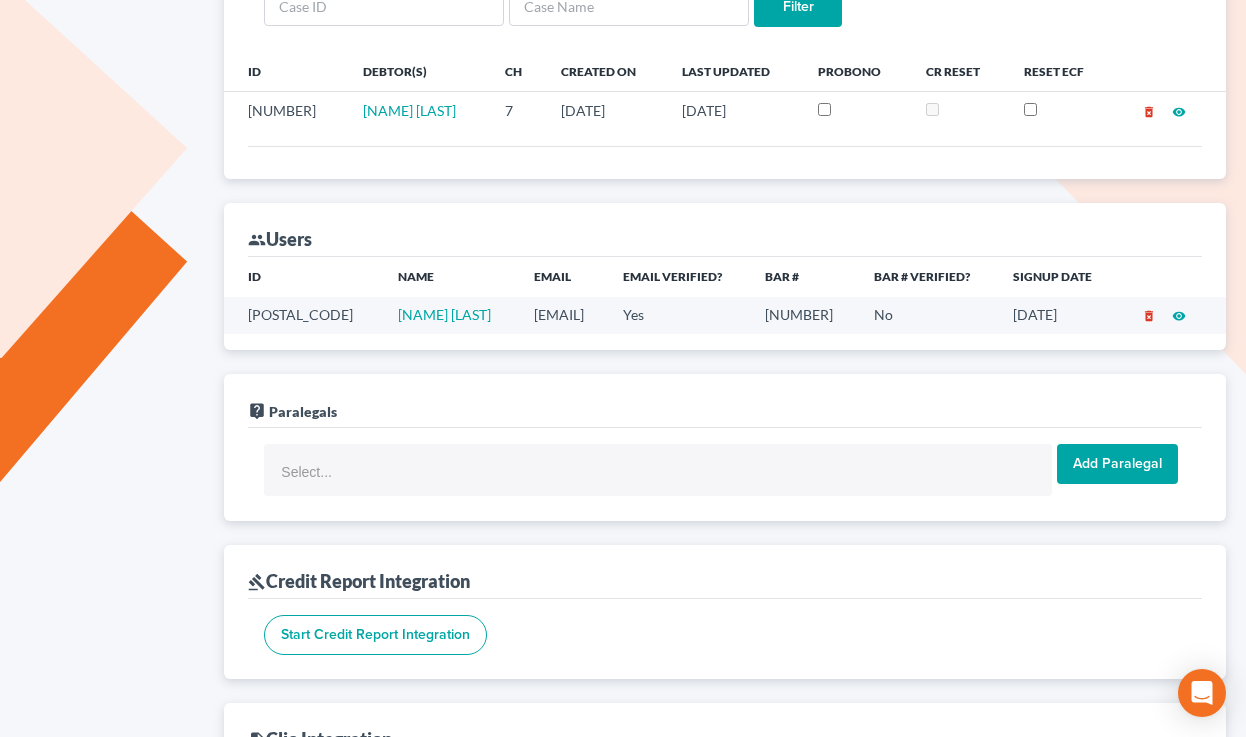click on "jarred@eiblaw.com" at bounding box center [562, 315] 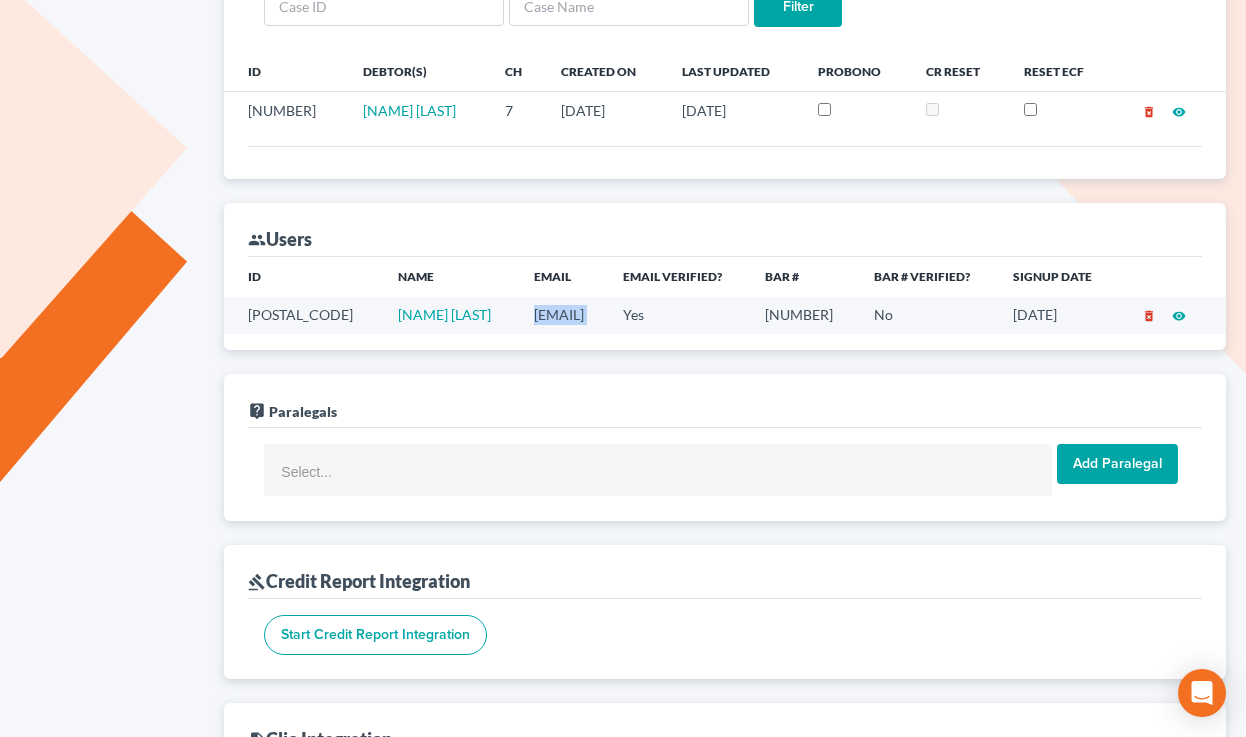 click on "jarred@eiblaw.com" at bounding box center [562, 315] 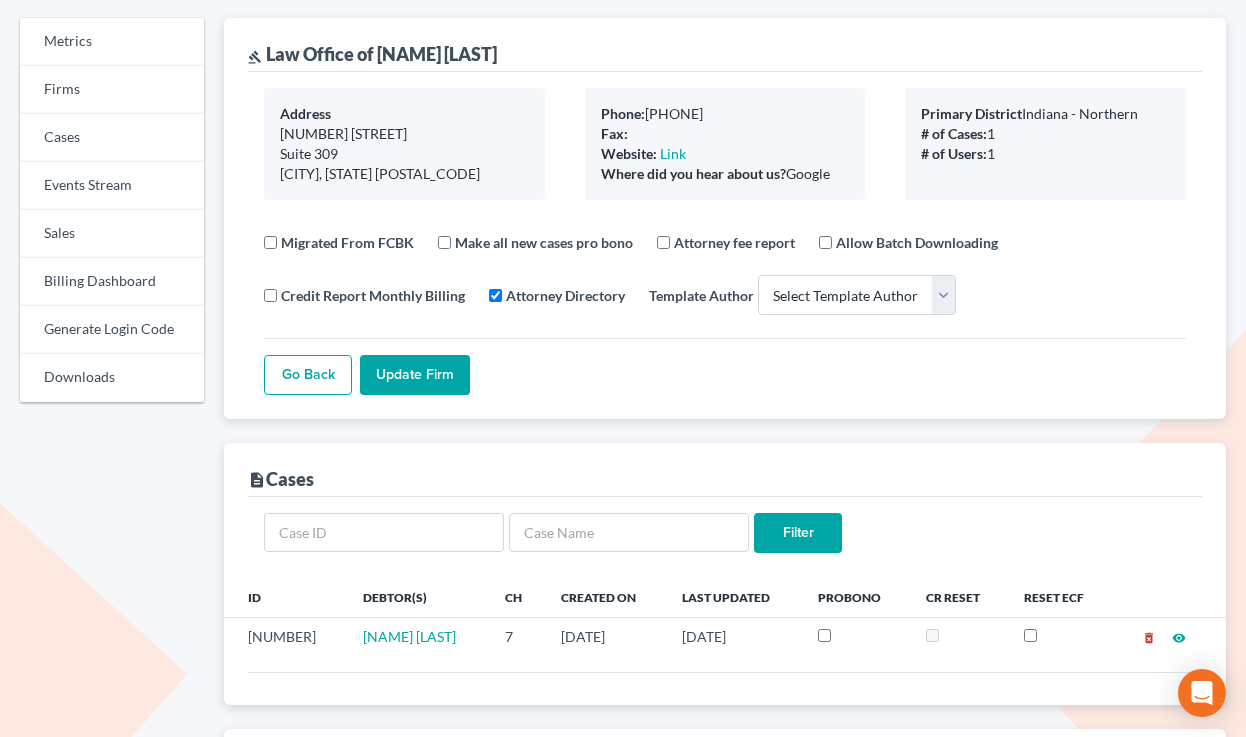 scroll, scrollTop: 149, scrollLeft: 0, axis: vertical 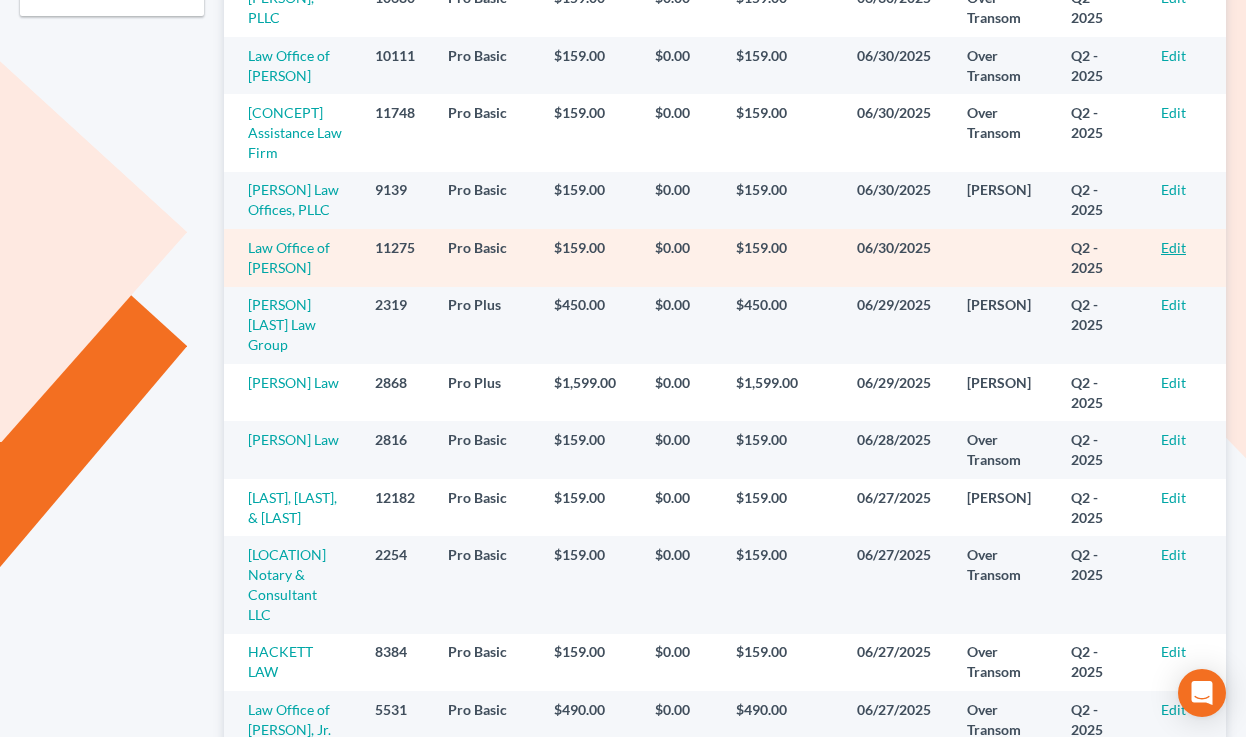click on "Edit" at bounding box center [1173, 247] 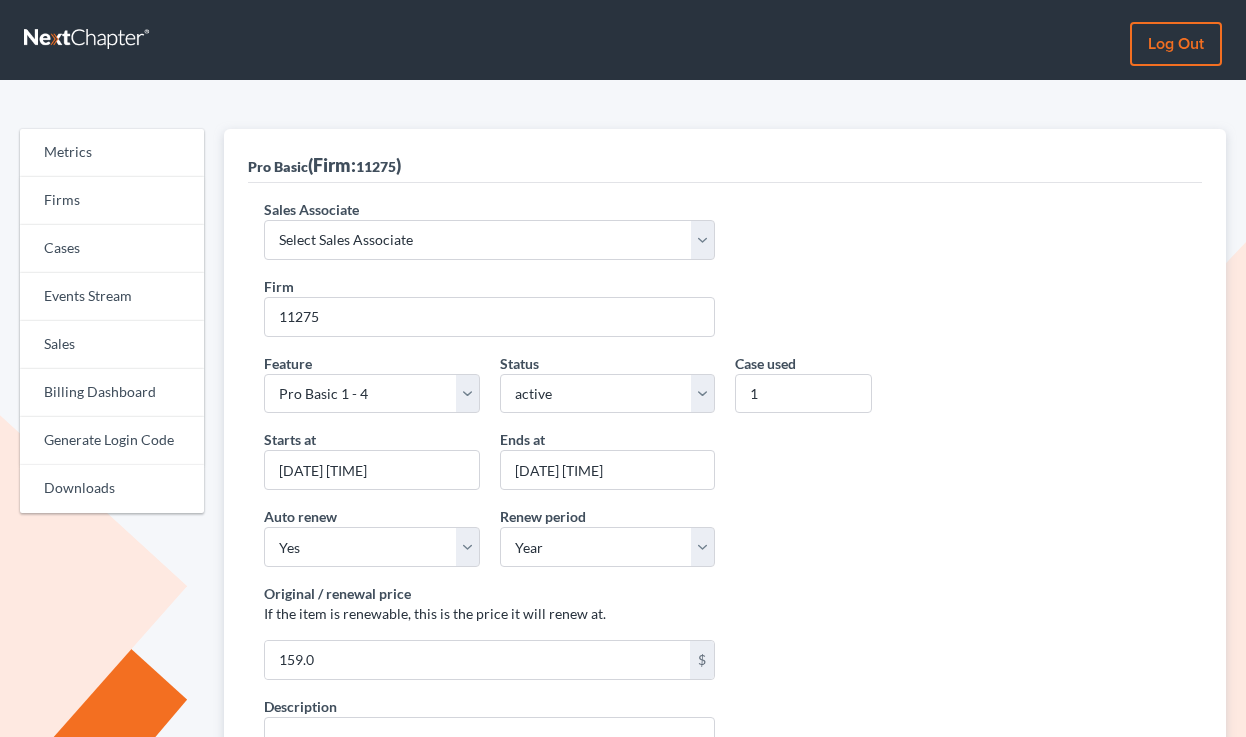 scroll, scrollTop: 0, scrollLeft: 0, axis: both 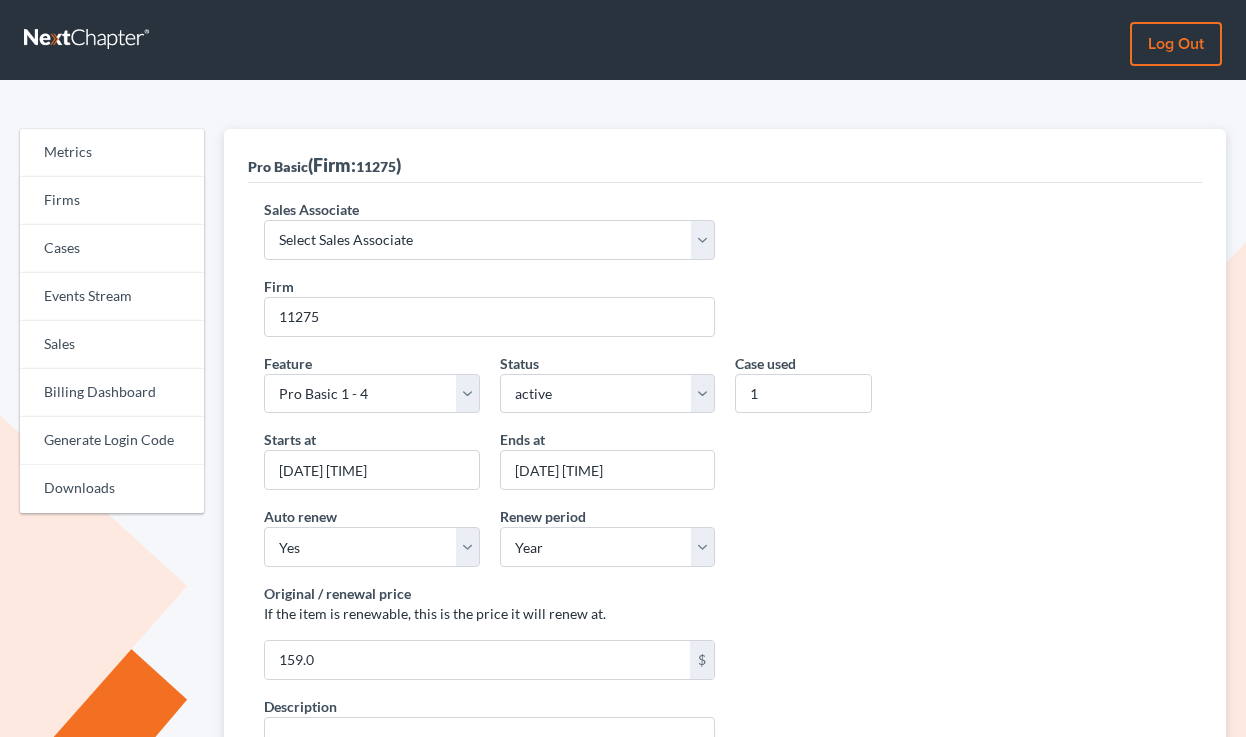 click on "Sales Associate" at bounding box center [311, 209] 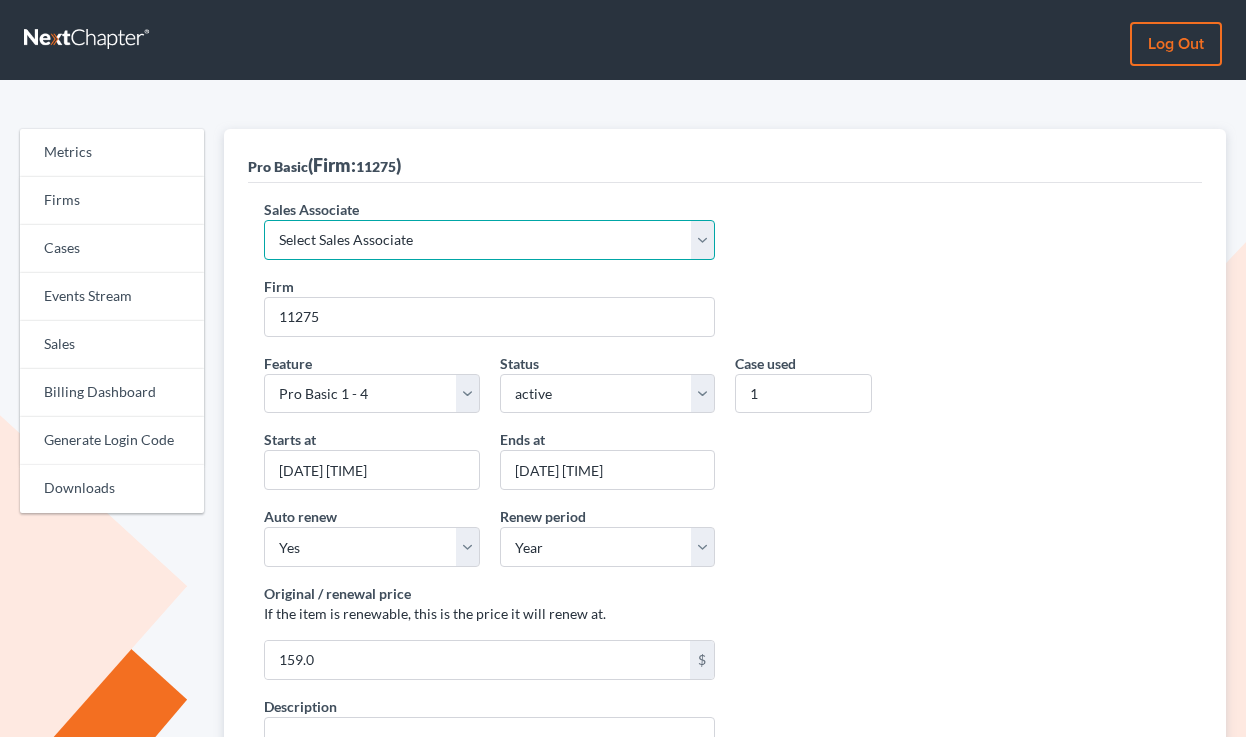 click on "Select Sales Associate
[ASSOCIATE]
[ASSOCIATE]
[ASSOCIATE]" at bounding box center [489, 240] 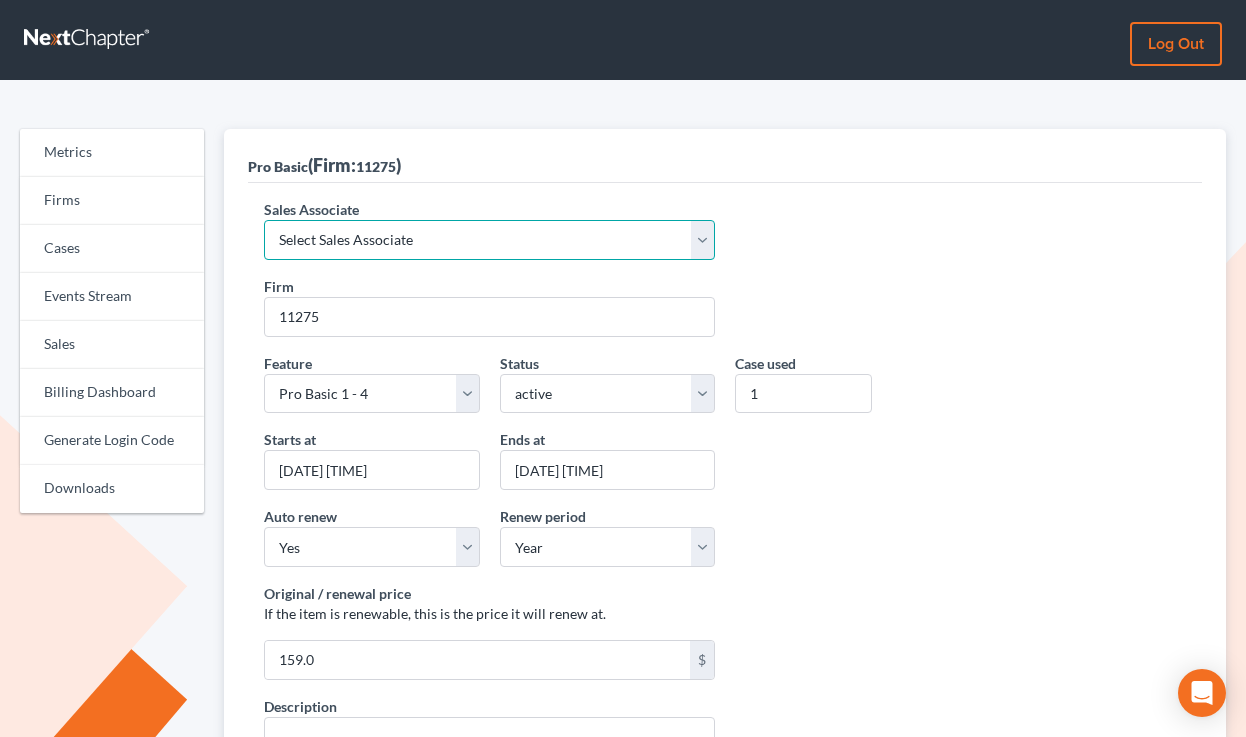 click on "Select Sales Associate
[ASSOCIATE]
[ASSOCIATE]
[ASSOCIATE]" at bounding box center [489, 240] 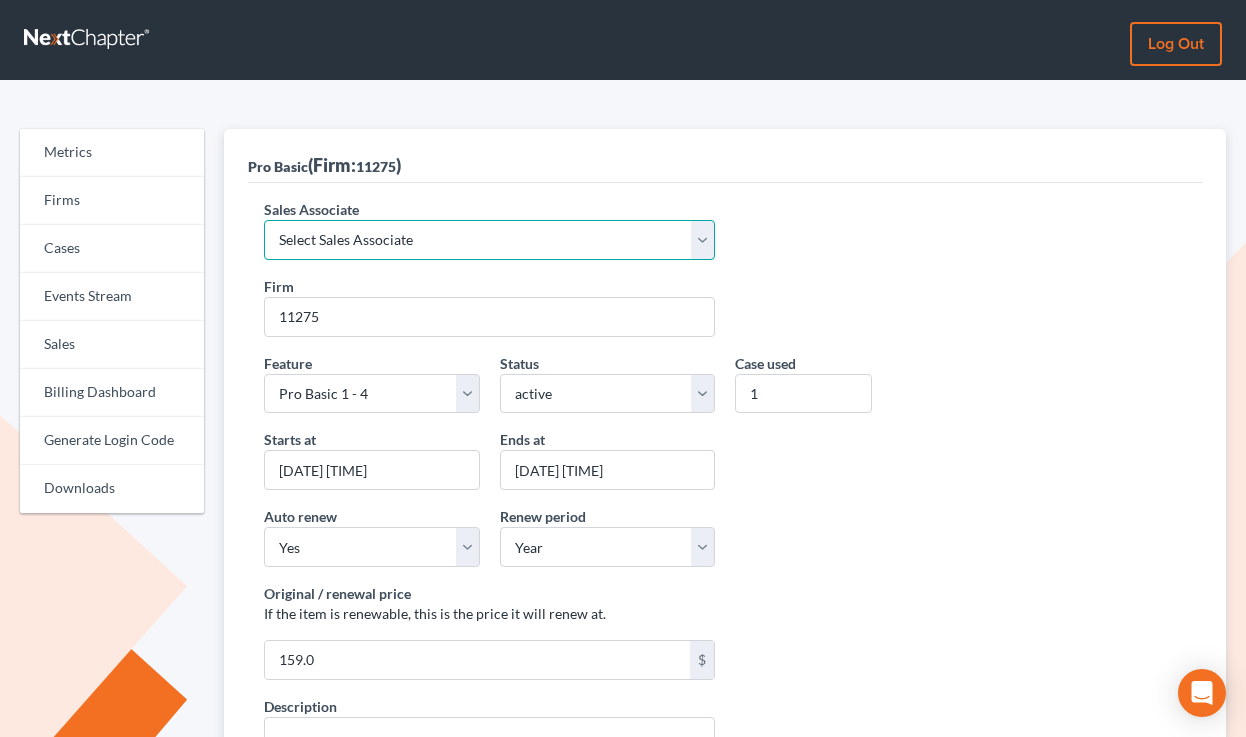 select on "10275" 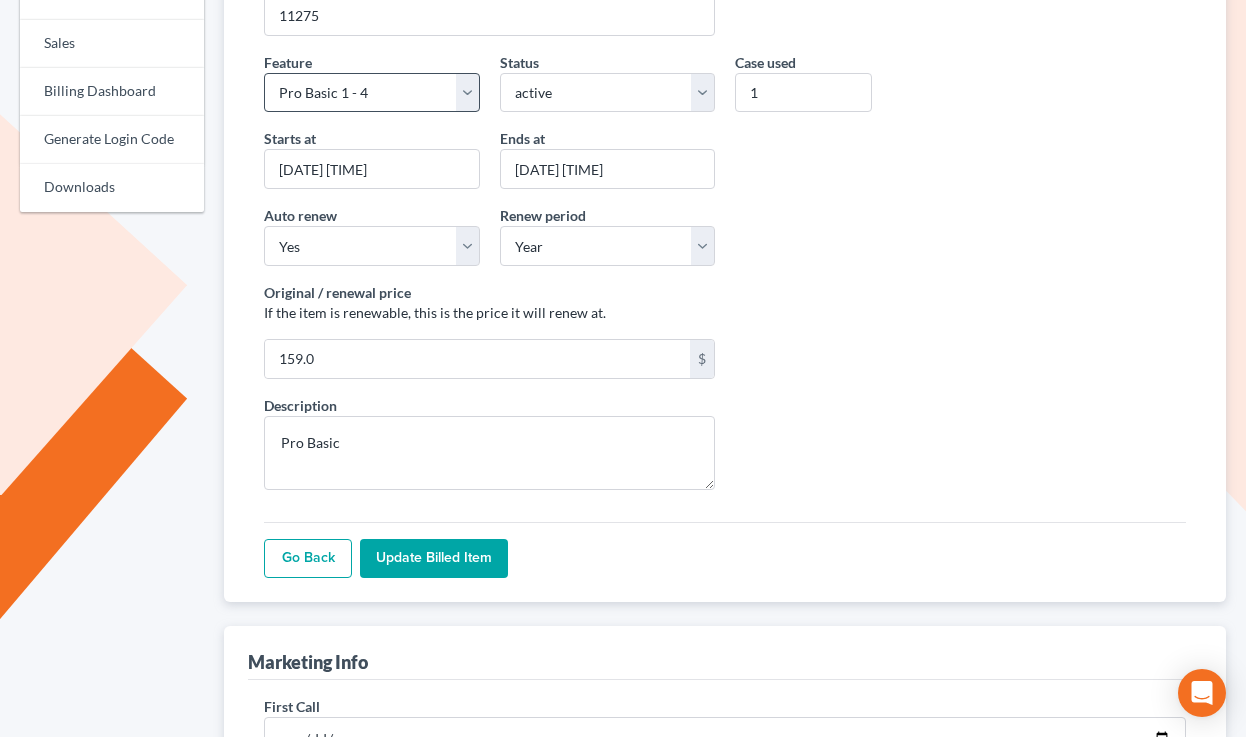 scroll, scrollTop: 387, scrollLeft: 0, axis: vertical 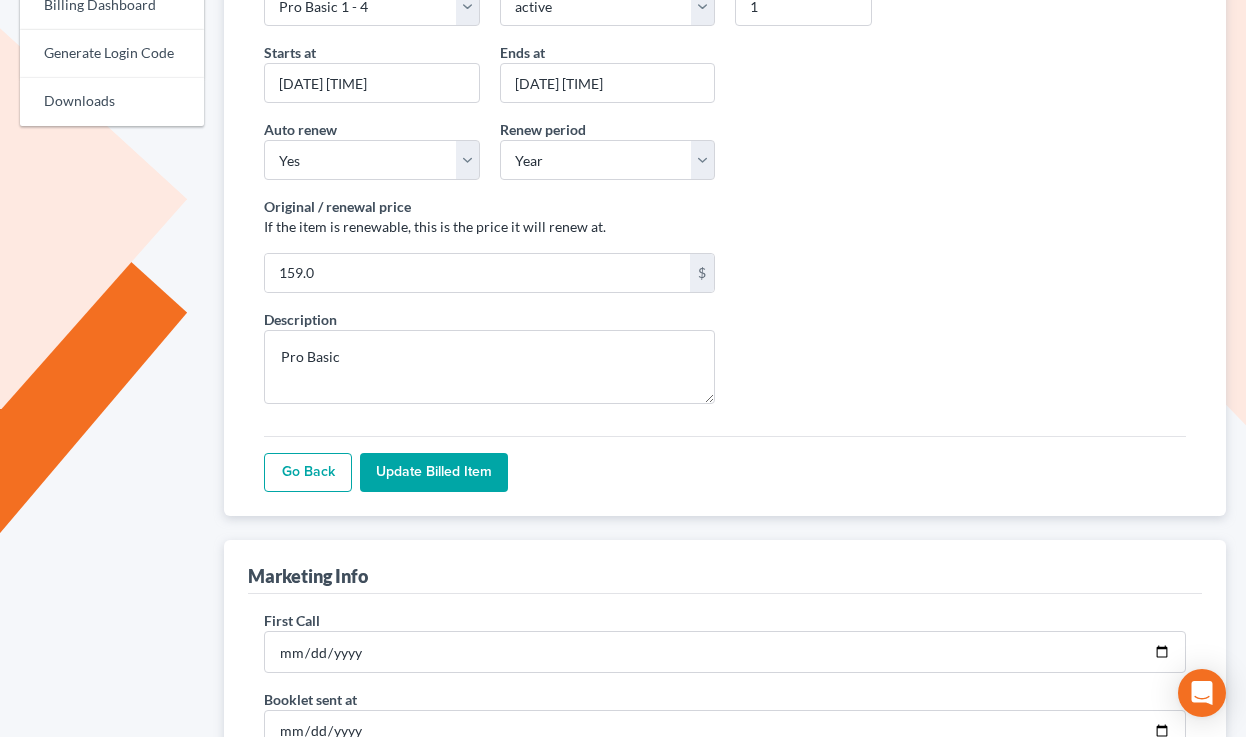 click on "Update Billed item" at bounding box center (434, 473) 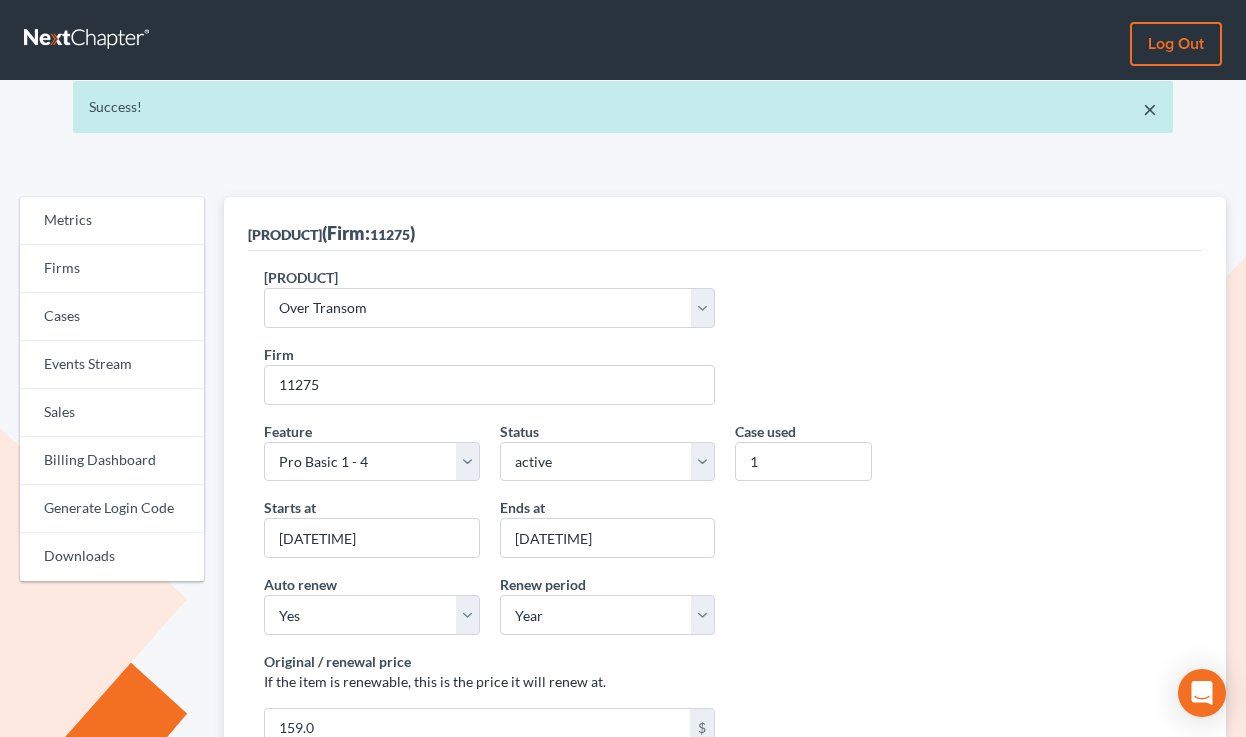 scroll, scrollTop: 0, scrollLeft: 0, axis: both 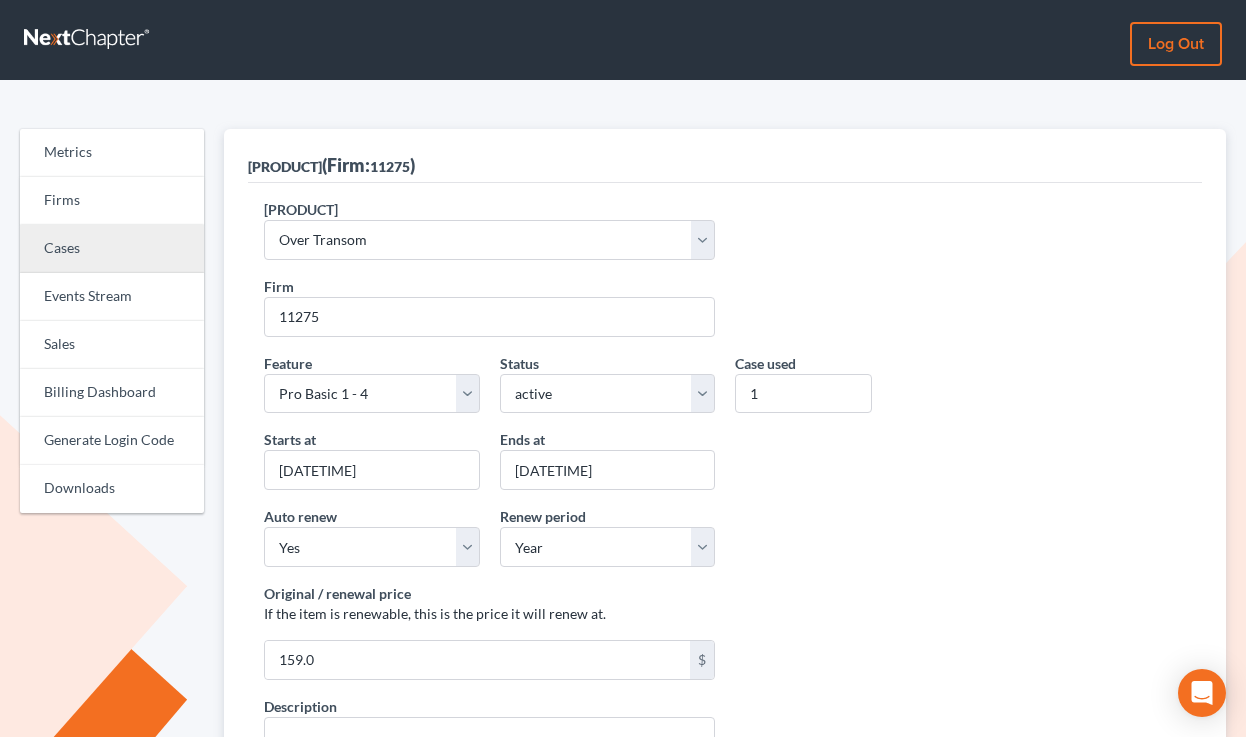 click on "Cases" at bounding box center (112, 249) 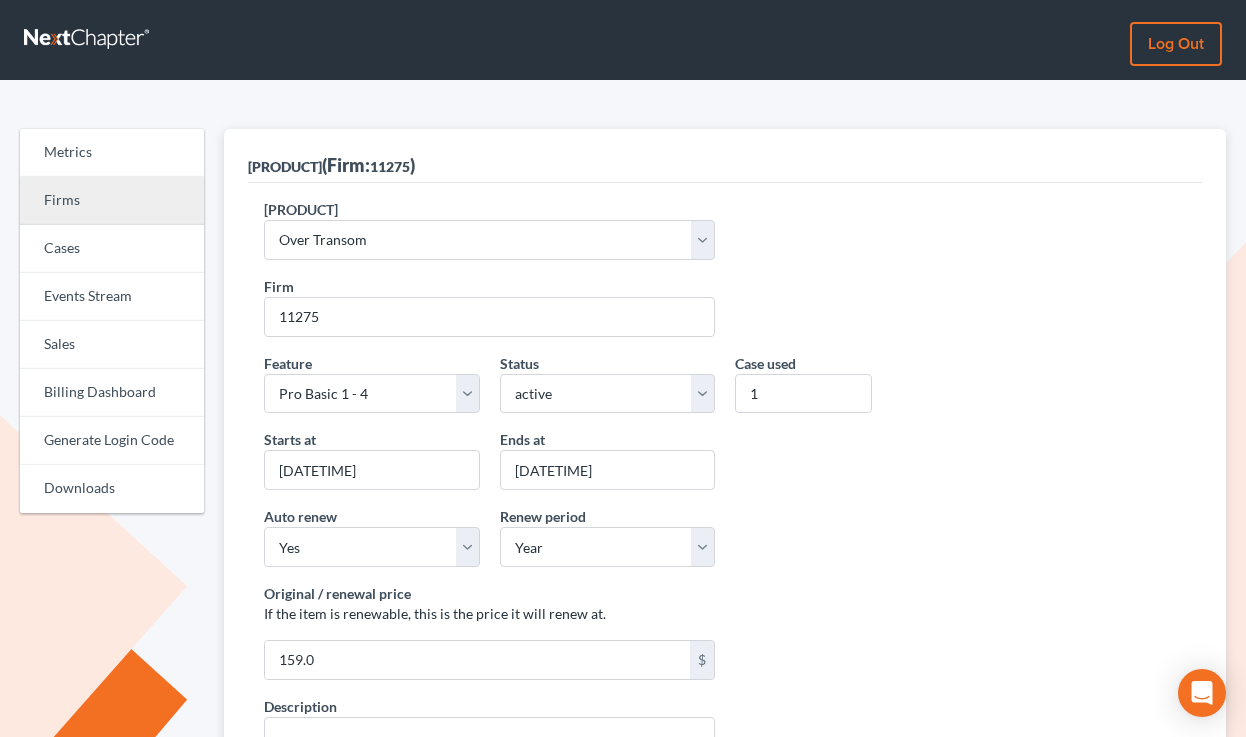 click on "Firms" at bounding box center [112, 201] 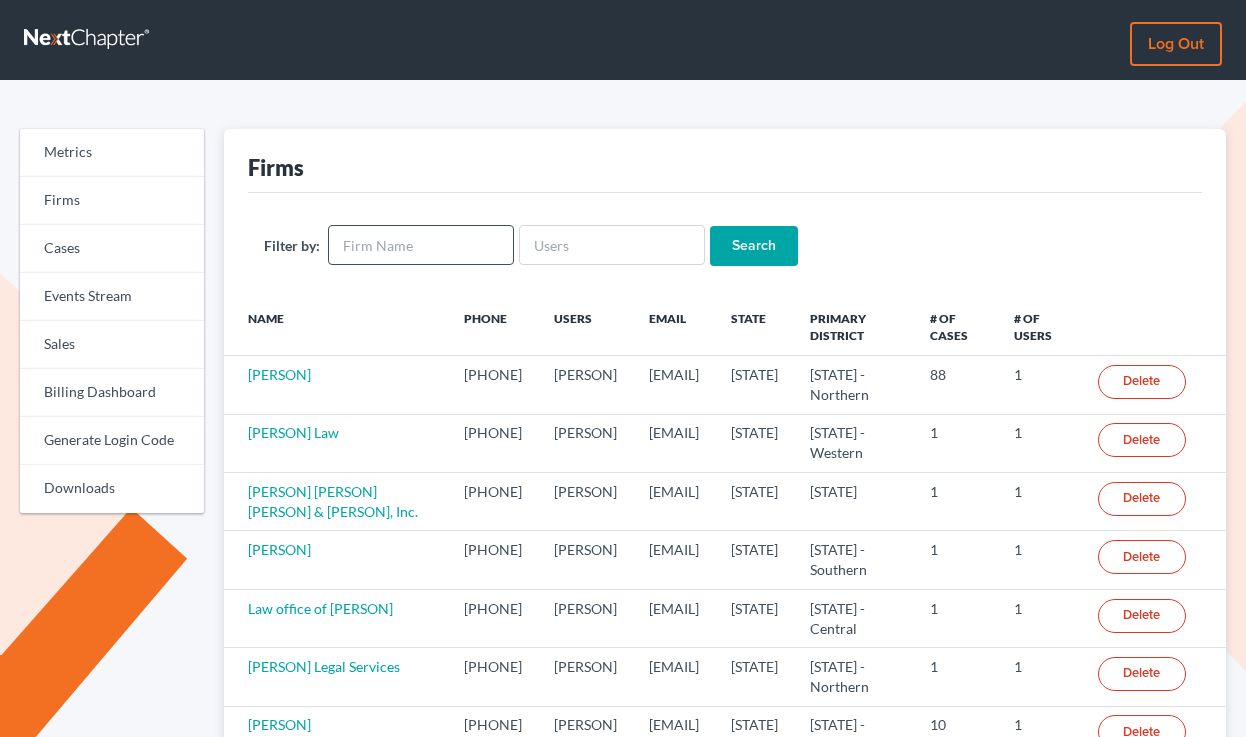 scroll, scrollTop: 0, scrollLeft: 0, axis: both 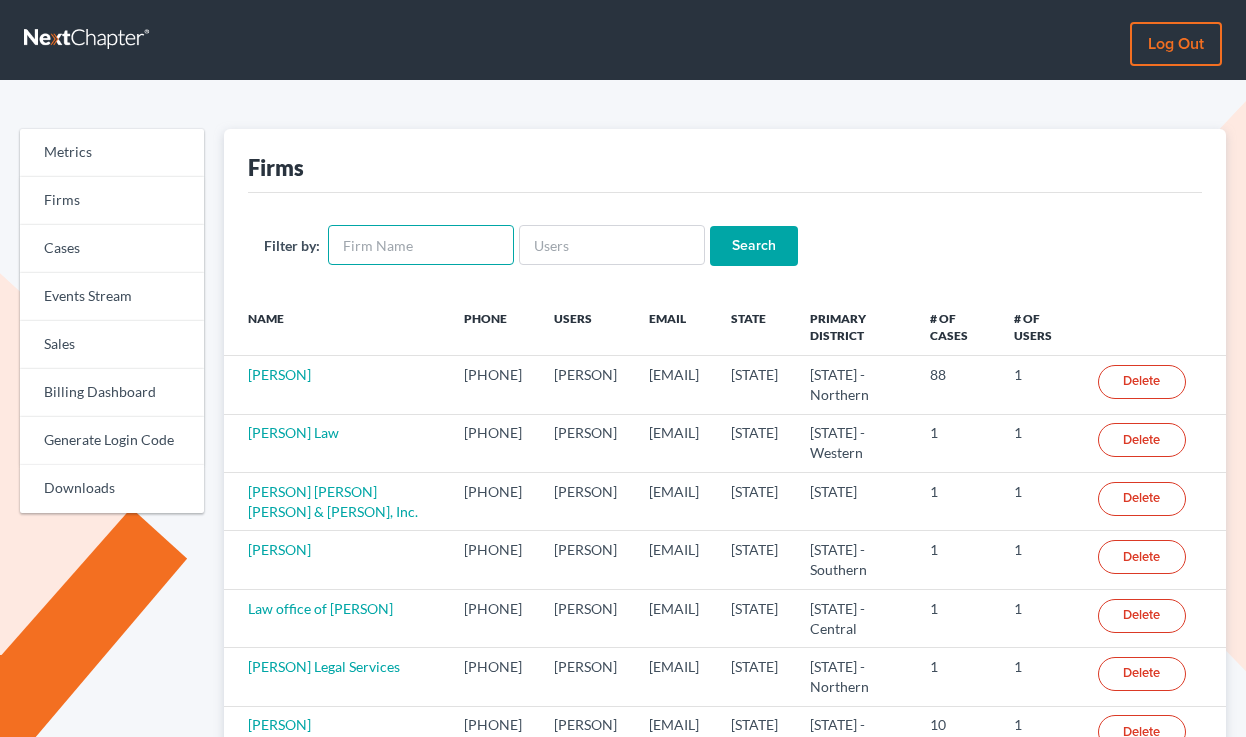 click at bounding box center [421, 245] 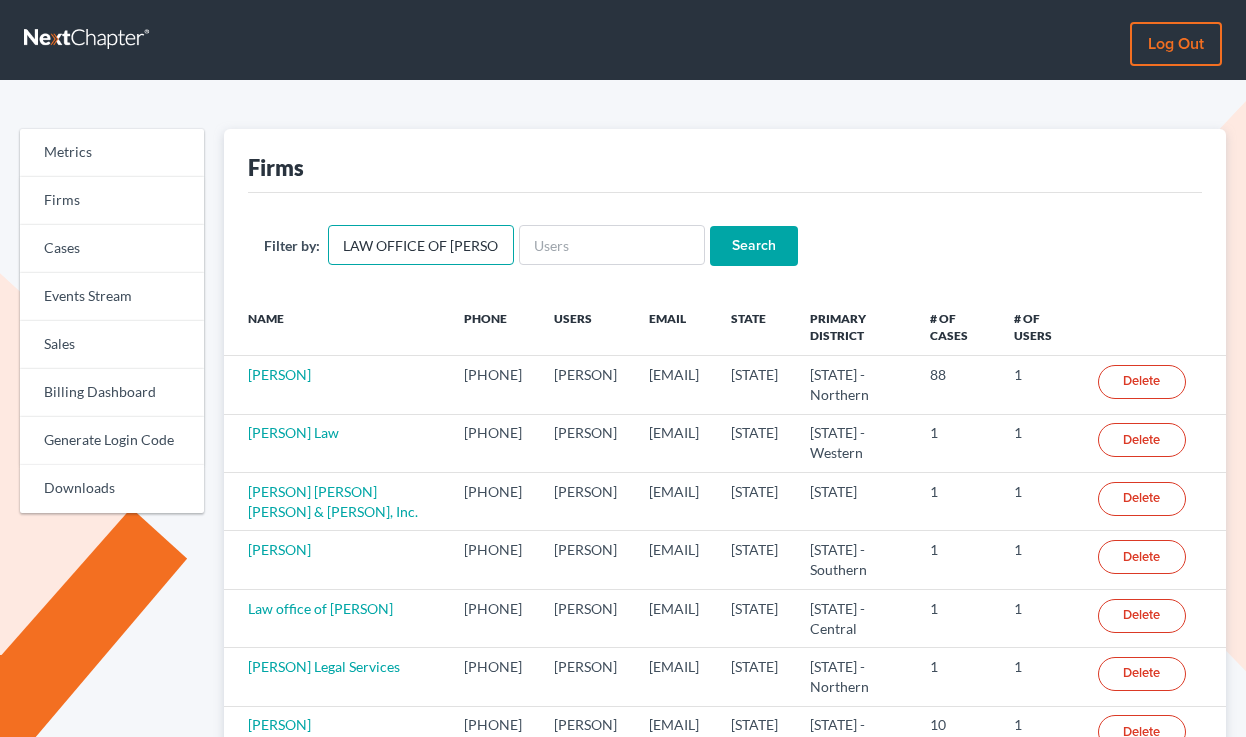 scroll, scrollTop: 0, scrollLeft: 91, axis: horizontal 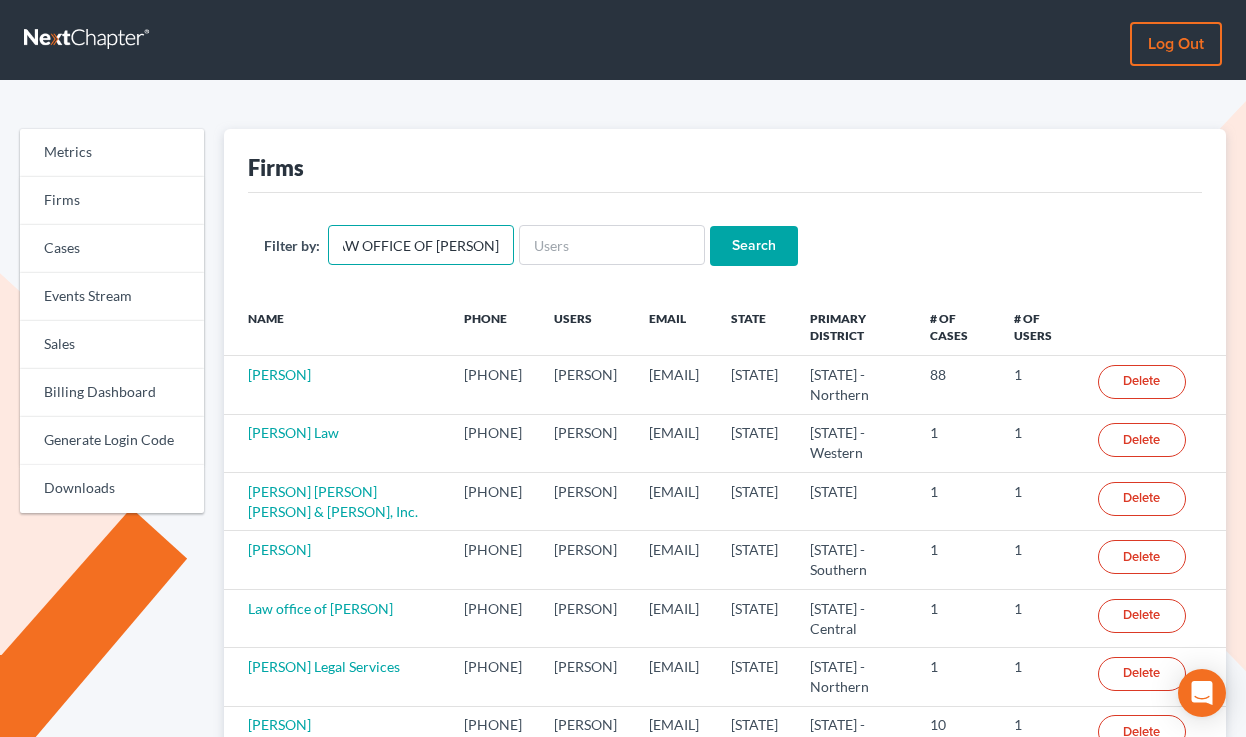 type on "LAW OFFICE OF [PERSON]" 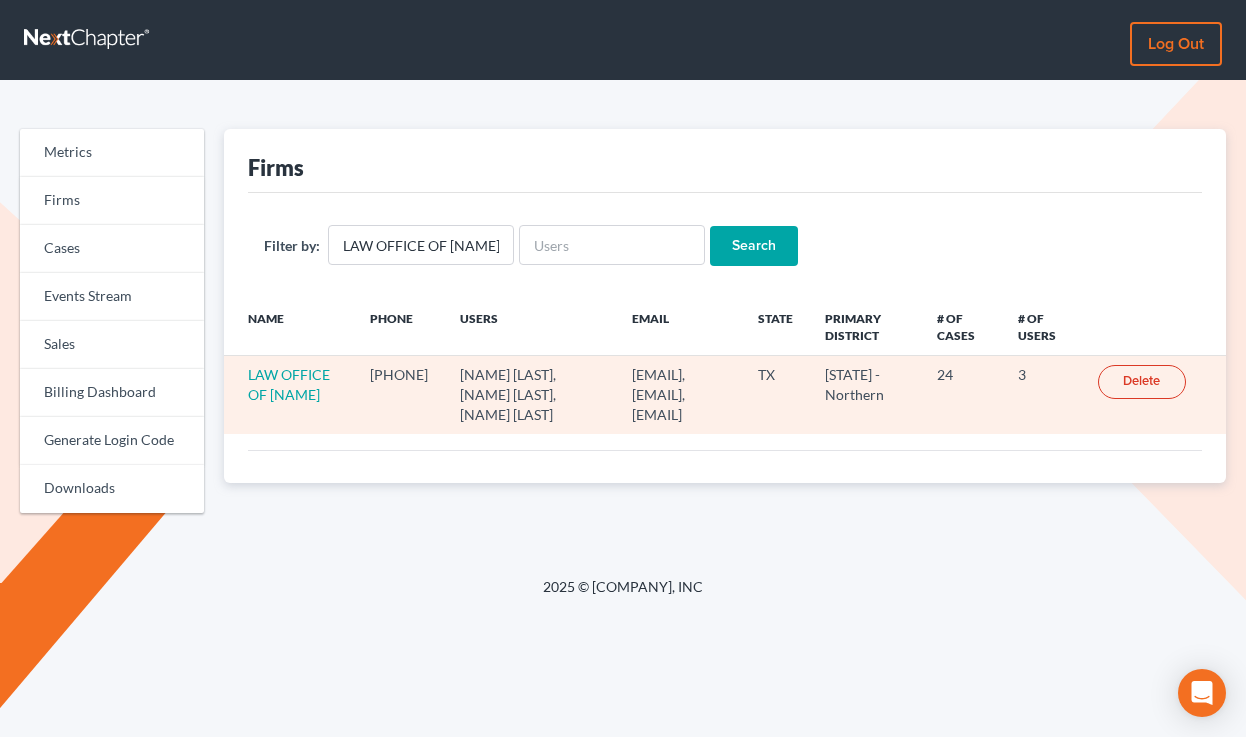 scroll, scrollTop: 0, scrollLeft: 0, axis: both 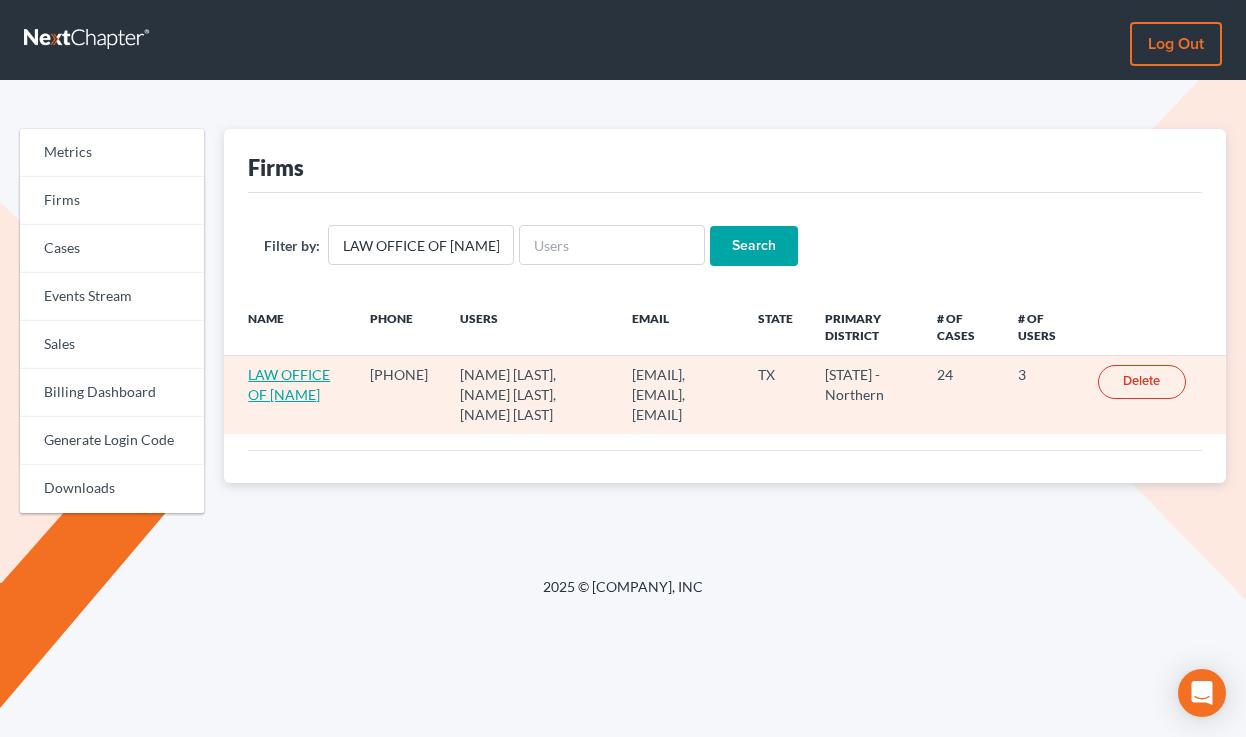 click on "LAW OFFICE OF J BRANDEN SNYDER" at bounding box center (289, 384) 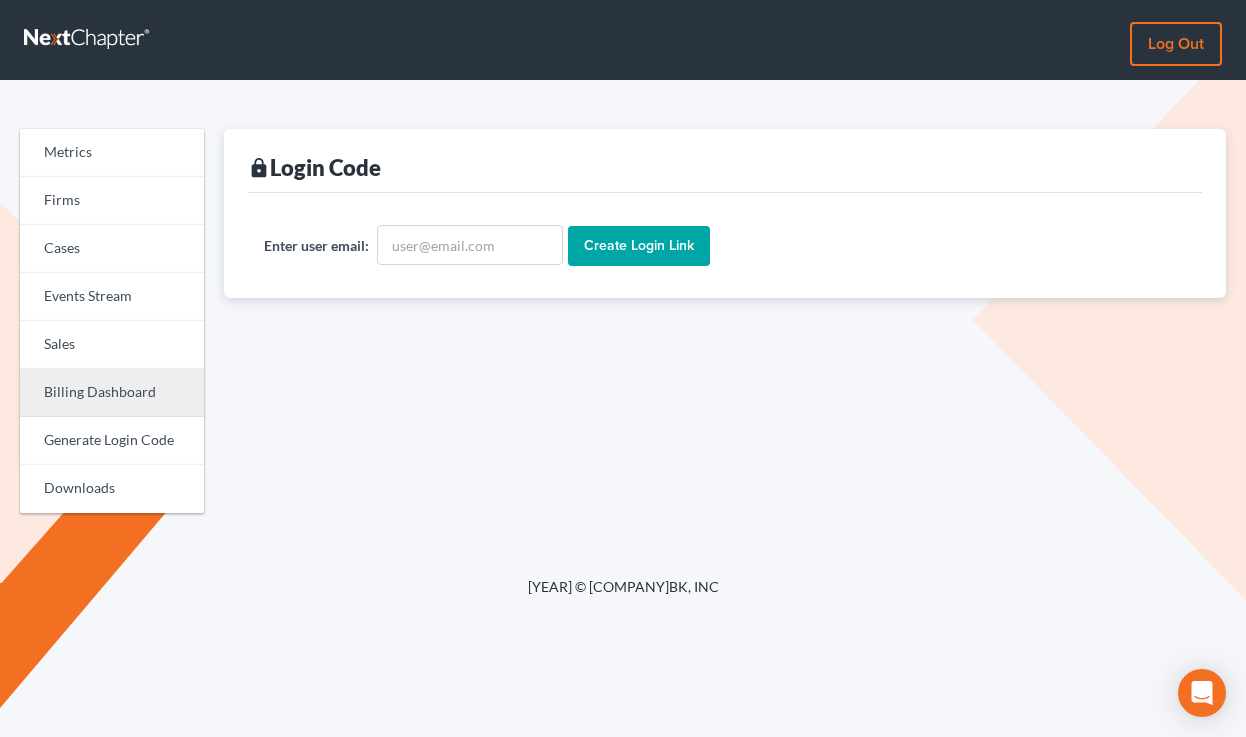 scroll, scrollTop: 0, scrollLeft: 0, axis: both 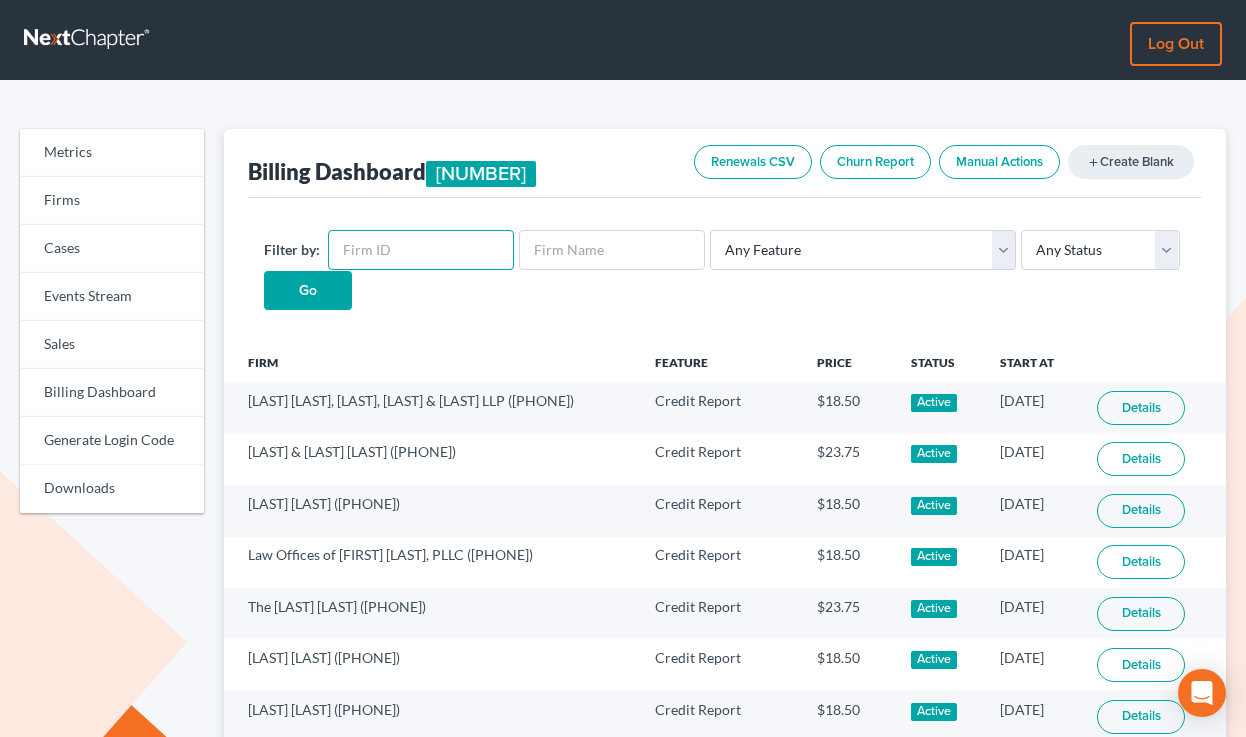 click at bounding box center [421, 250] 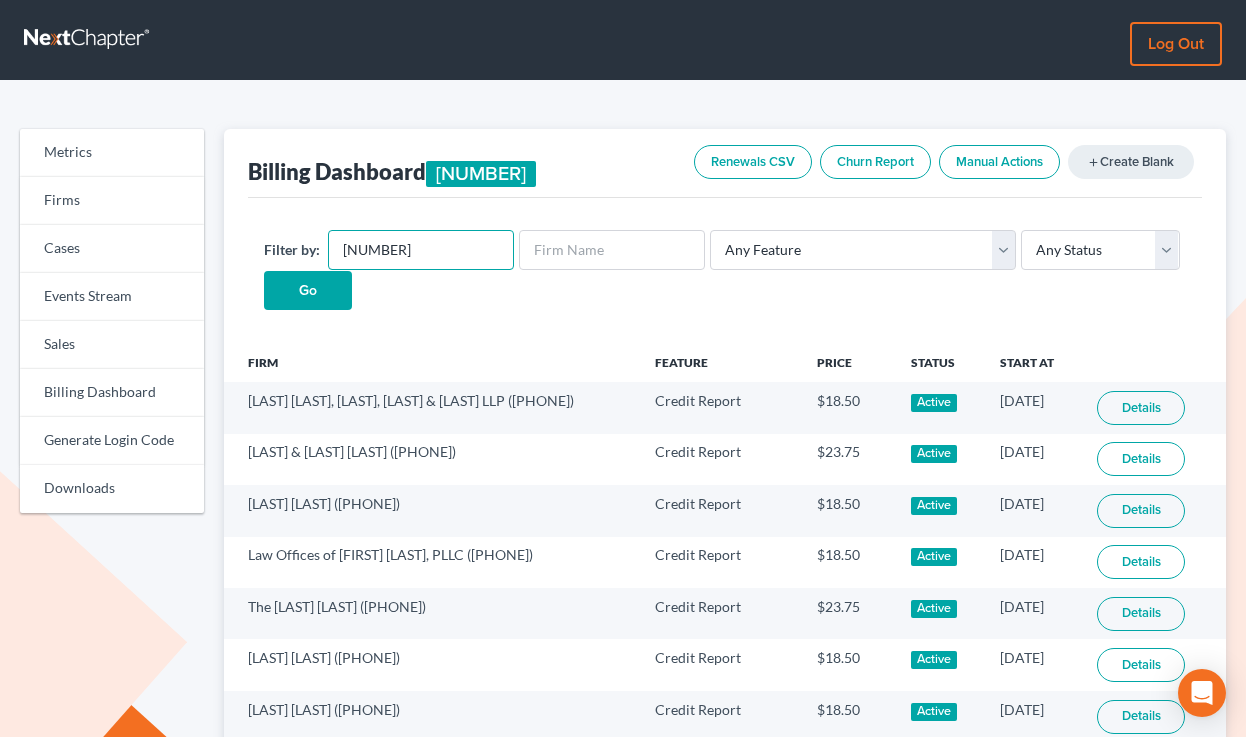type on "1080" 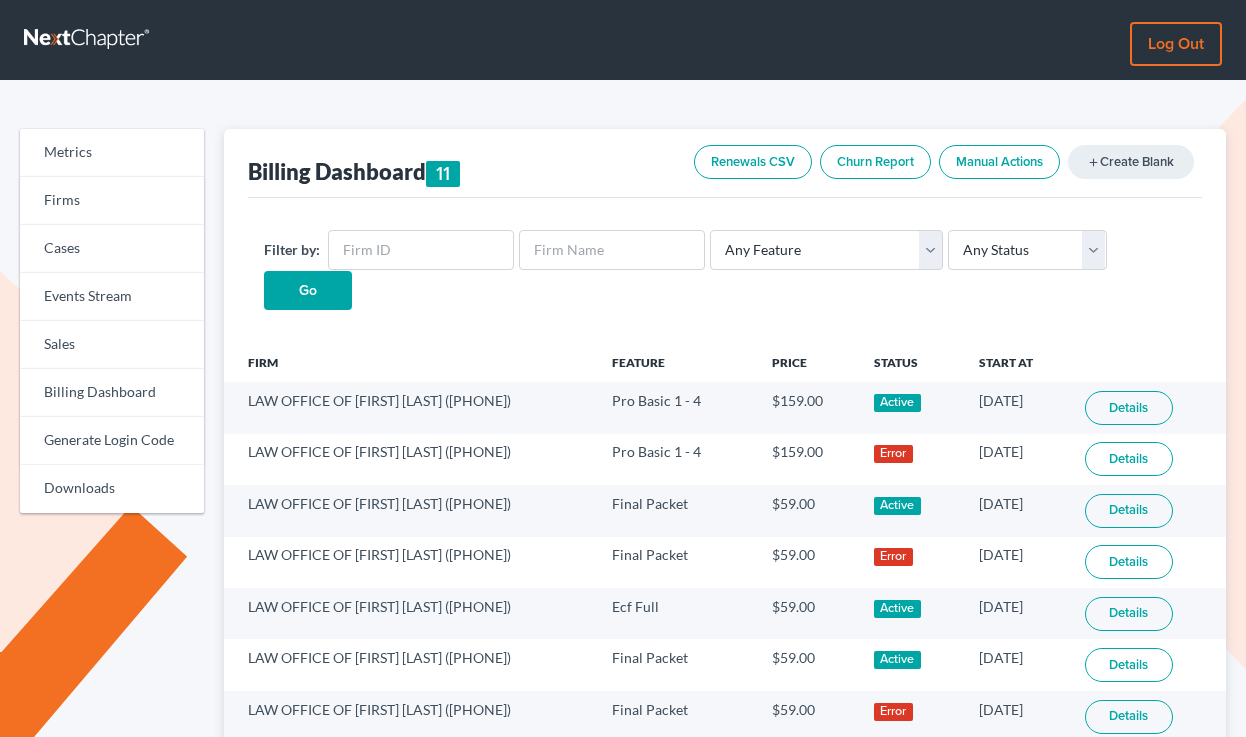 scroll, scrollTop: 0, scrollLeft: 0, axis: both 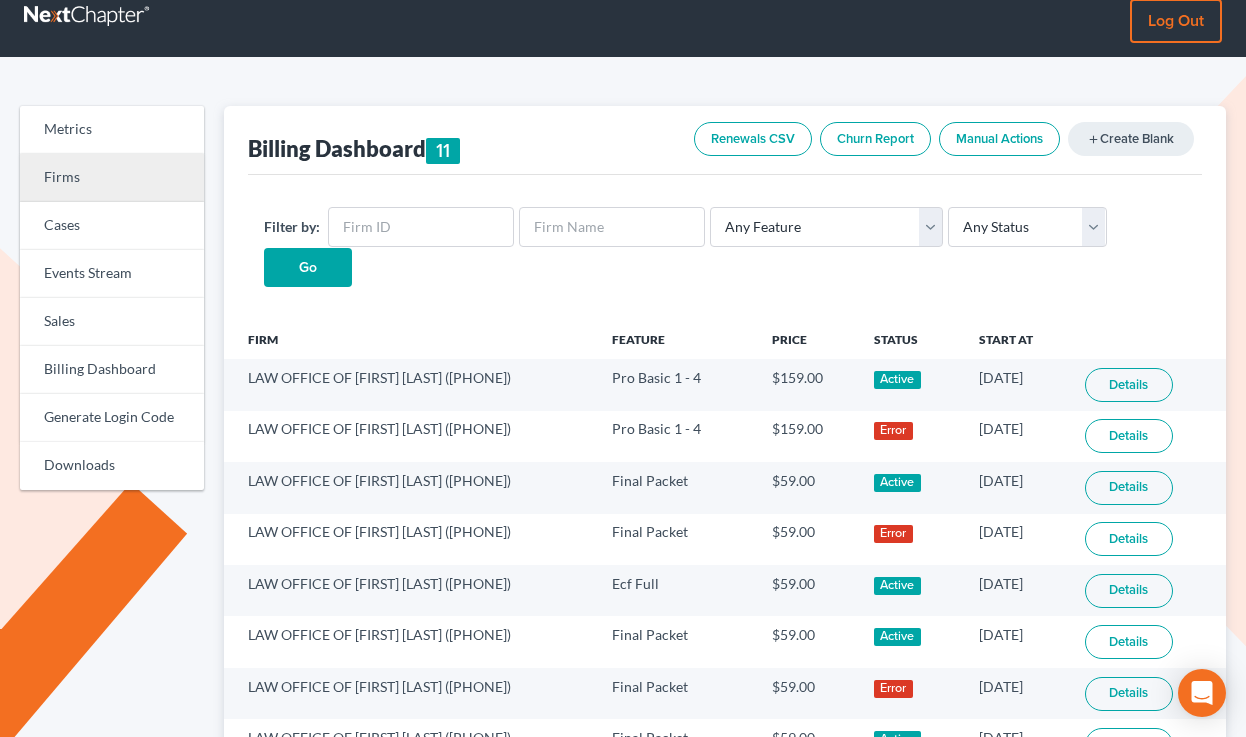 click on "Firms" at bounding box center [112, 178] 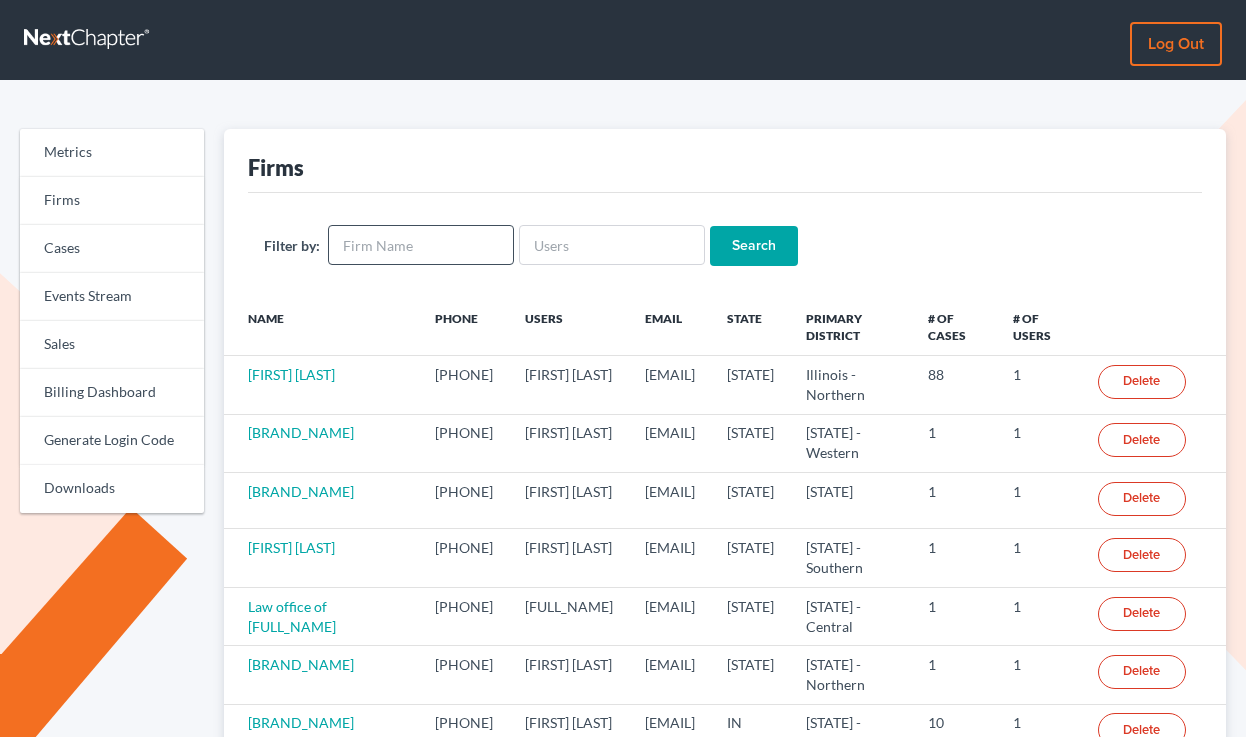 scroll, scrollTop: 0, scrollLeft: 0, axis: both 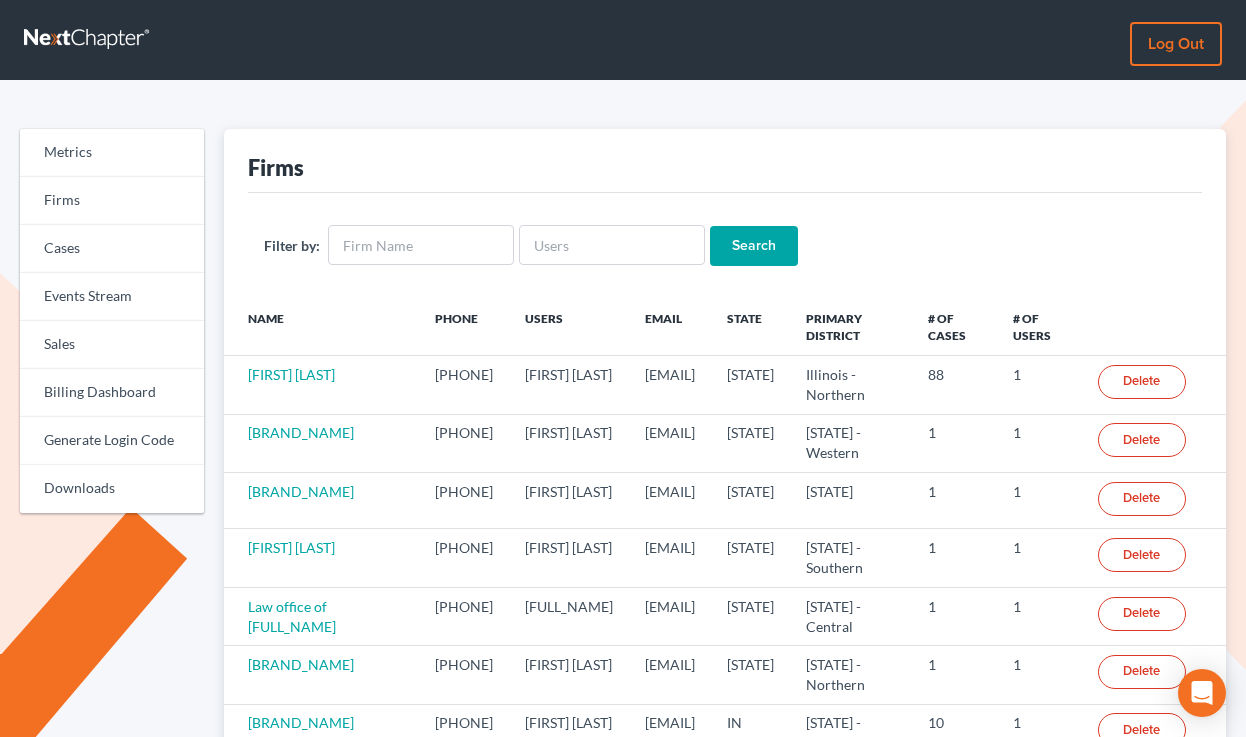 click on "Filter by: Search" at bounding box center (725, 245) 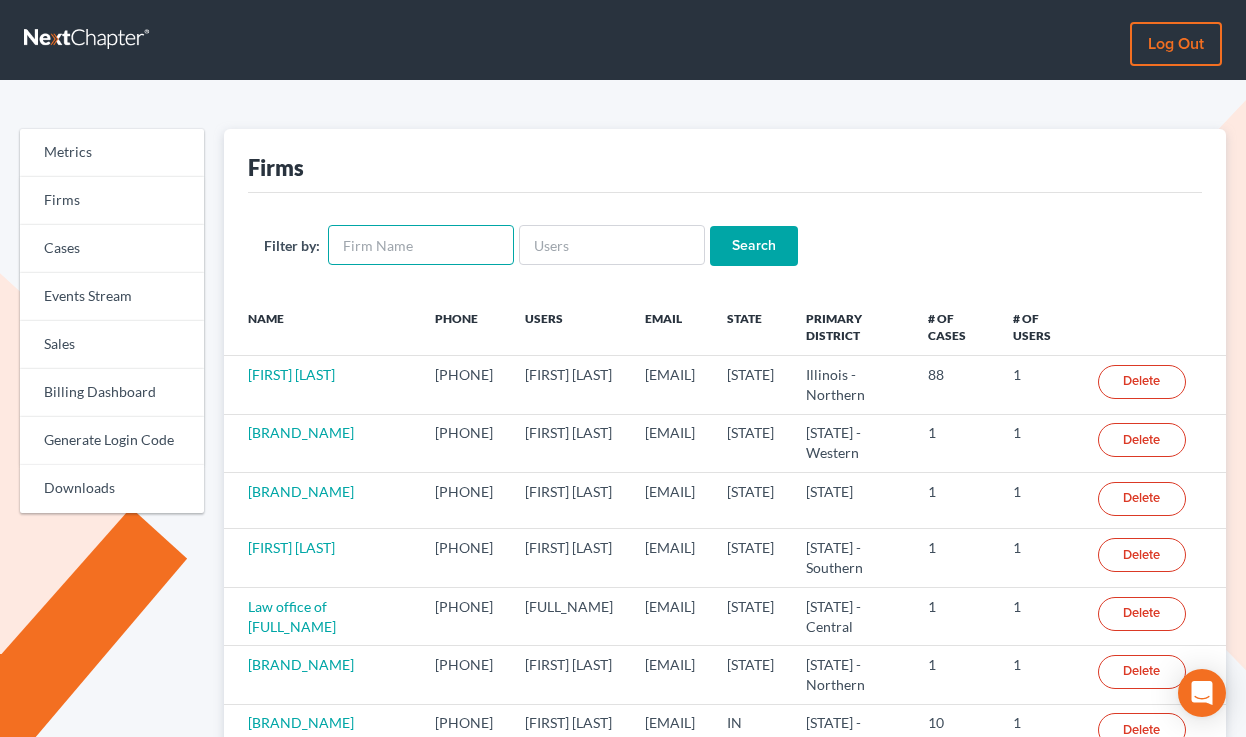 click at bounding box center (421, 245) 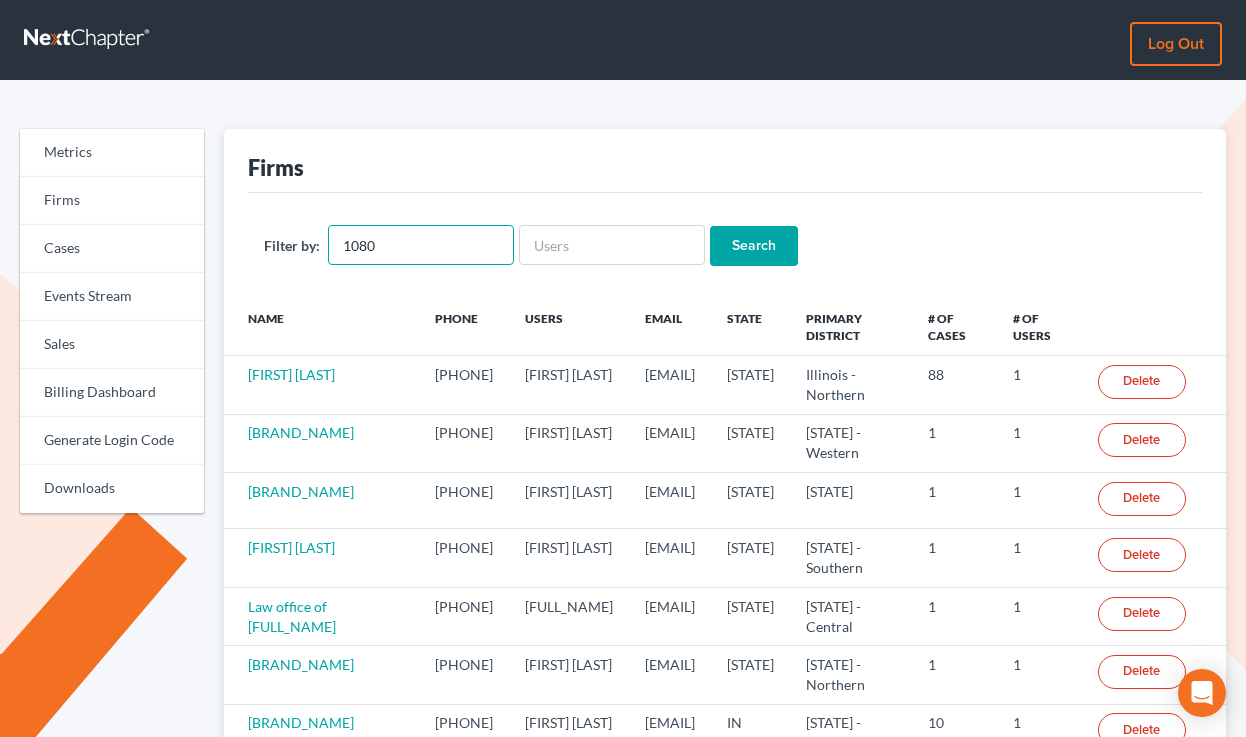 type on "1080" 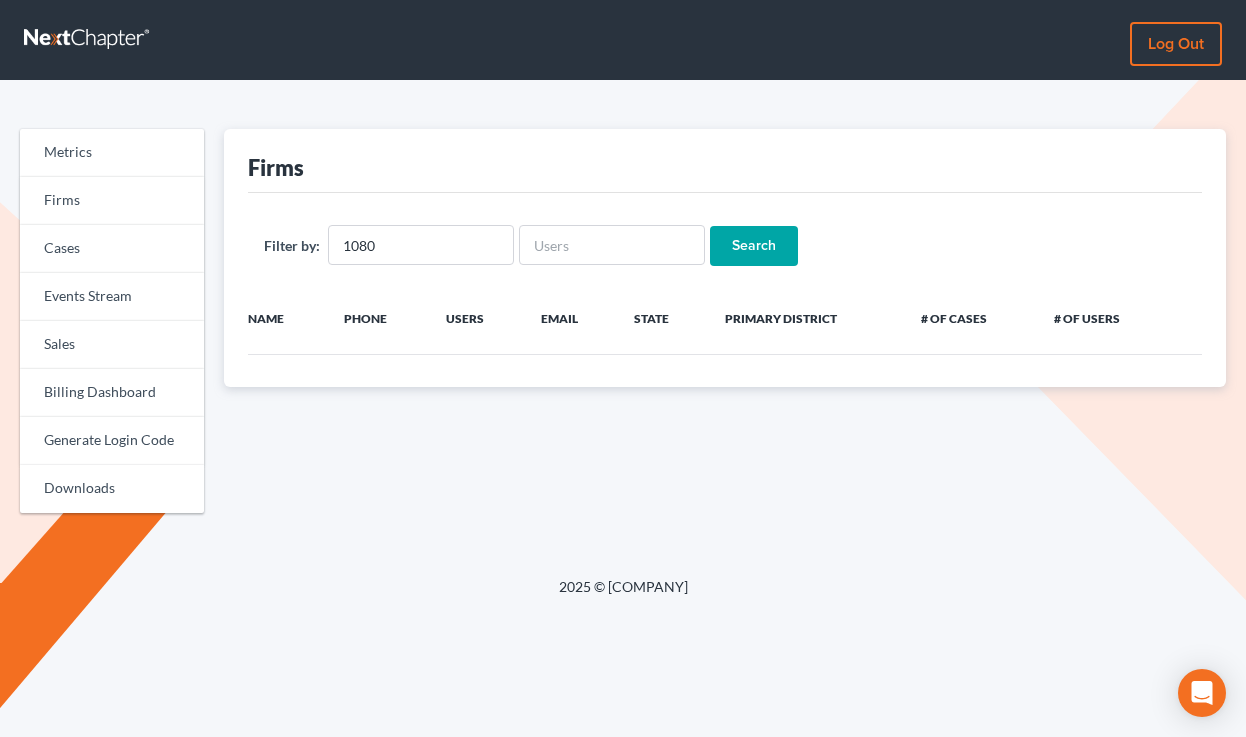 scroll, scrollTop: 0, scrollLeft: 0, axis: both 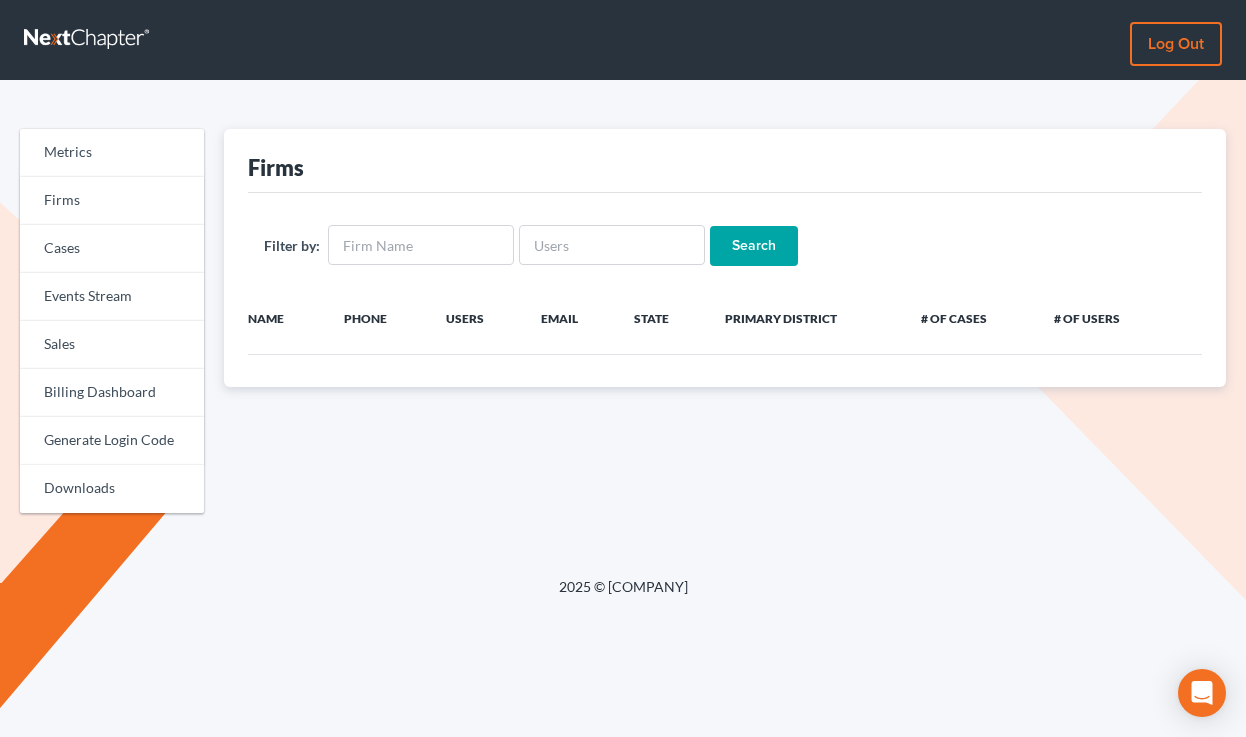 click on "Filter by: Search" at bounding box center (725, 245) 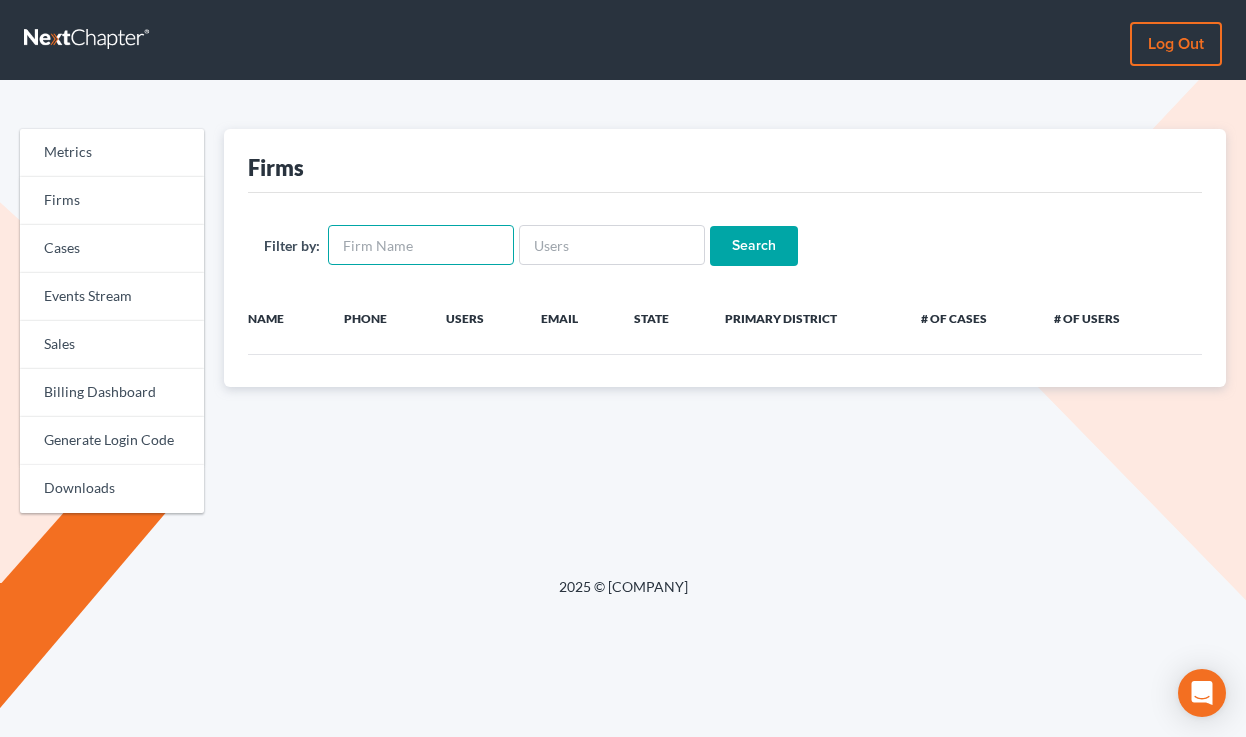 click at bounding box center [421, 245] 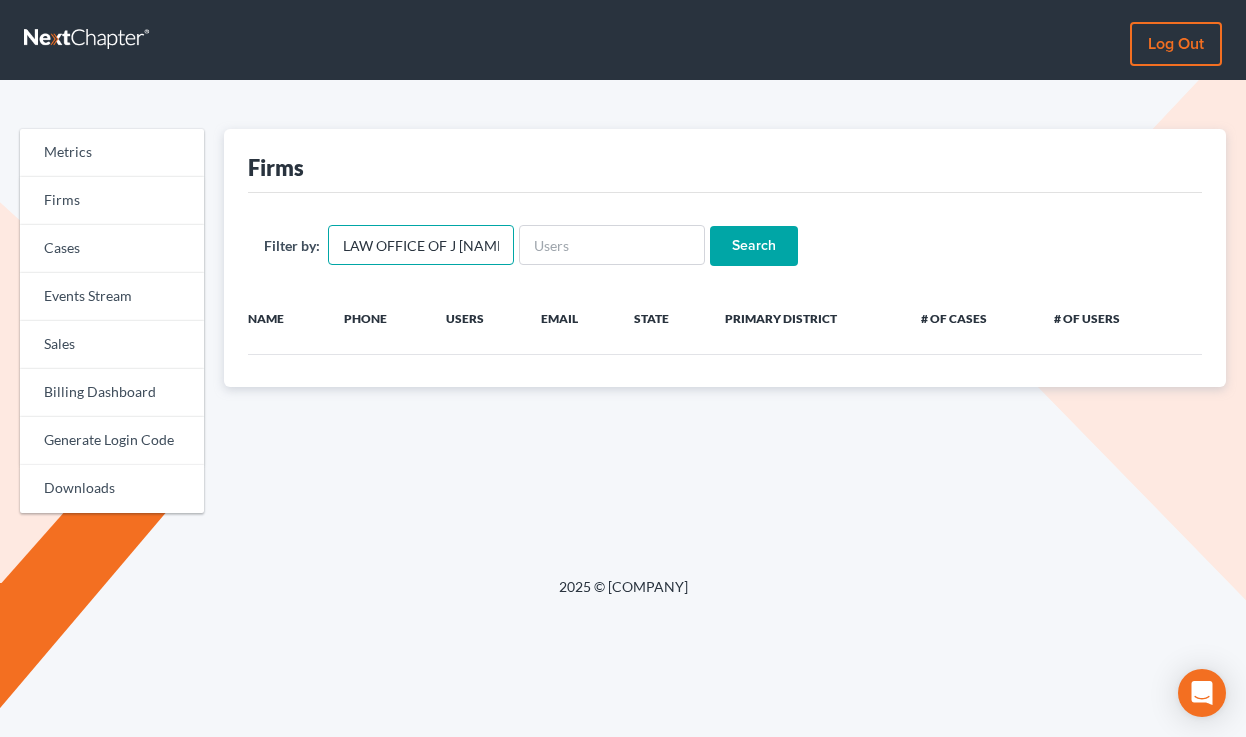 scroll, scrollTop: 0, scrollLeft: 91, axis: horizontal 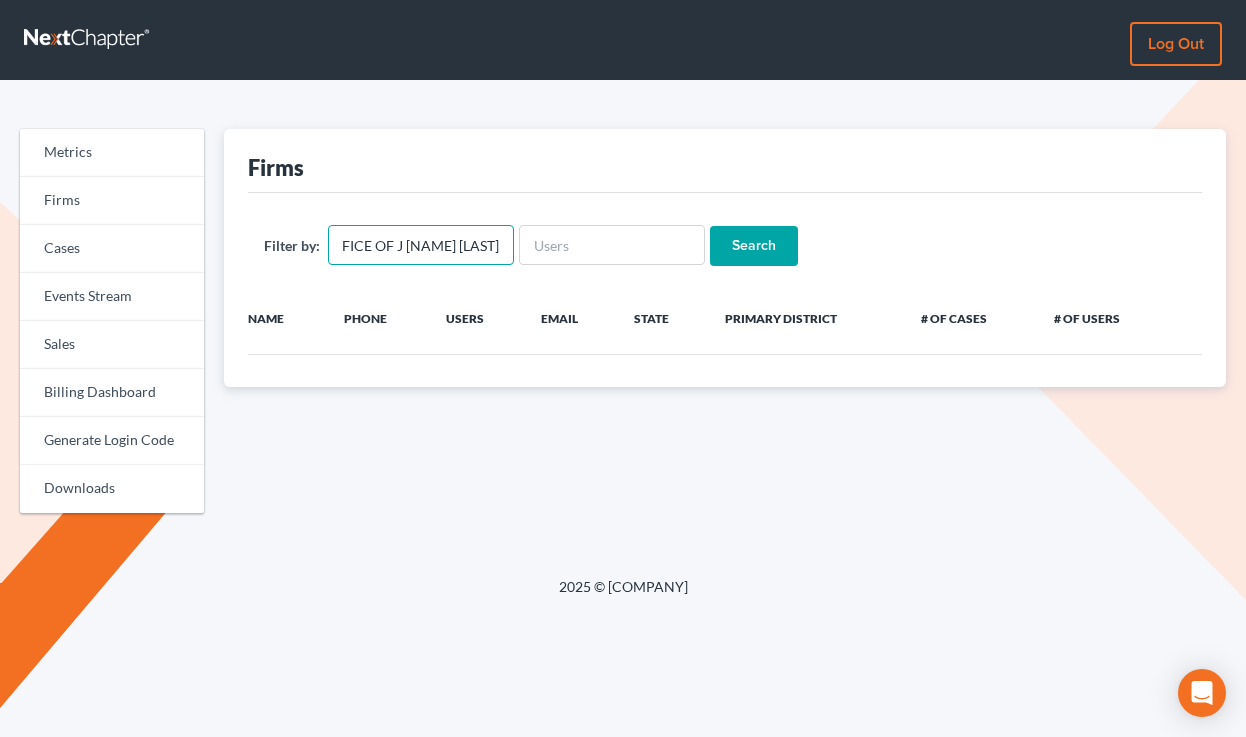 type on "LAW OFFICE OF J BRANDEN SNYDER" 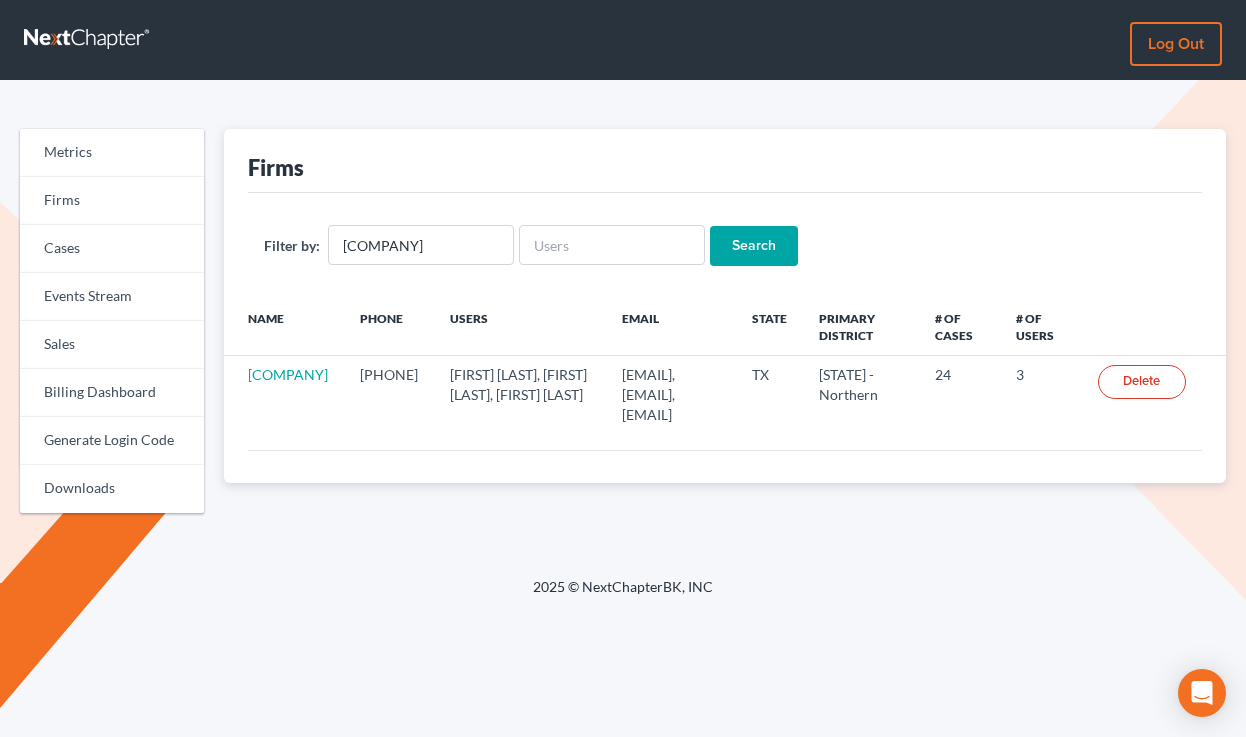 scroll, scrollTop: 0, scrollLeft: 0, axis: both 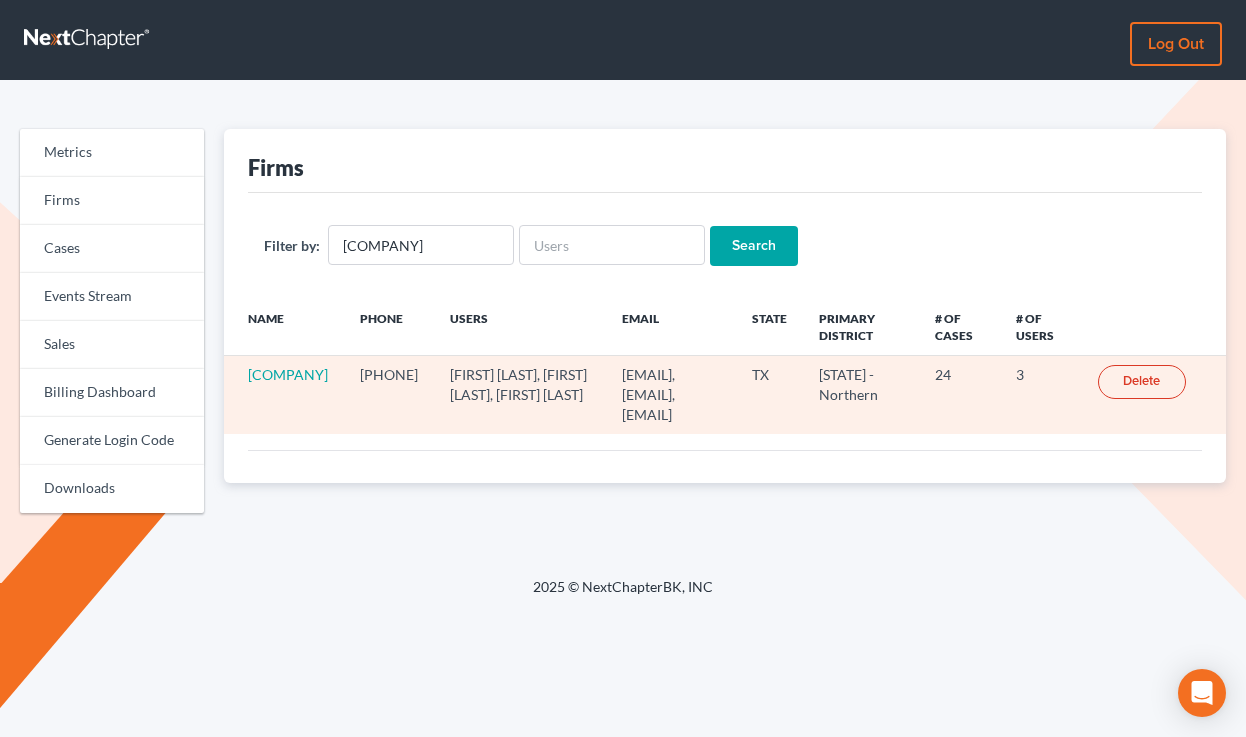 click on "[COMPANY]" at bounding box center [284, 395] 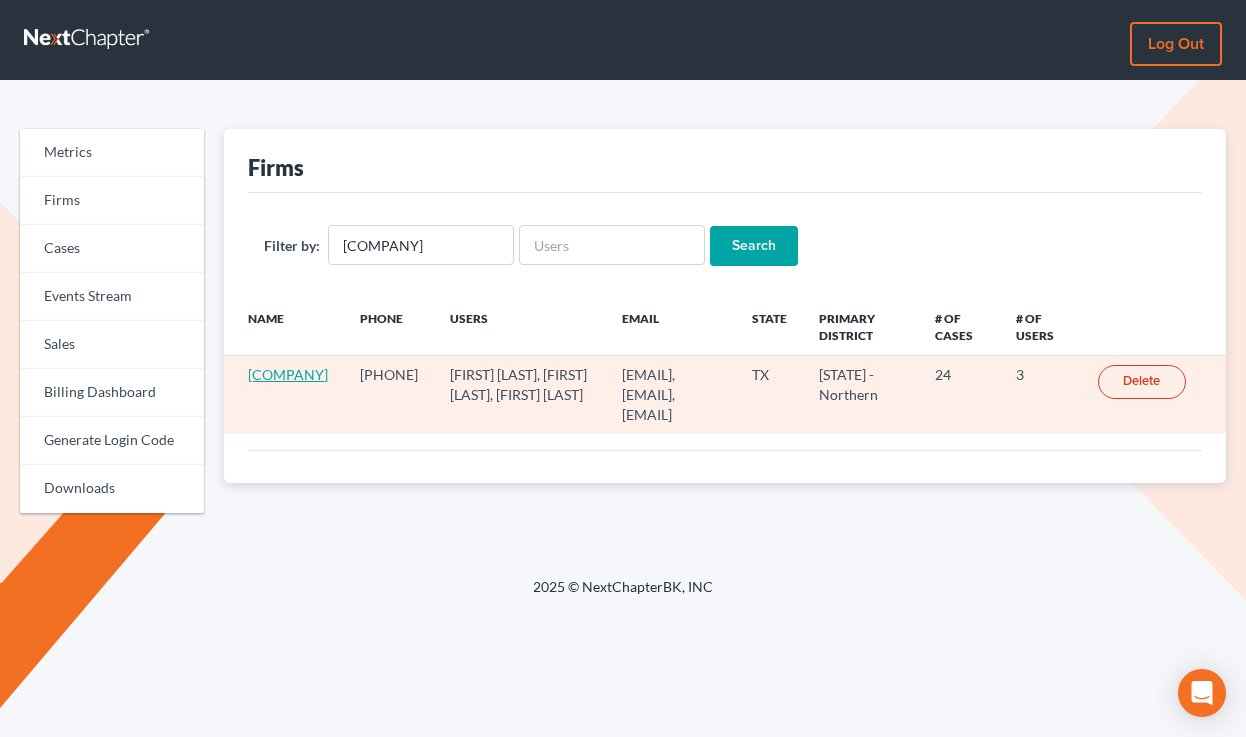 click on "LAW OFFICE OF J BRANDEN SNYDER" at bounding box center [288, 374] 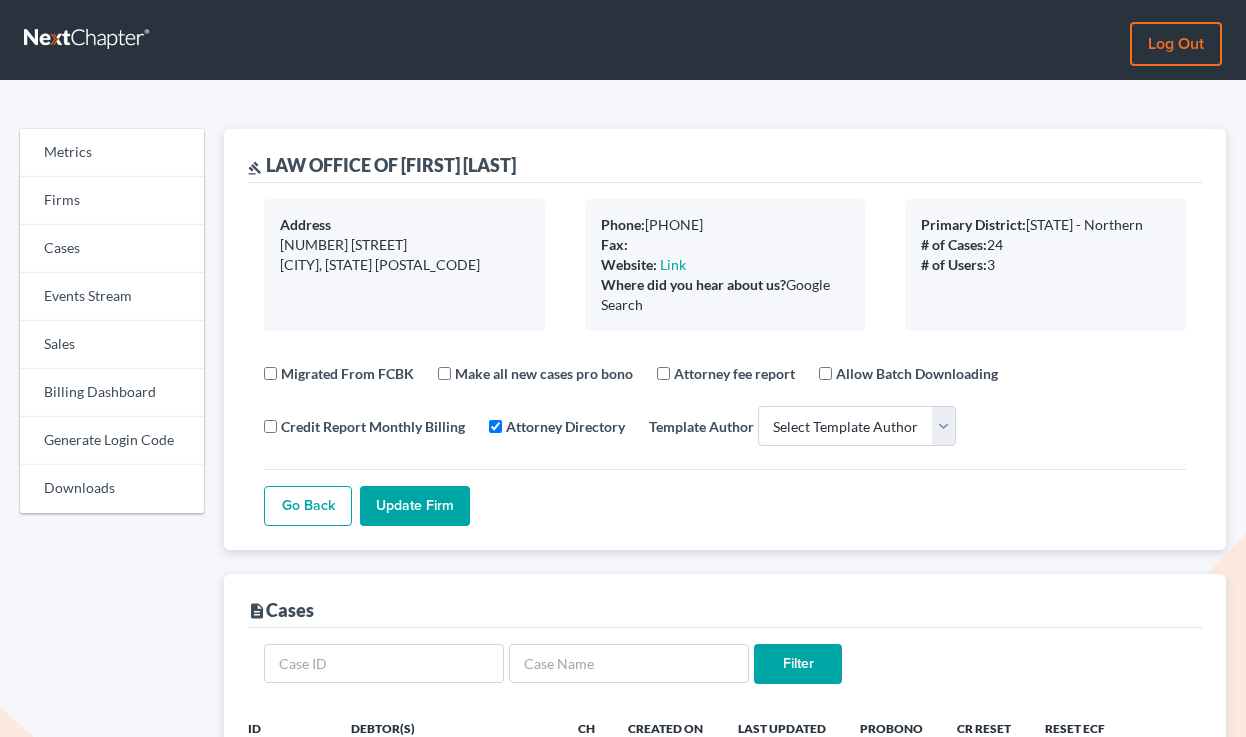 scroll, scrollTop: 584, scrollLeft: 0, axis: vertical 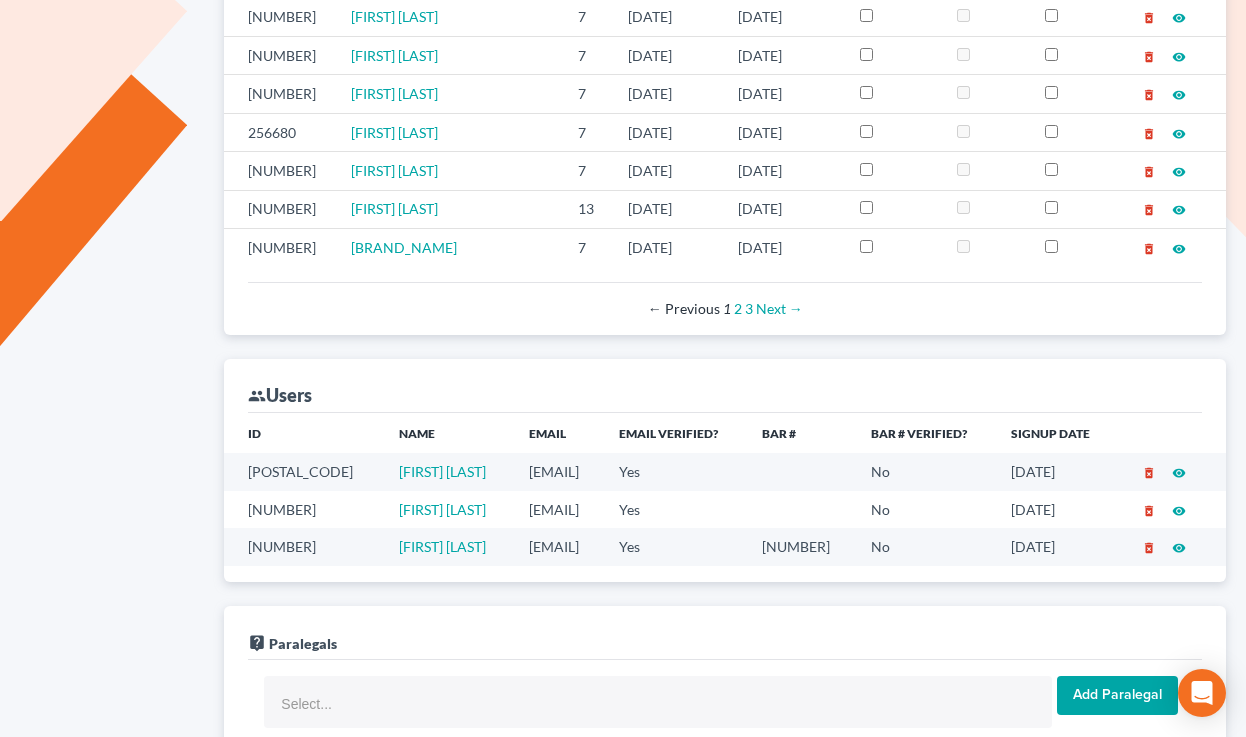 click on "jbrandensnyder@gmail.com" at bounding box center [558, 471] 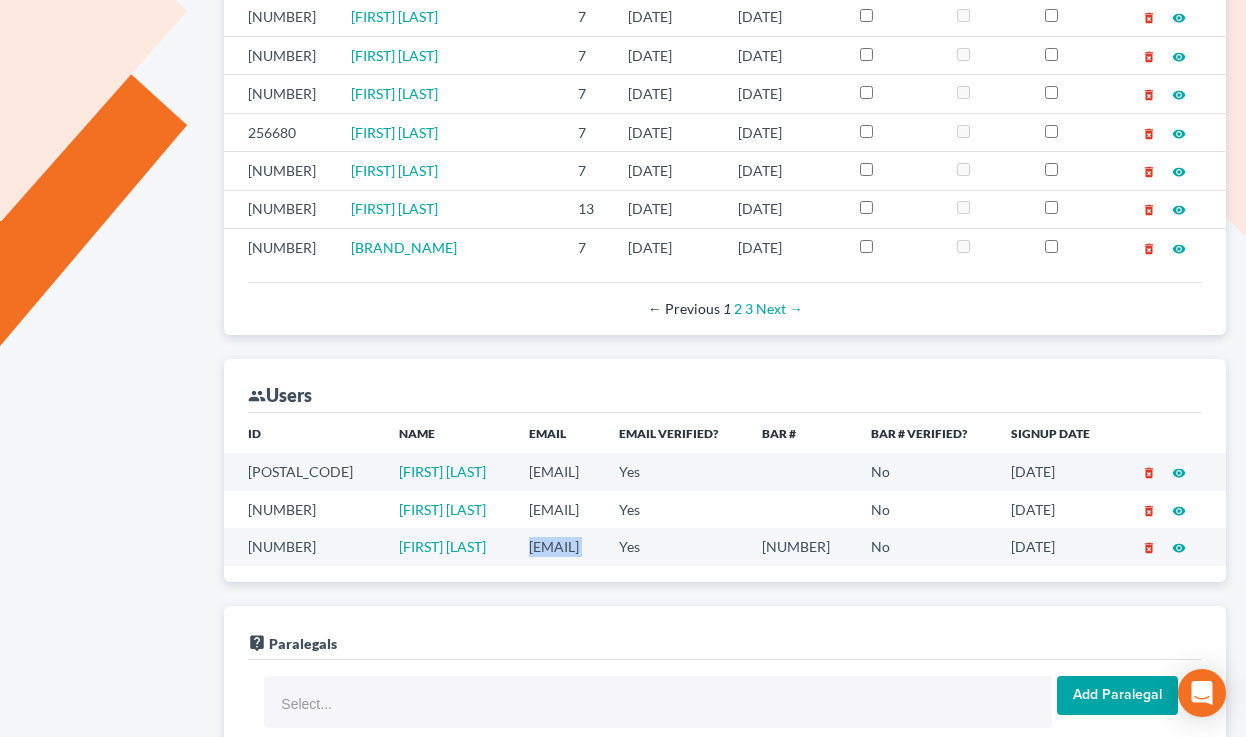 click on "jbrandensnyder@gmail.com" at bounding box center [558, 471] 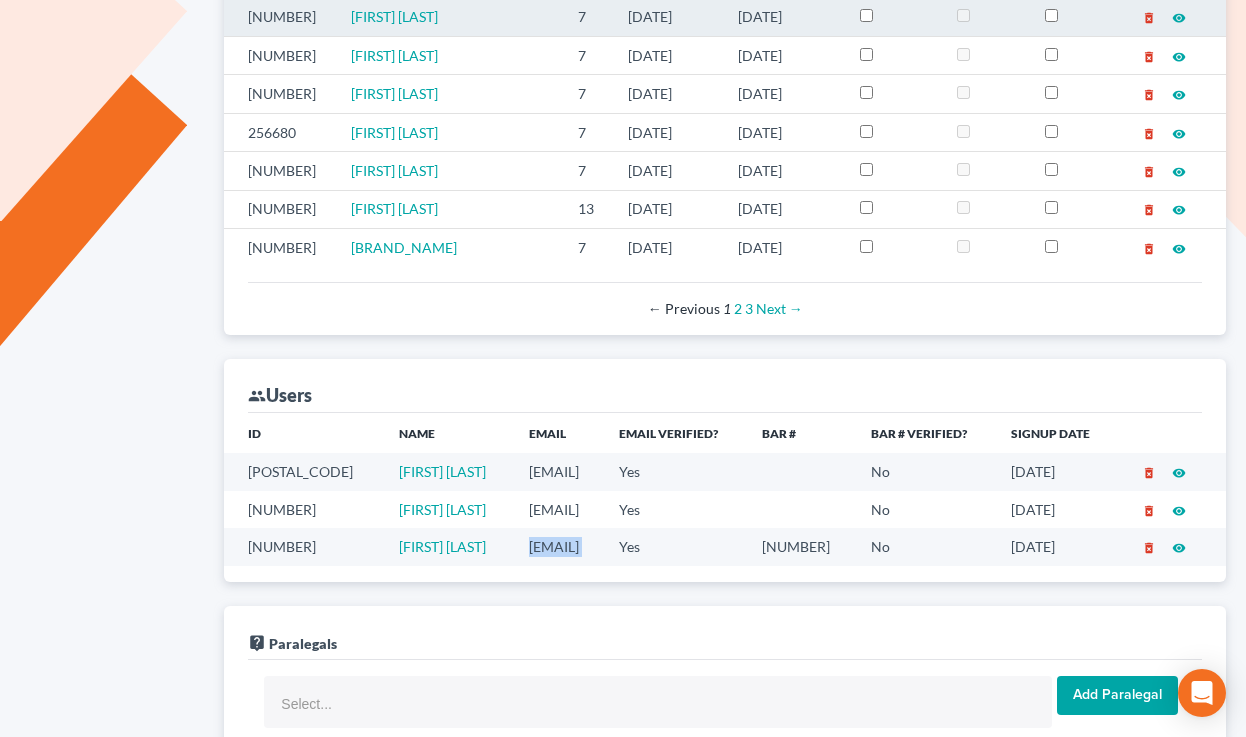 copy on "jbrandensnyder@gmail.com" 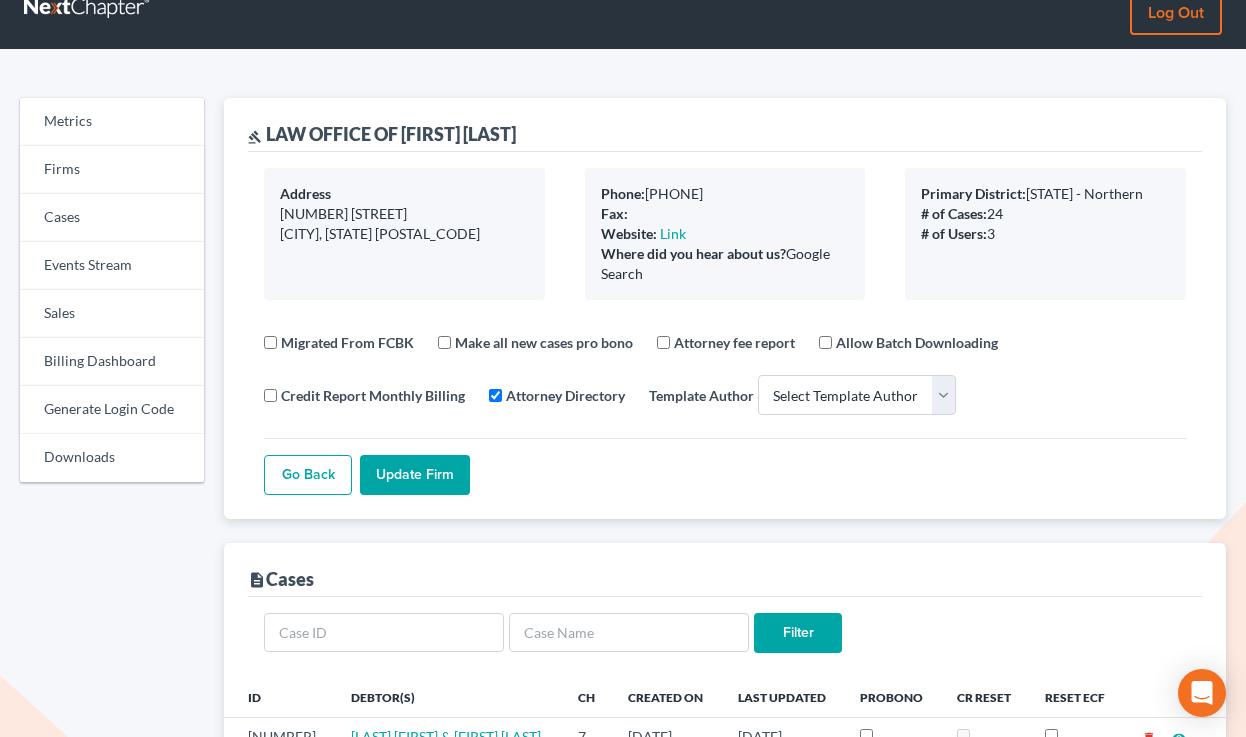scroll, scrollTop: 0, scrollLeft: 0, axis: both 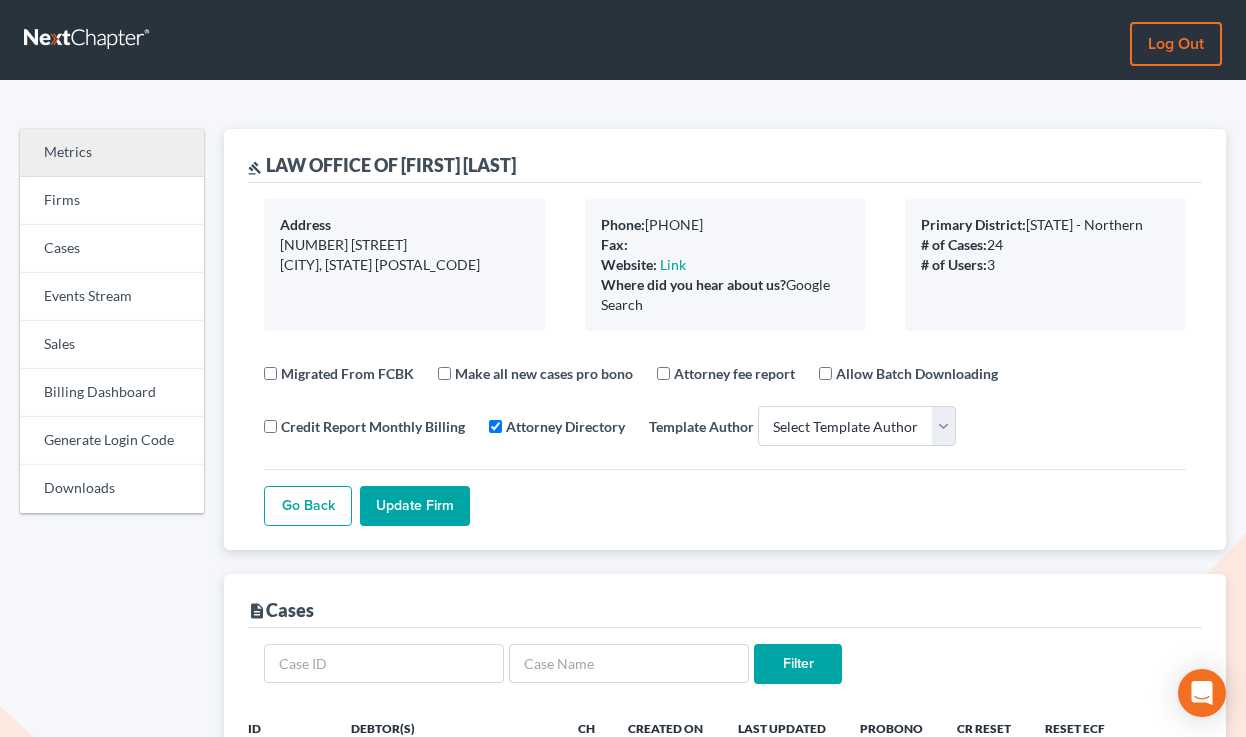 click on "Metrics" at bounding box center (112, 153) 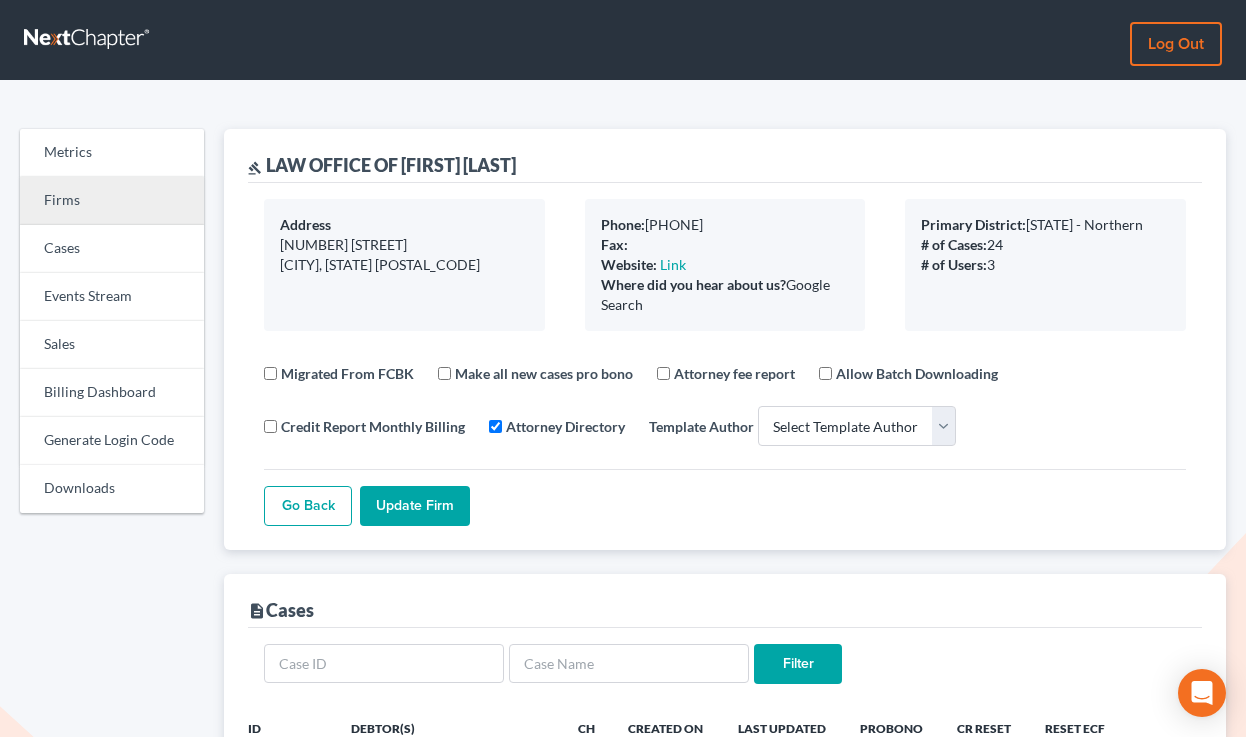 click on "Firms" at bounding box center [112, 201] 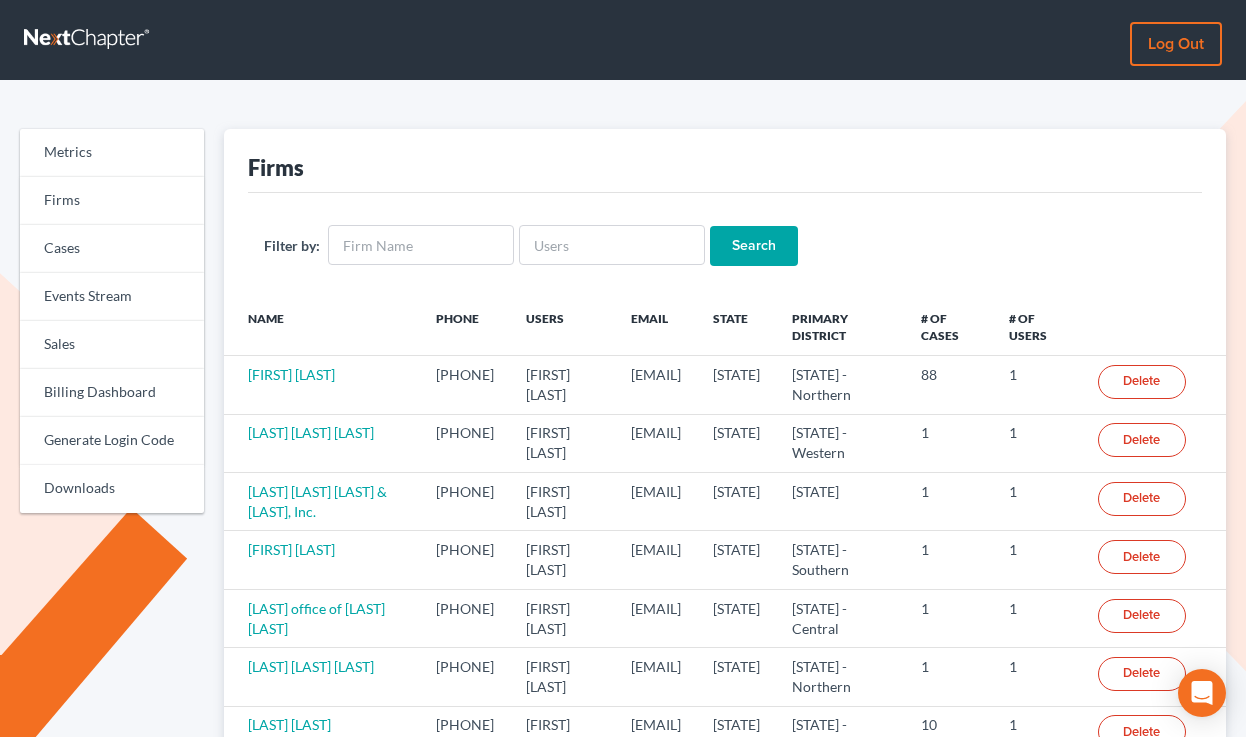 scroll, scrollTop: 0, scrollLeft: 0, axis: both 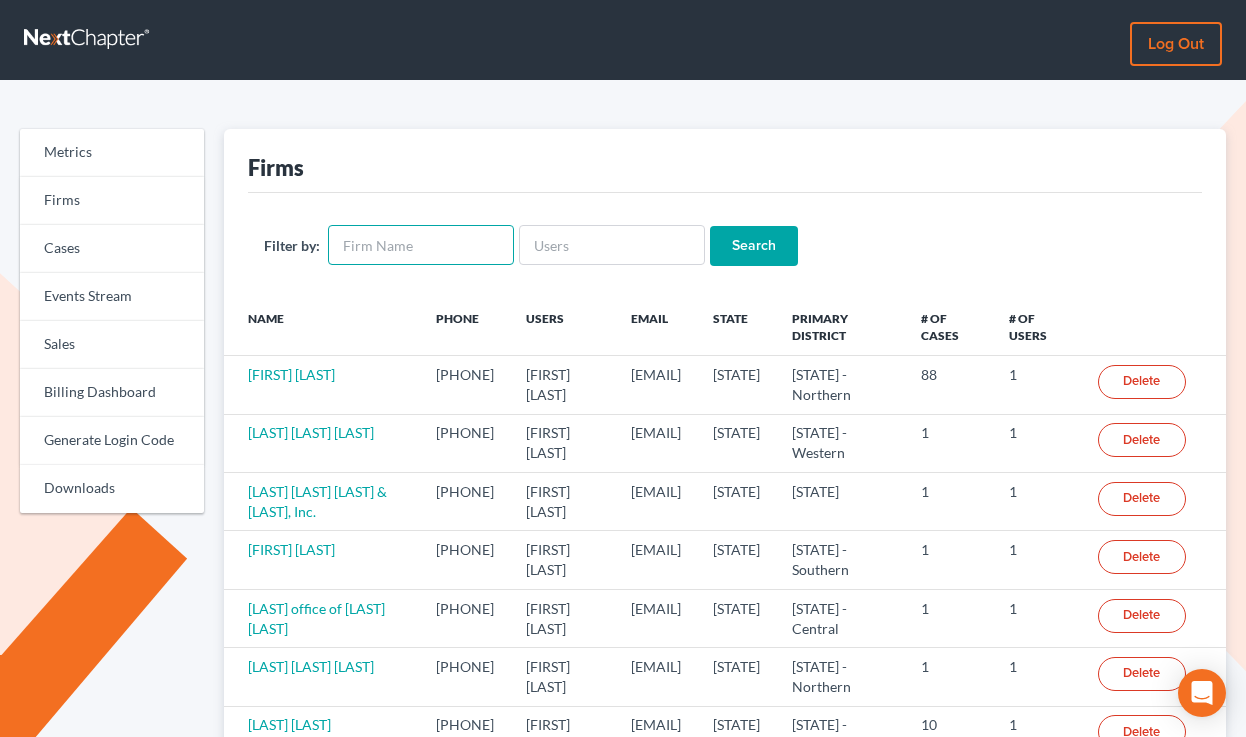 click at bounding box center [421, 245] 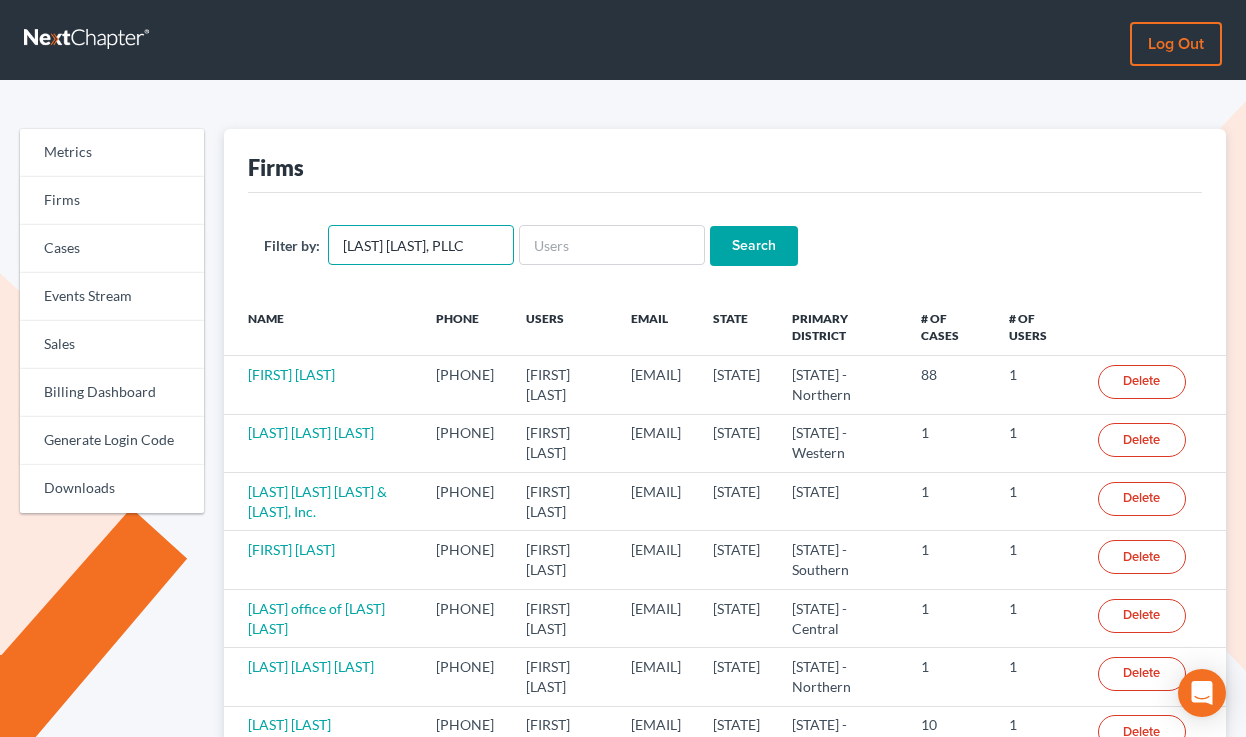 scroll, scrollTop: 0, scrollLeft: 15, axis: horizontal 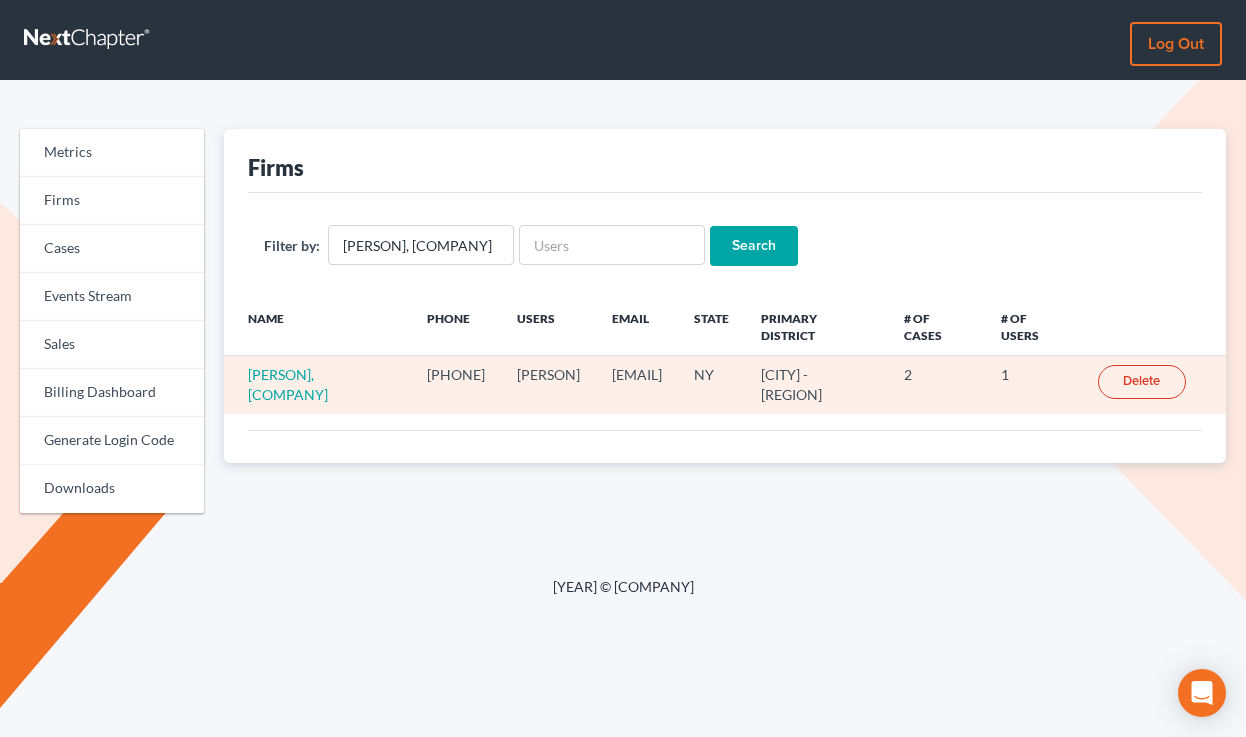 click on "ynlaw@ynlawpllc.com" at bounding box center [637, 385] 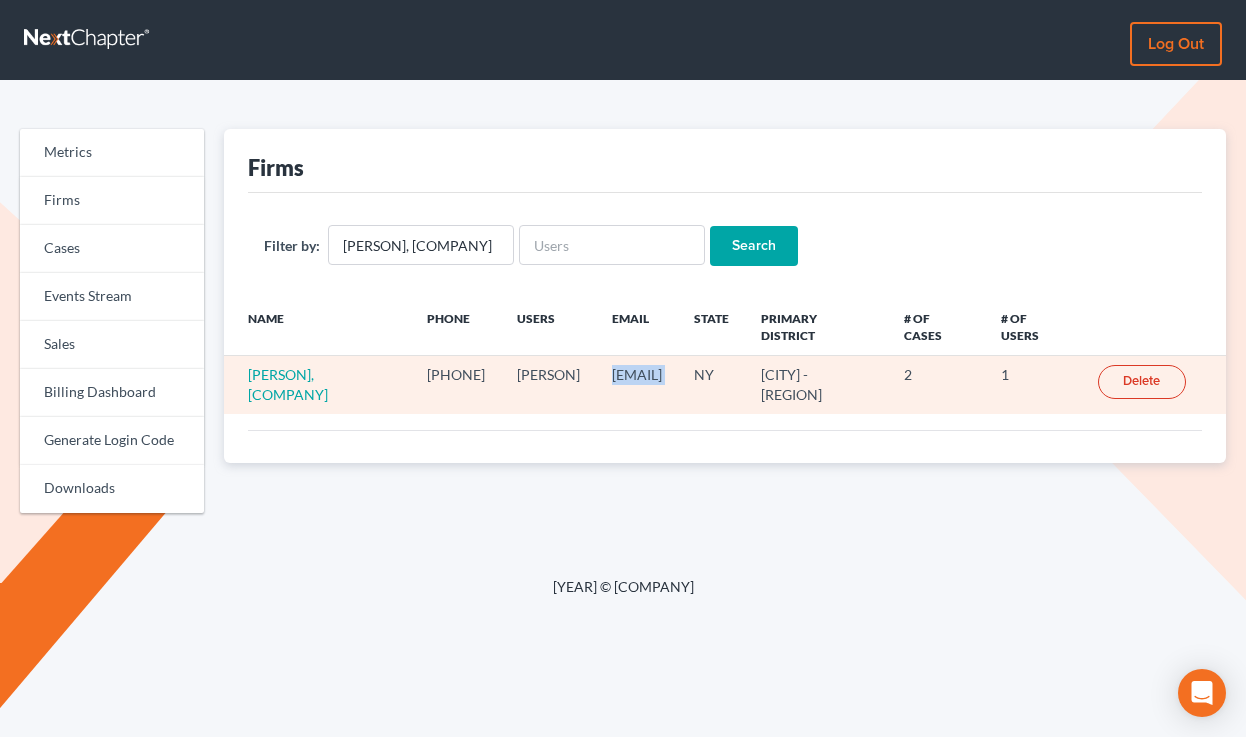 copy on "ynlaw@ynlawpllc.com" 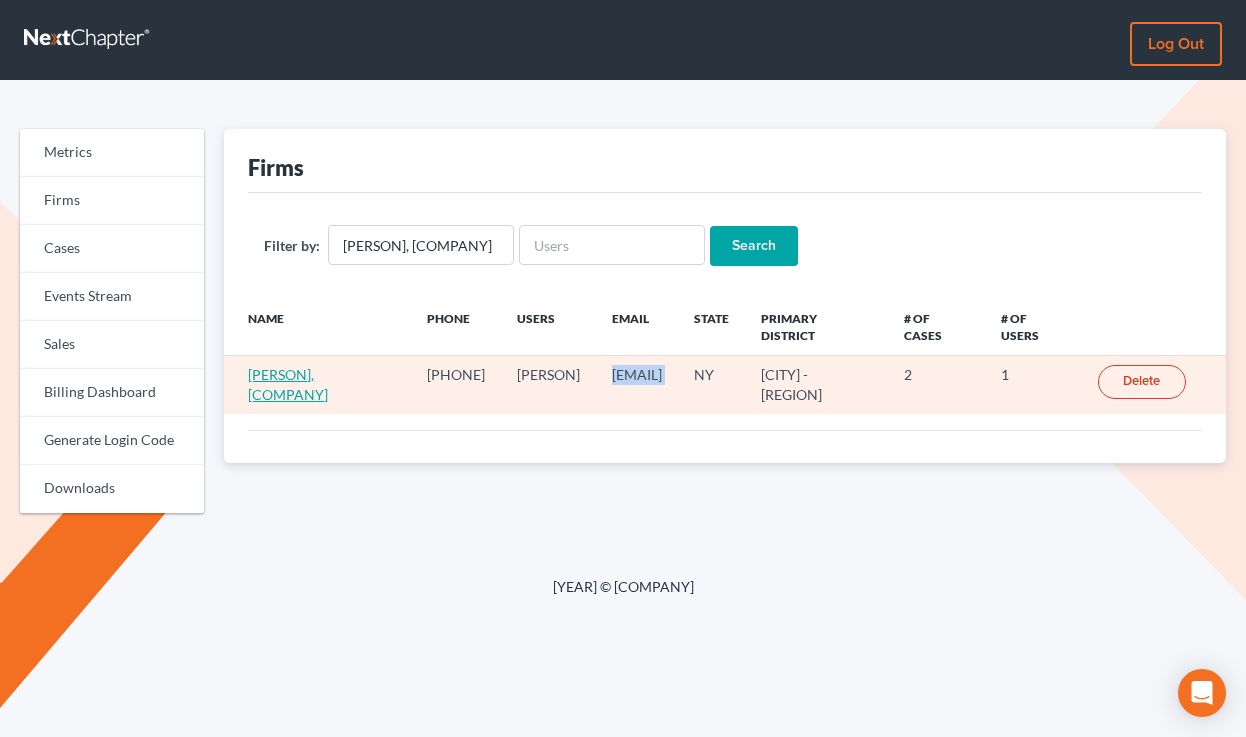 click on "[LAST] [LAST], PLLC" at bounding box center (288, 384) 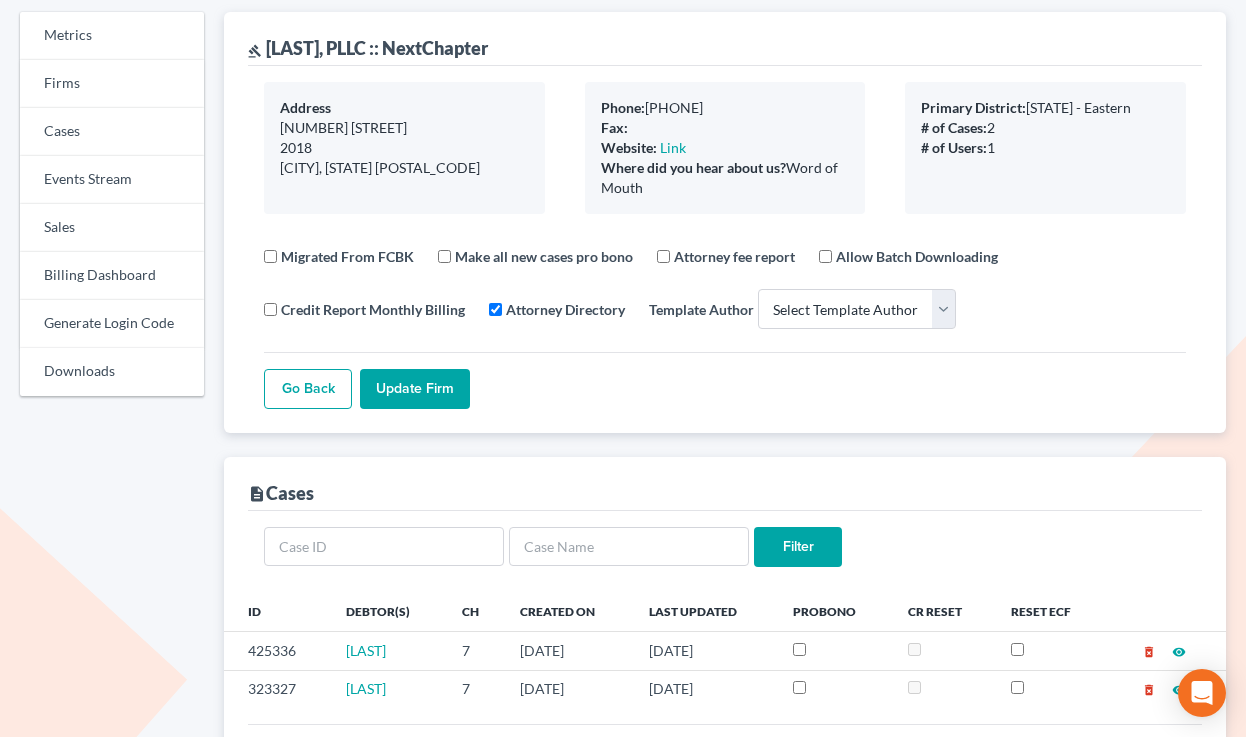 scroll, scrollTop: 261, scrollLeft: 0, axis: vertical 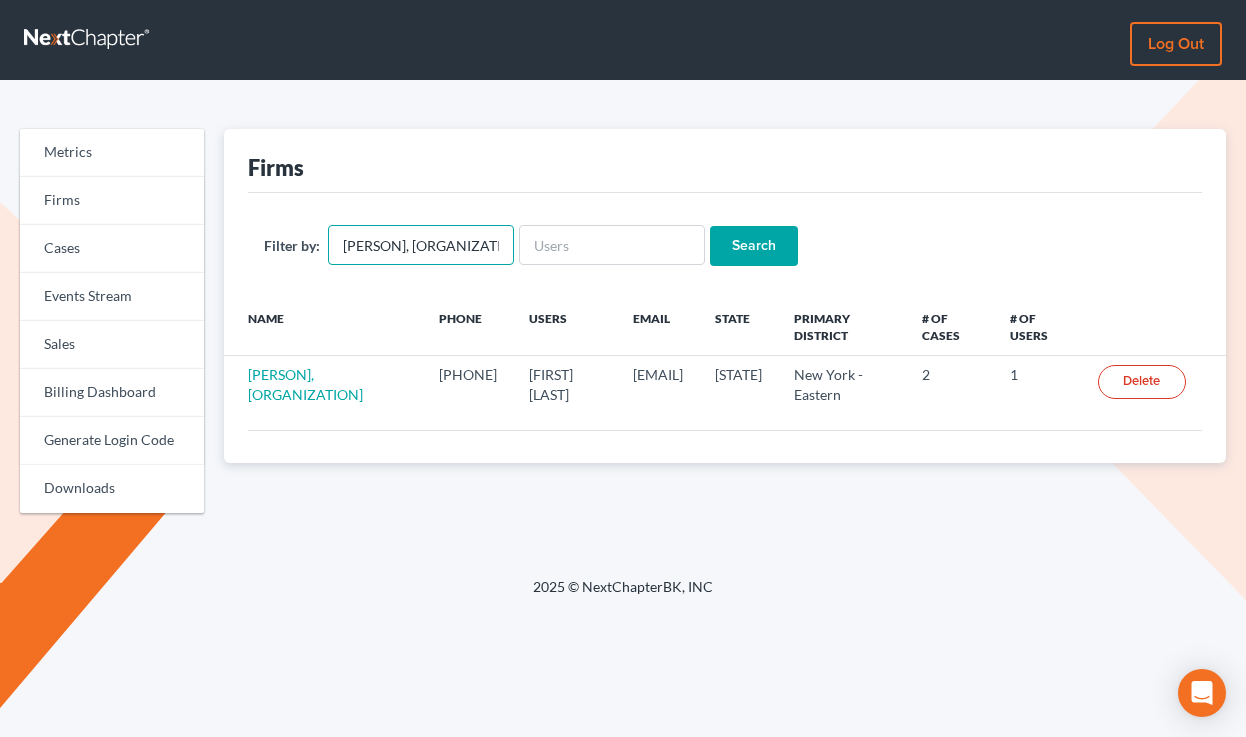 click on "Yoram Nachimovsky, PLLC" at bounding box center (421, 245) 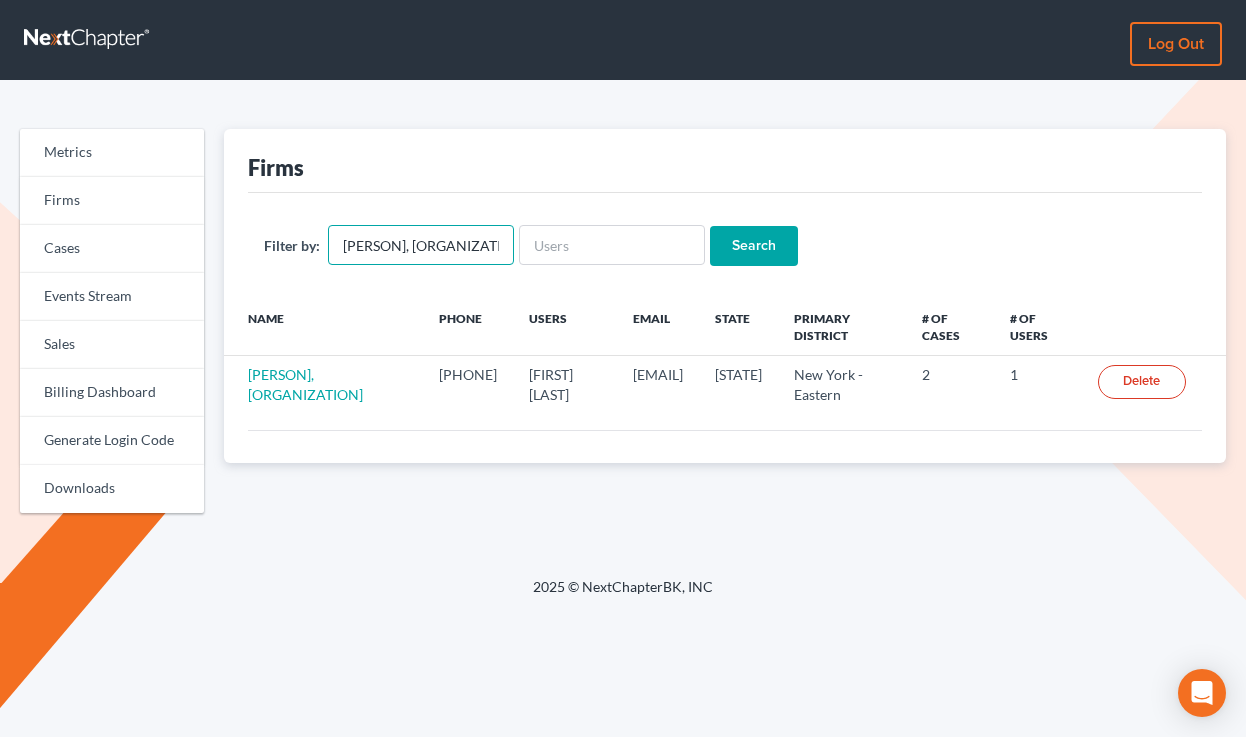 paste on "Law Office of T. Christopher Lewis" 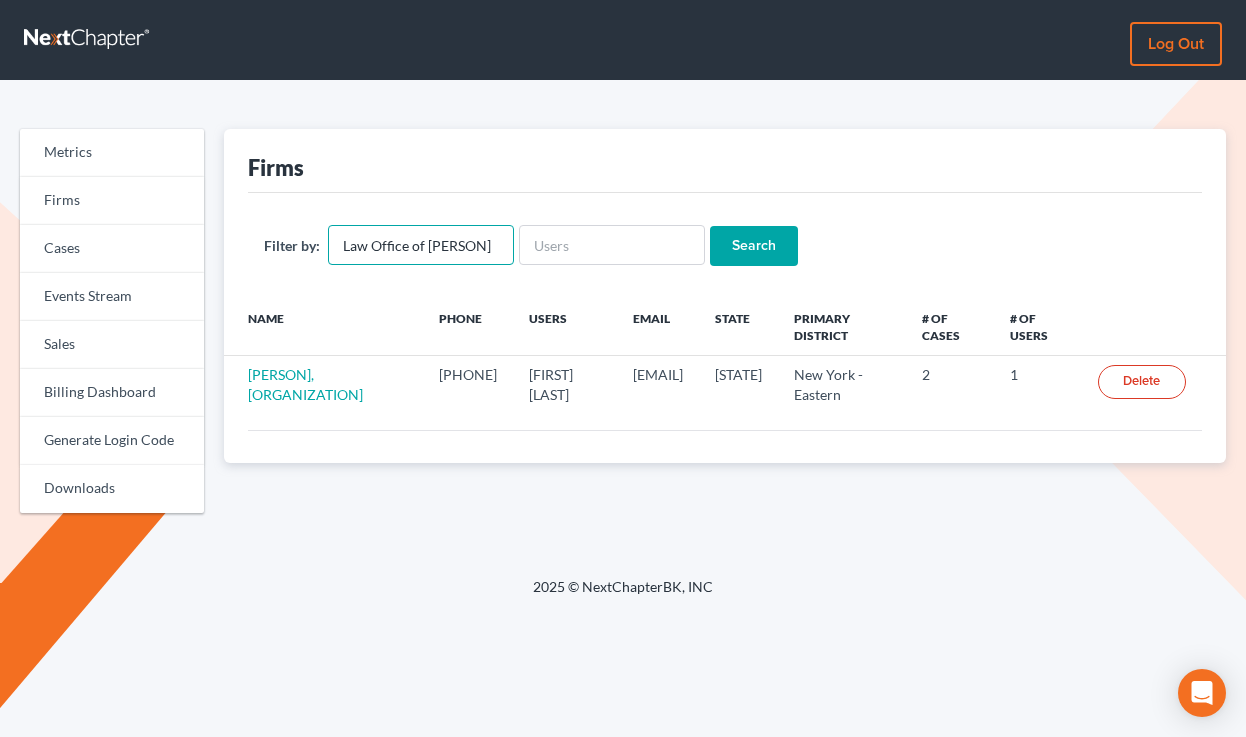 scroll, scrollTop: 0, scrollLeft: 59, axis: horizontal 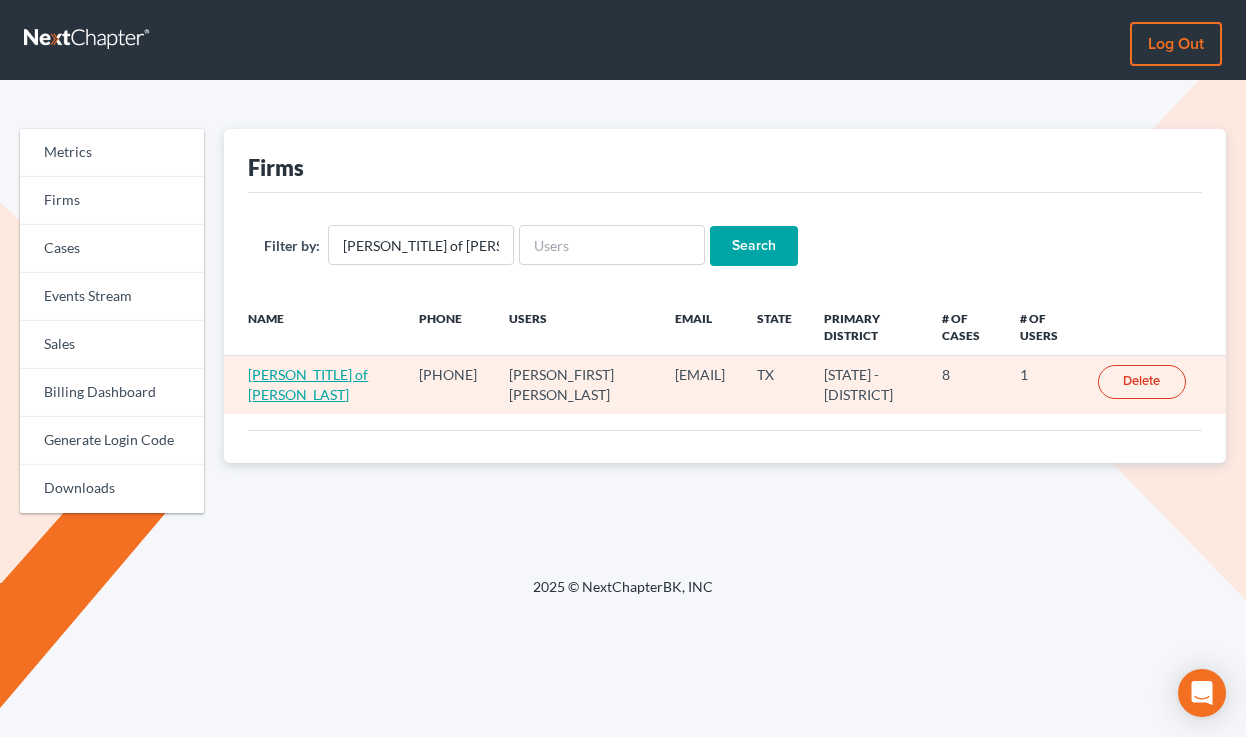click on "Law Office of T. Christopher Lewis" at bounding box center (308, 384) 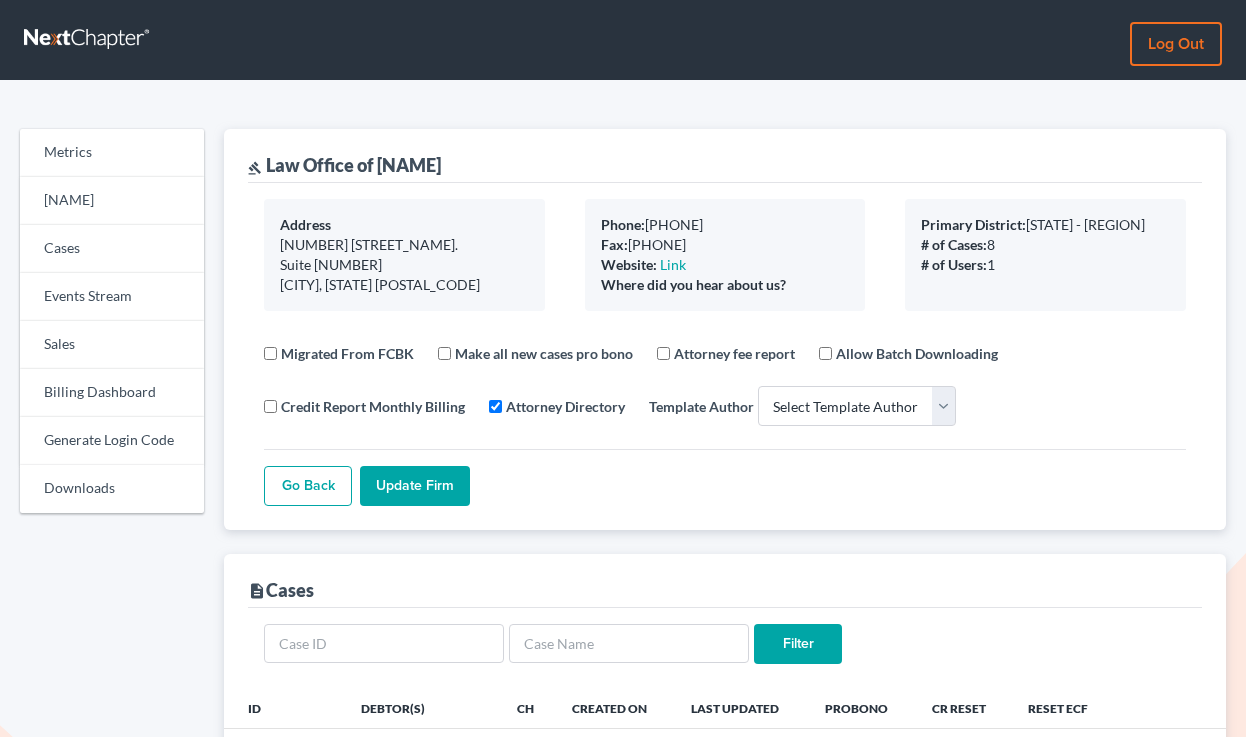 scroll, scrollTop: 0, scrollLeft: 0, axis: both 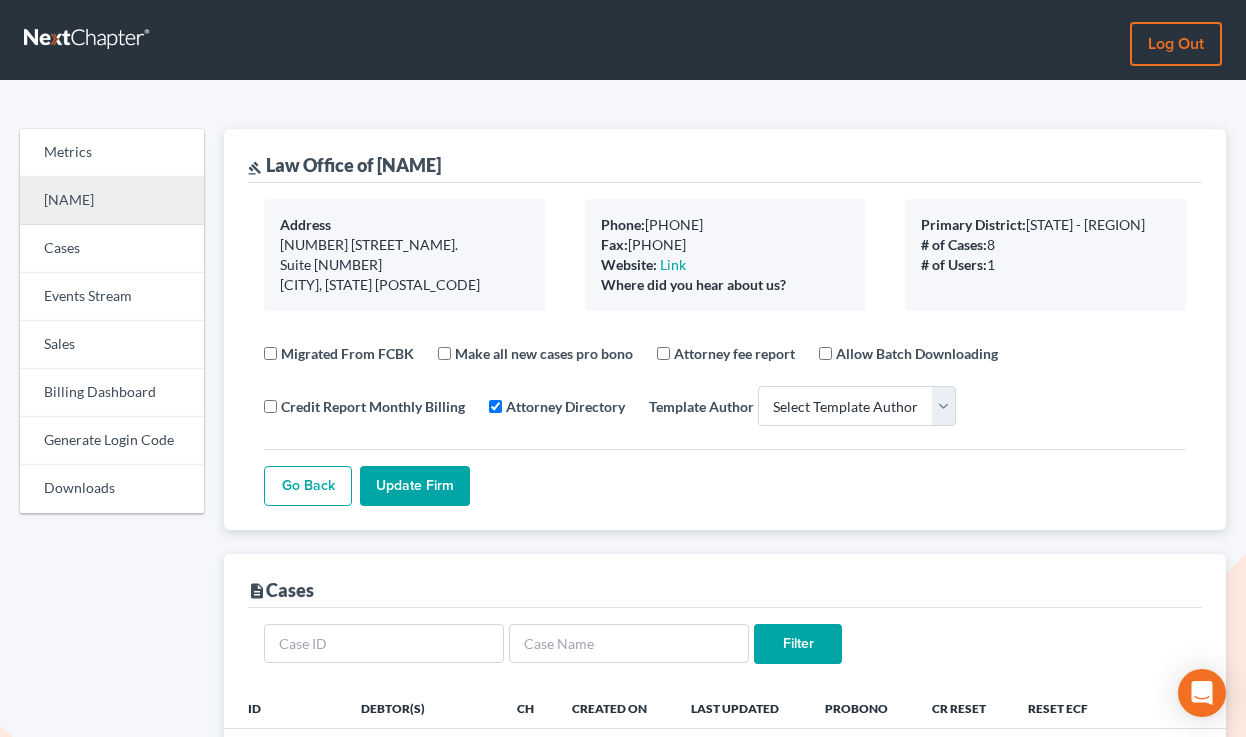 click on "Firms" at bounding box center (112, 201) 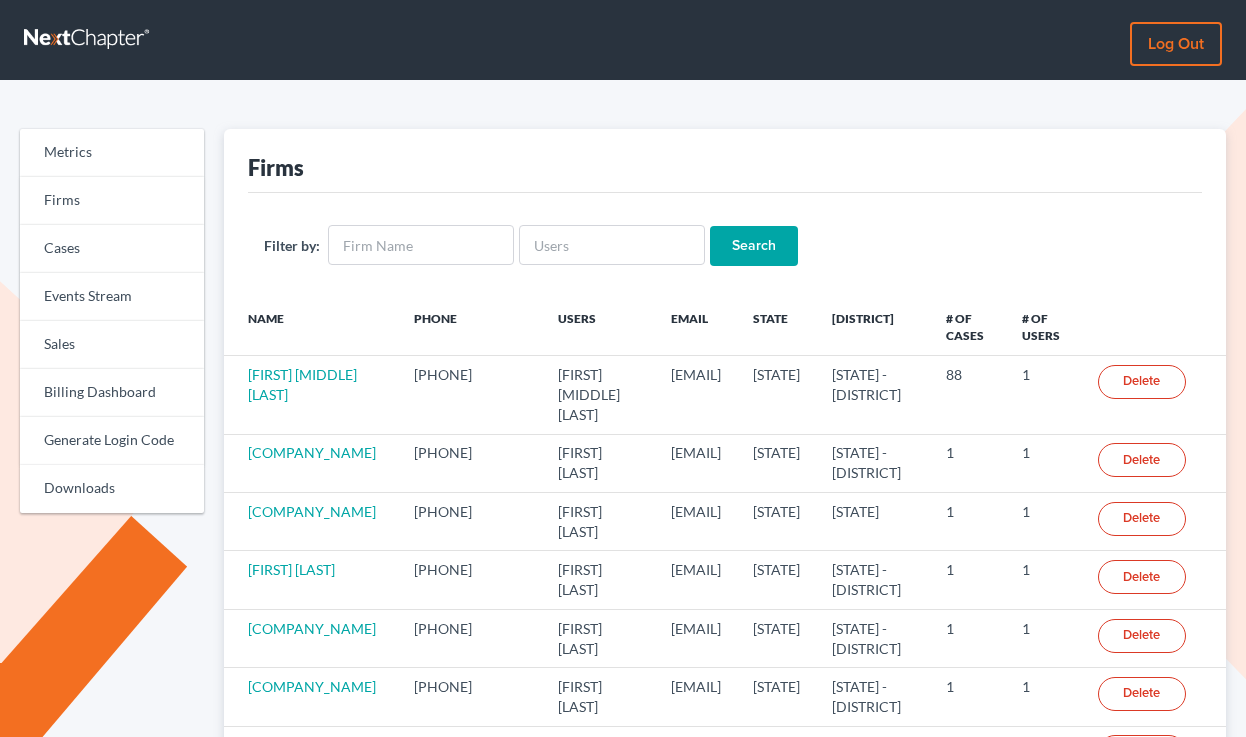 scroll, scrollTop: 0, scrollLeft: 0, axis: both 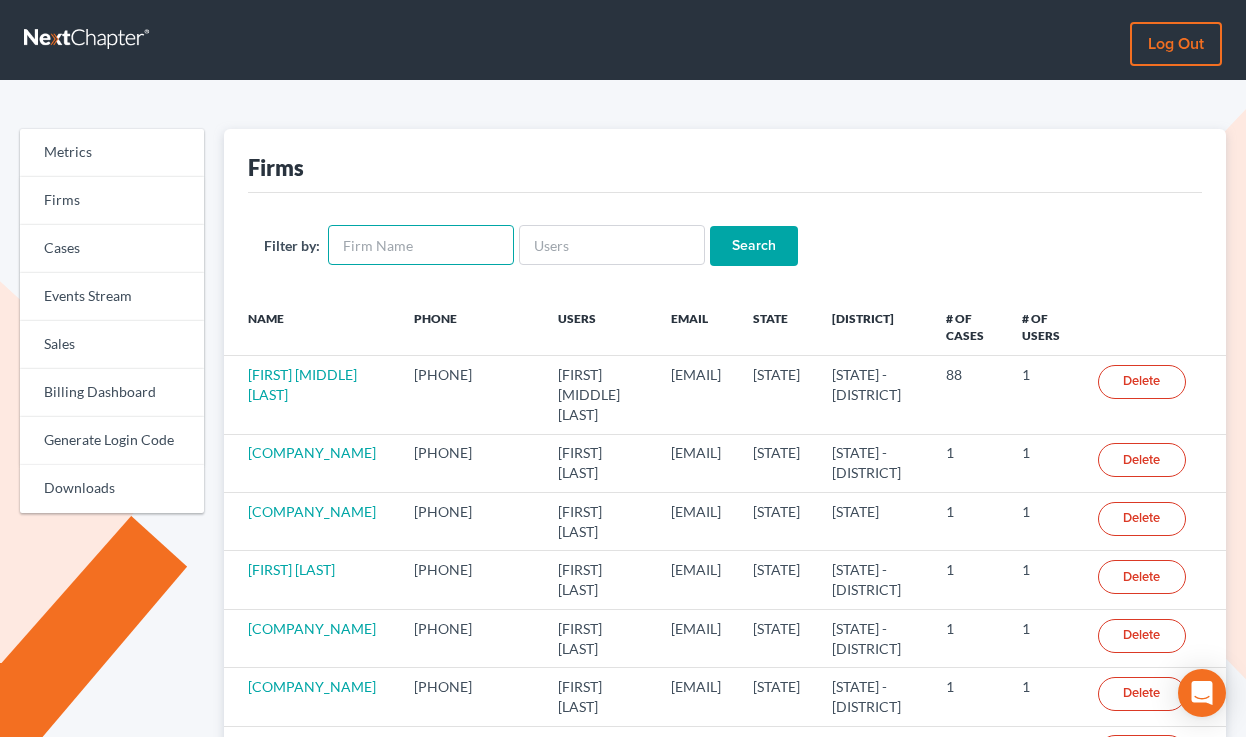 click at bounding box center [421, 245] 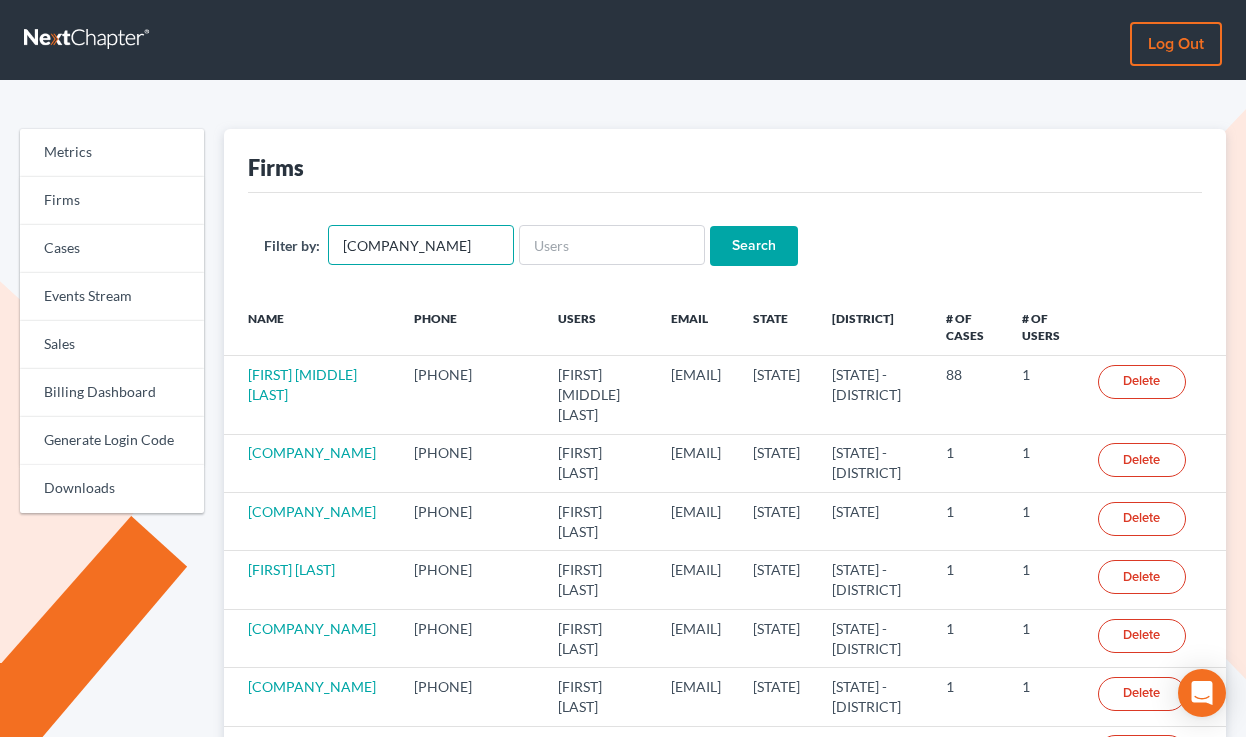 type on "Blondin Law Office LLC" 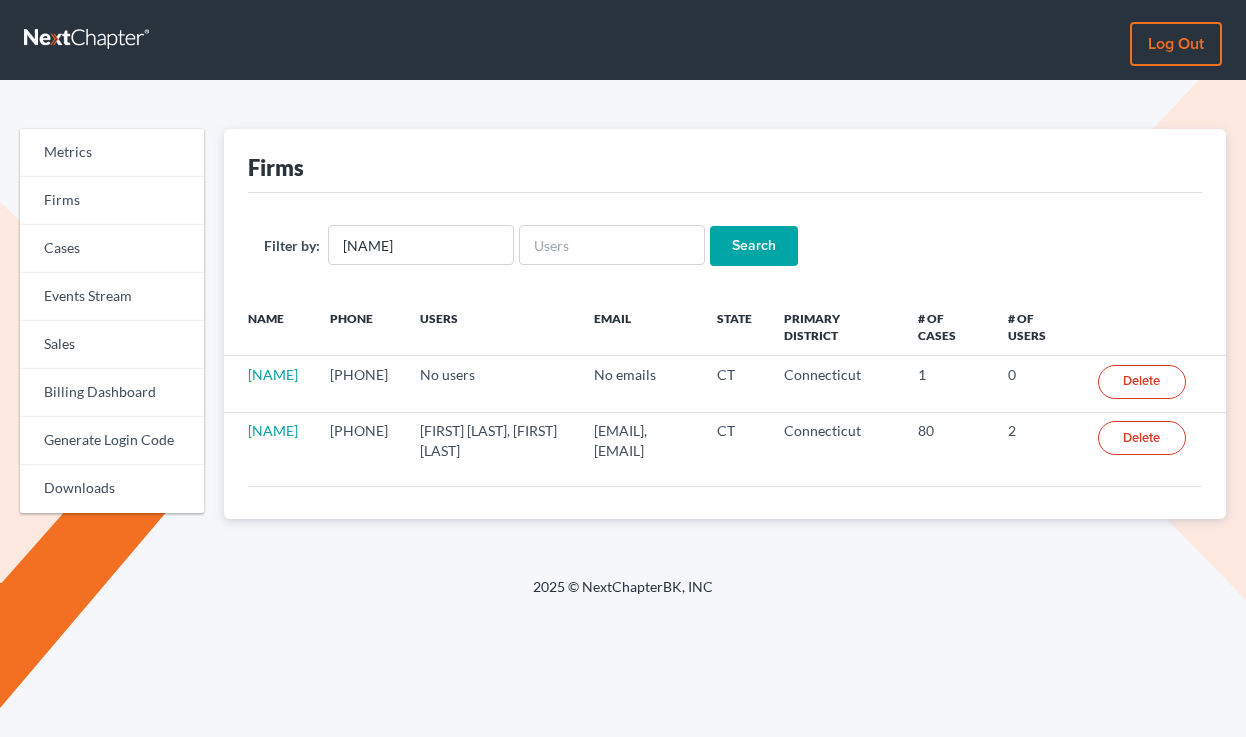scroll, scrollTop: 0, scrollLeft: 0, axis: both 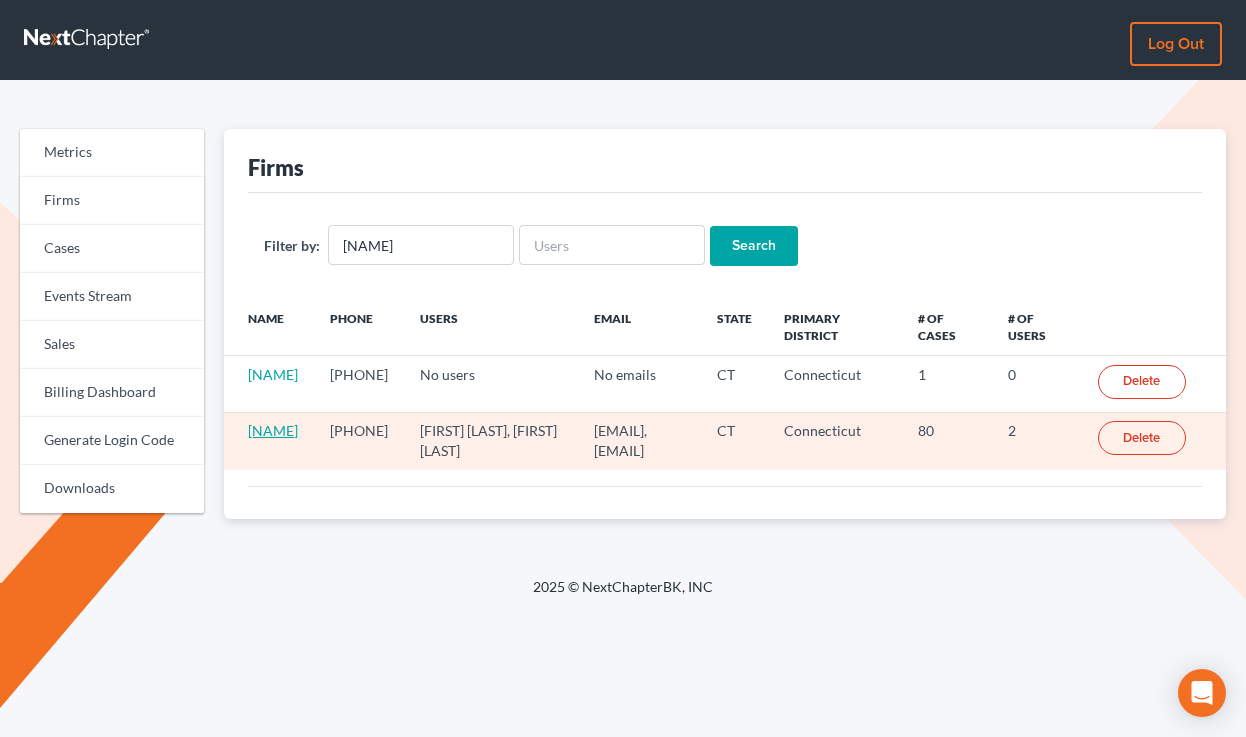 click on "[NAME]" at bounding box center (273, 430) 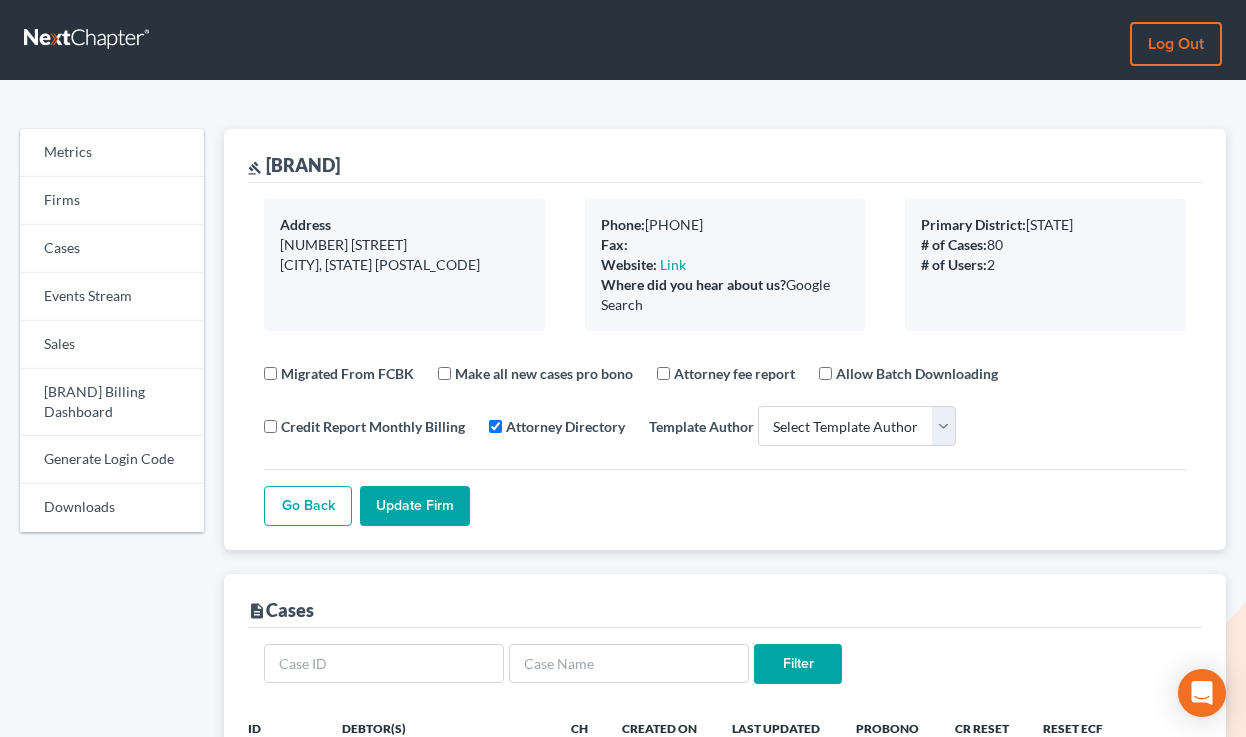 scroll, scrollTop: 0, scrollLeft: 0, axis: both 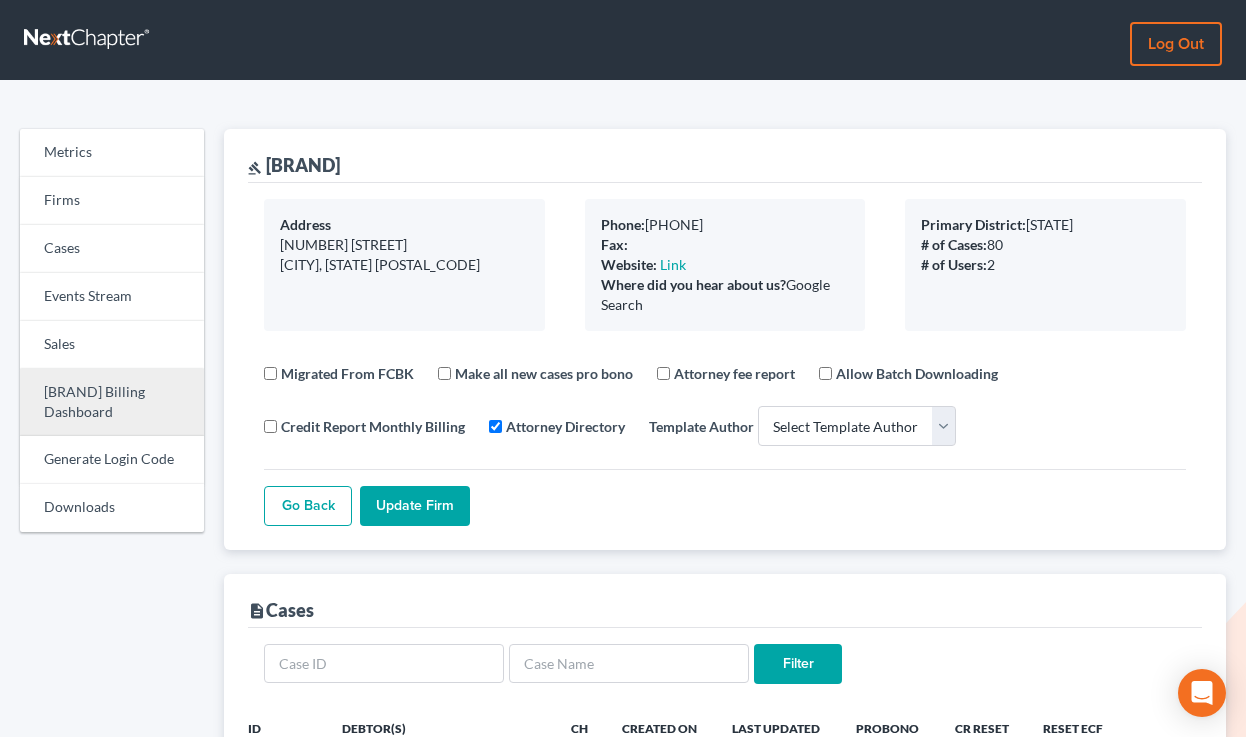 click on "Billing Dashboard" at bounding box center (112, 402) 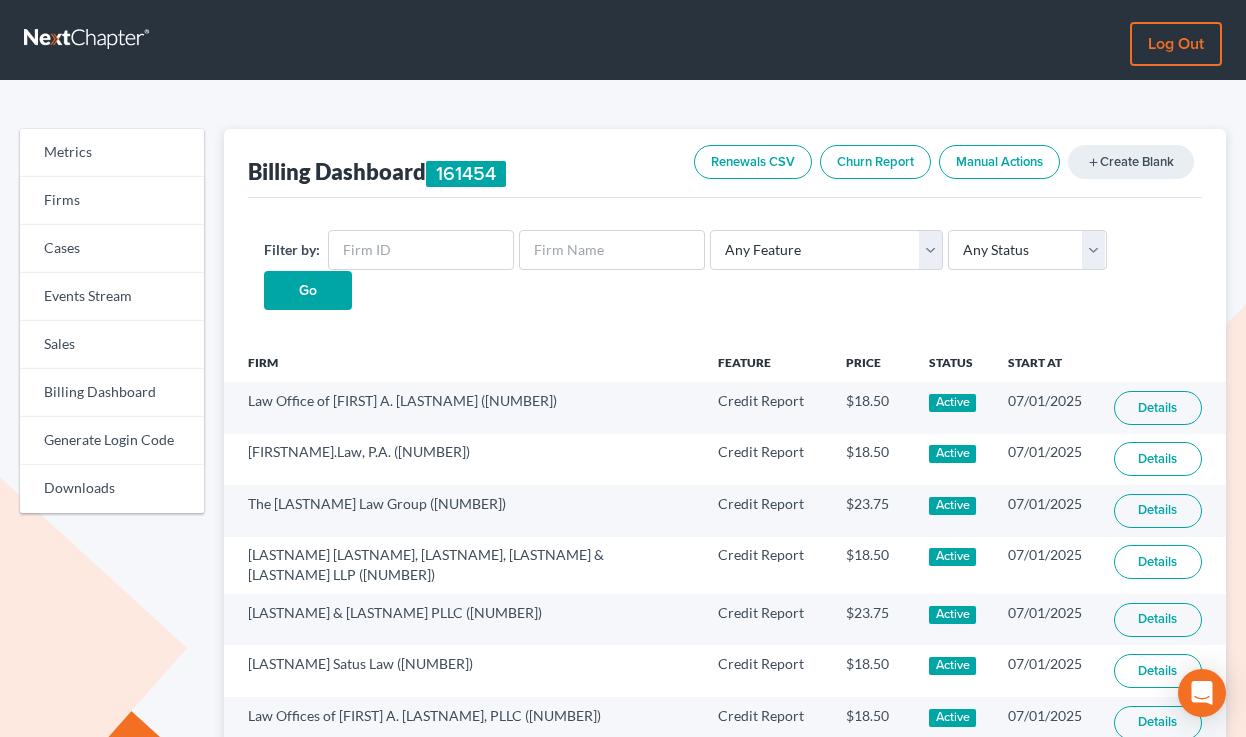 scroll, scrollTop: 0, scrollLeft: 0, axis: both 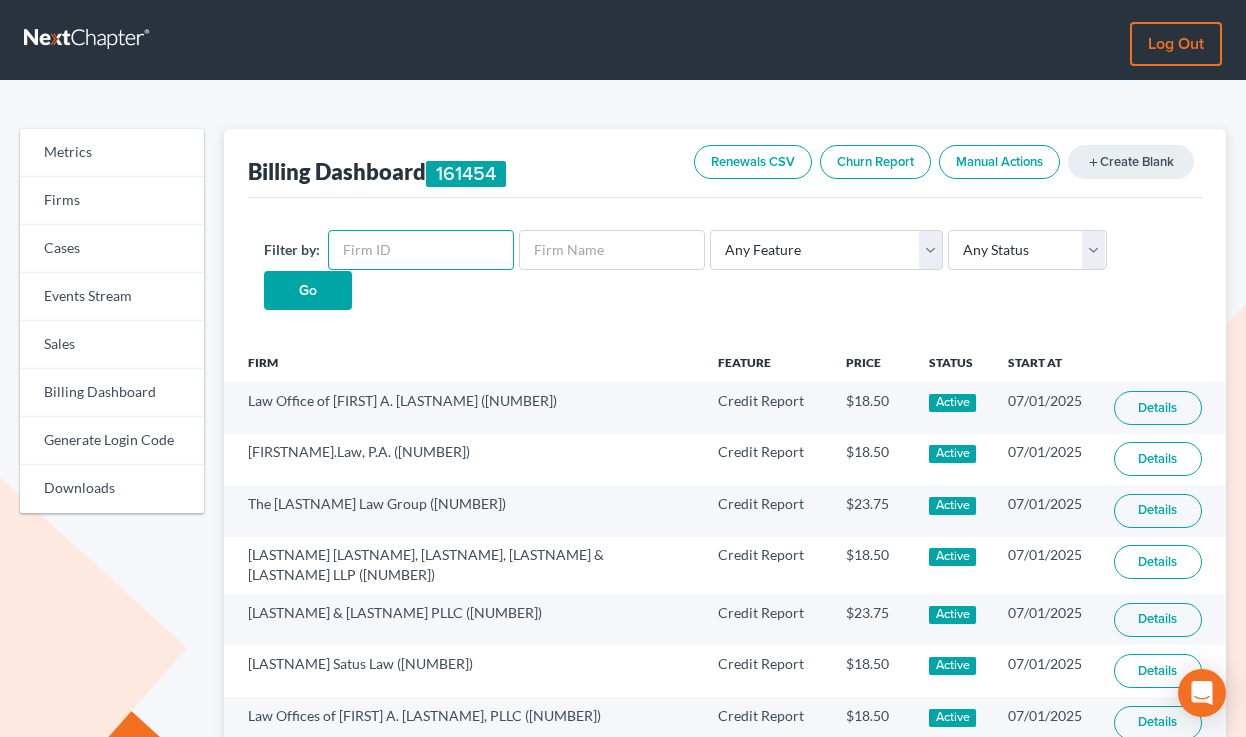 click at bounding box center [421, 250] 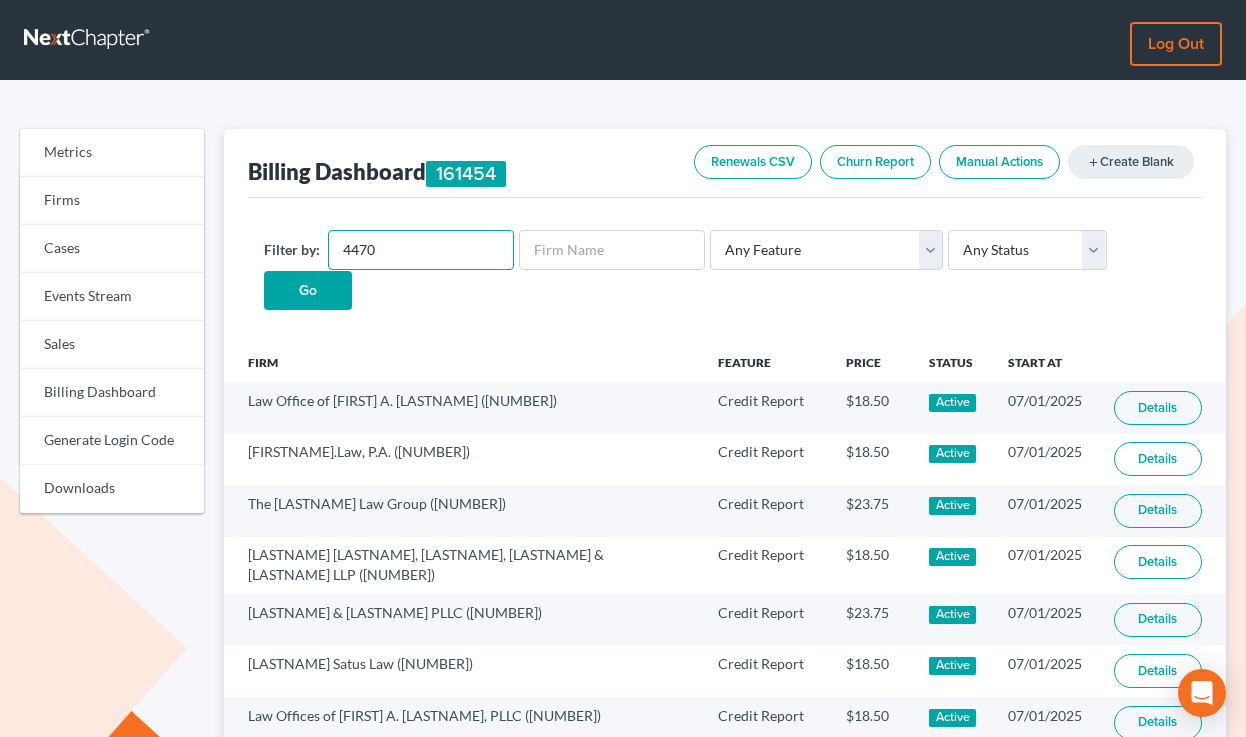 type on "4470" 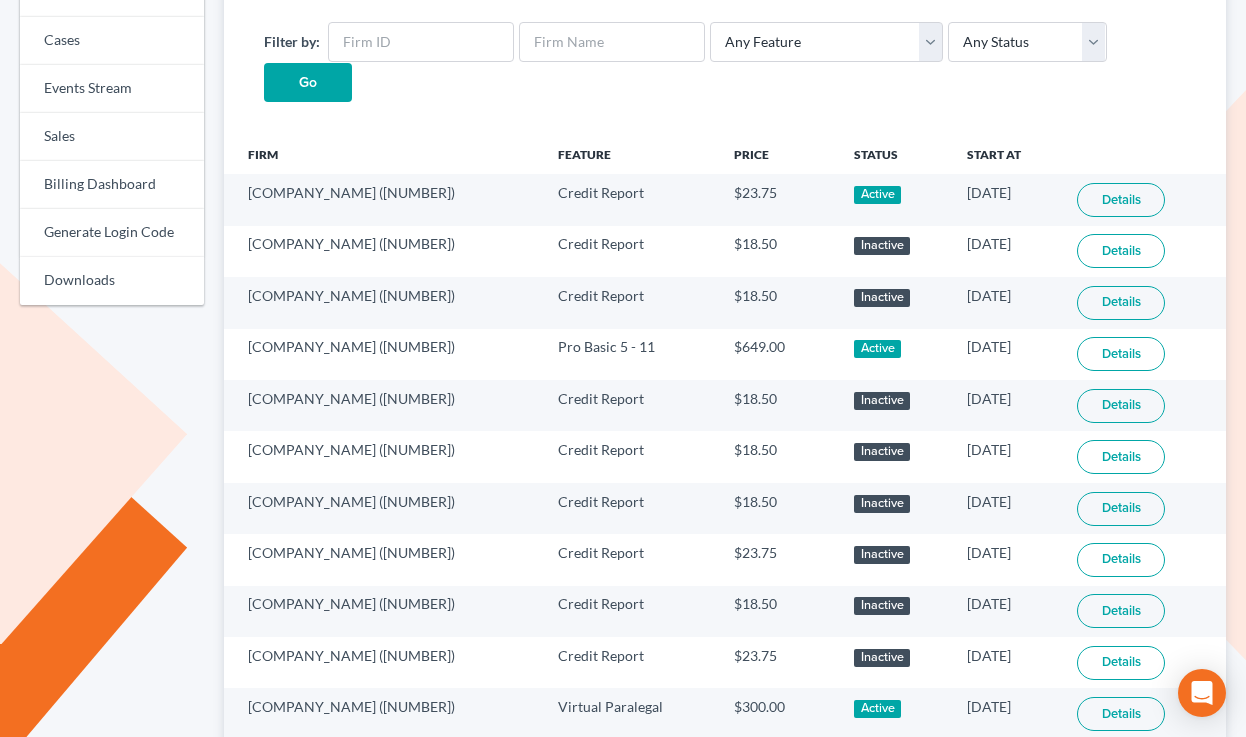 scroll, scrollTop: 0, scrollLeft: 0, axis: both 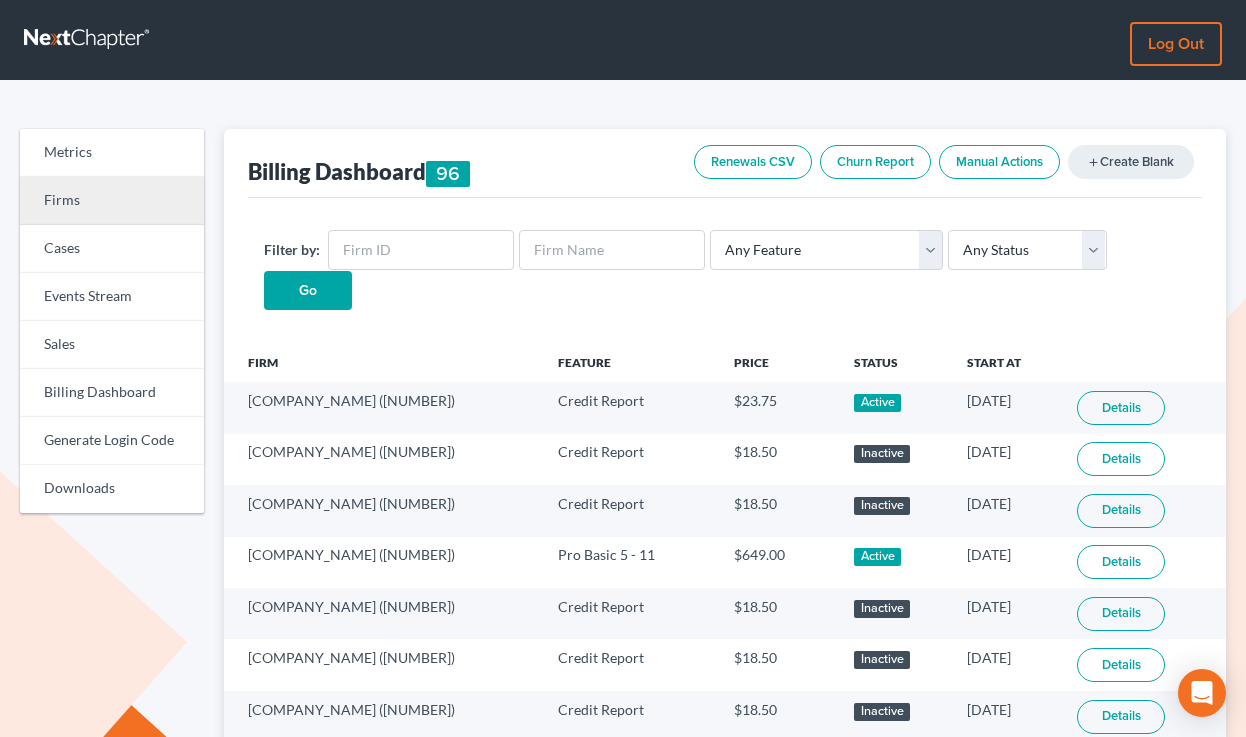 click on "Firms" at bounding box center [112, 201] 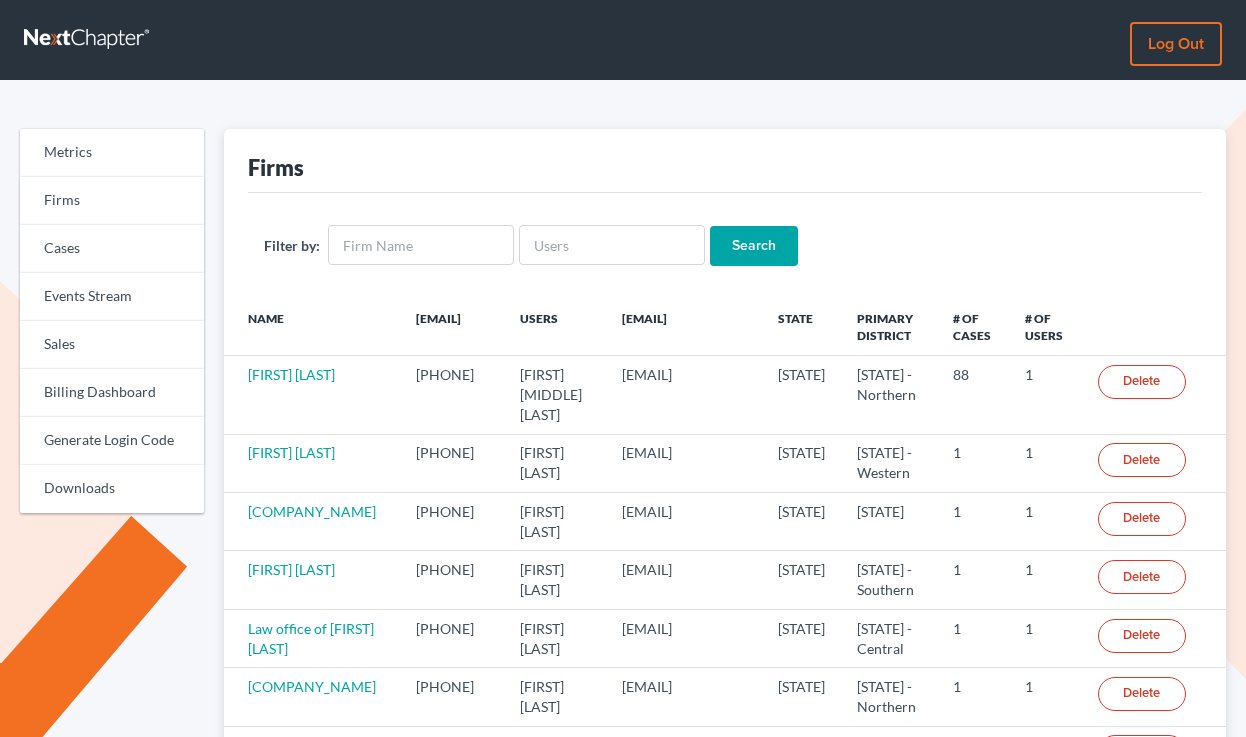 scroll, scrollTop: 0, scrollLeft: 0, axis: both 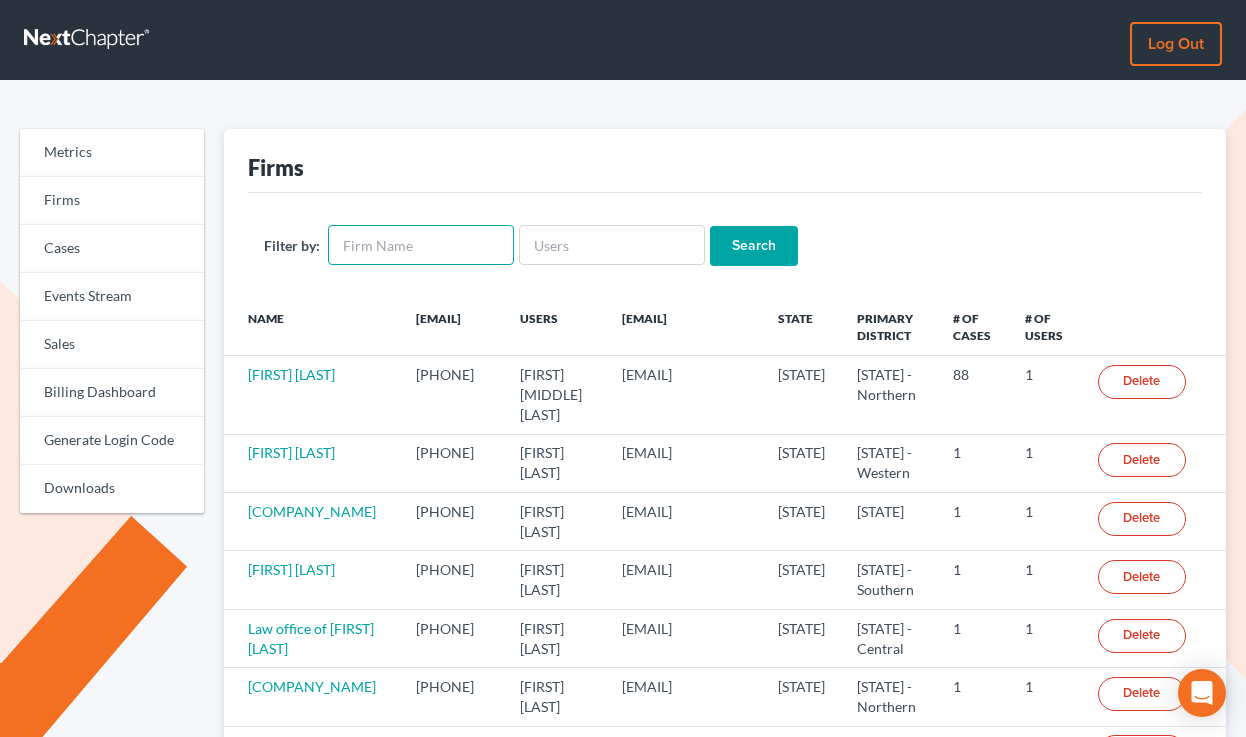 click at bounding box center (421, 245) 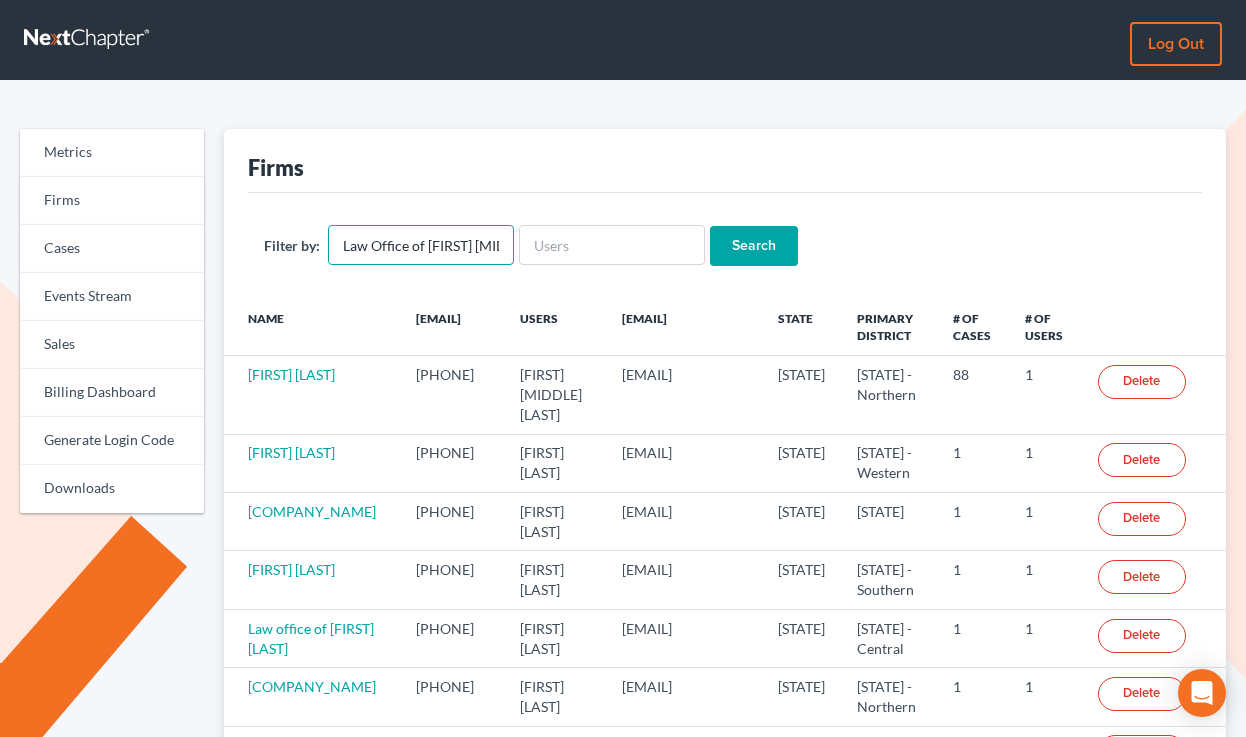 scroll, scrollTop: 0, scrollLeft: 45, axis: horizontal 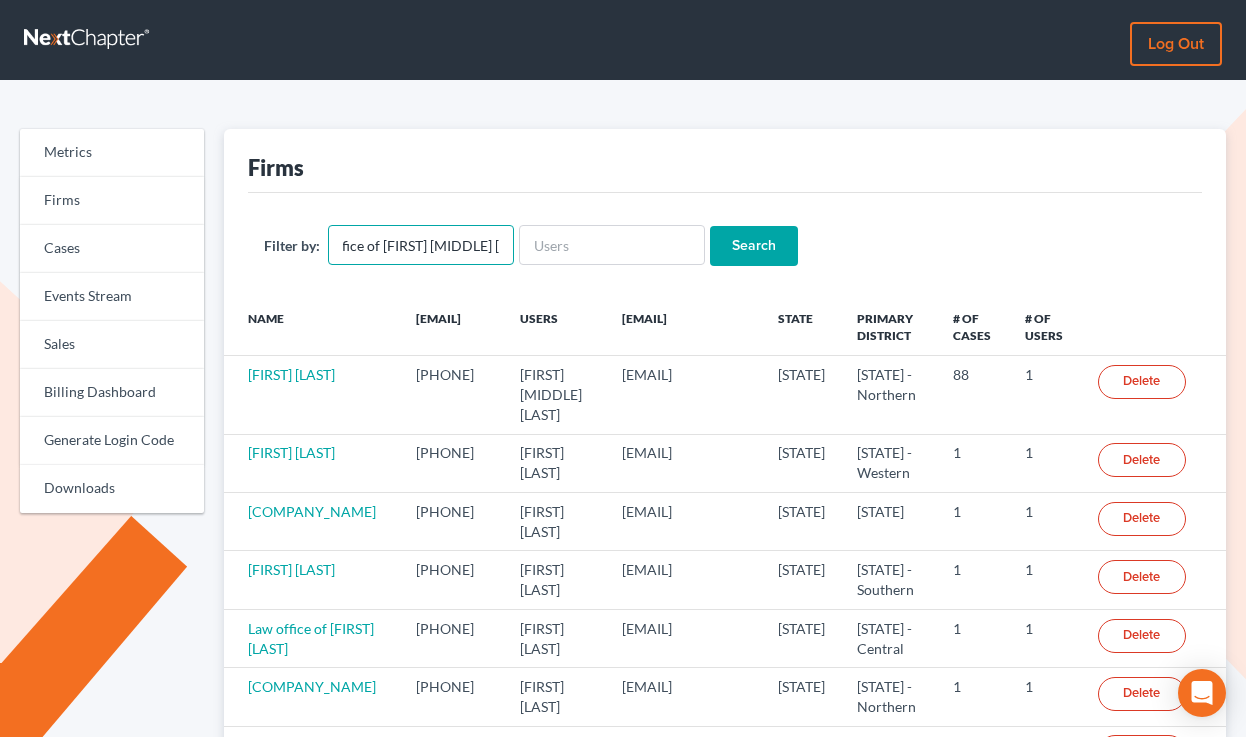 type on "Law Office of John M. Gallagher" 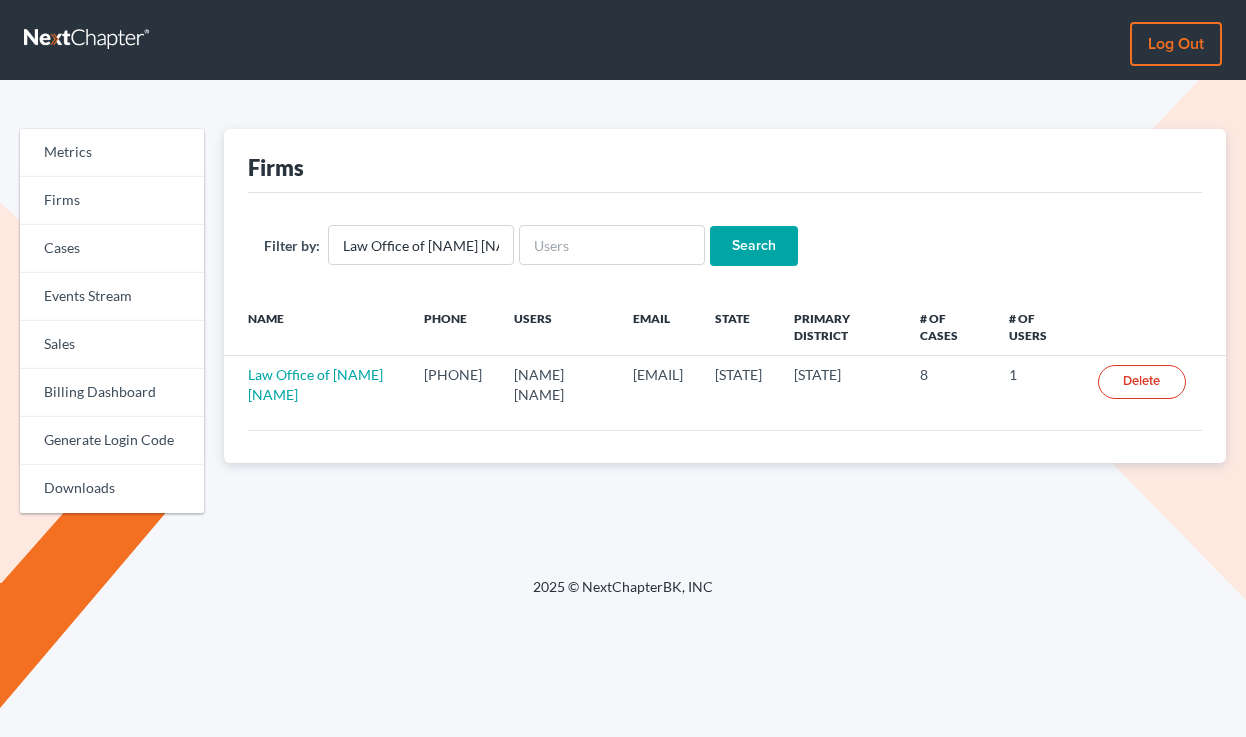 scroll, scrollTop: 0, scrollLeft: 0, axis: both 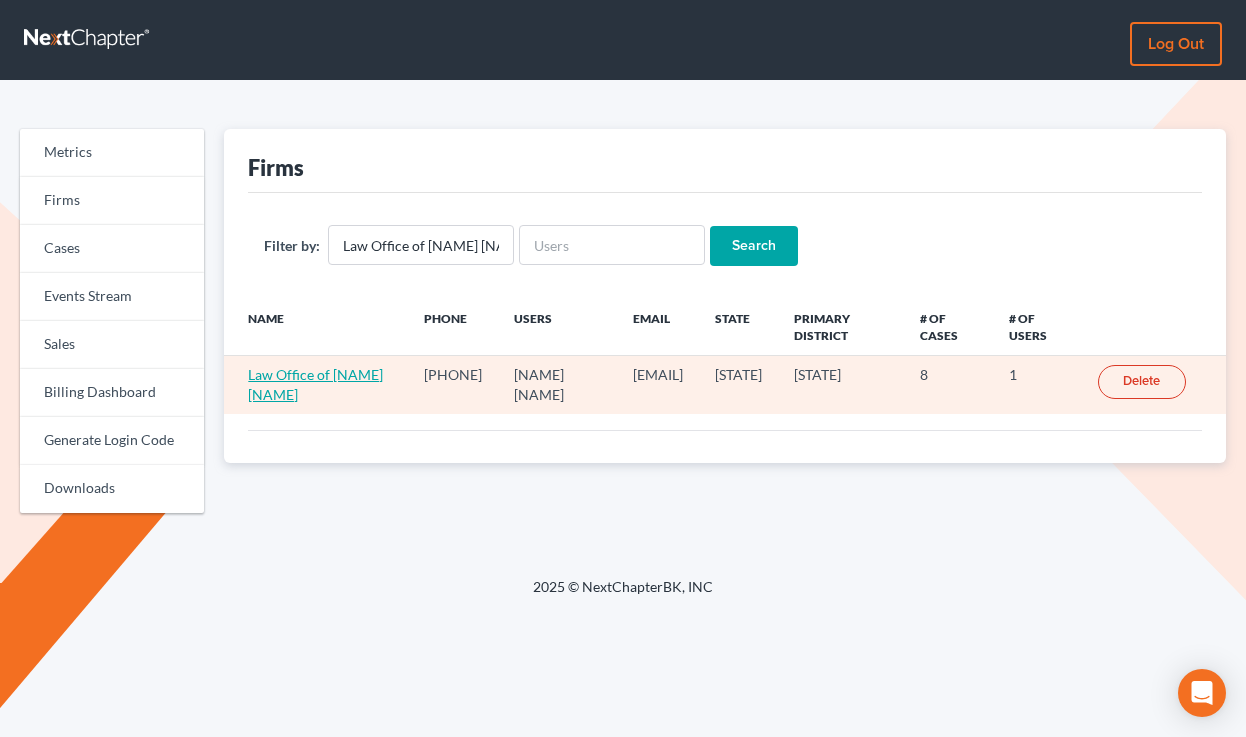 click on "Law Office of [NAME] [NAME]" at bounding box center (315, 384) 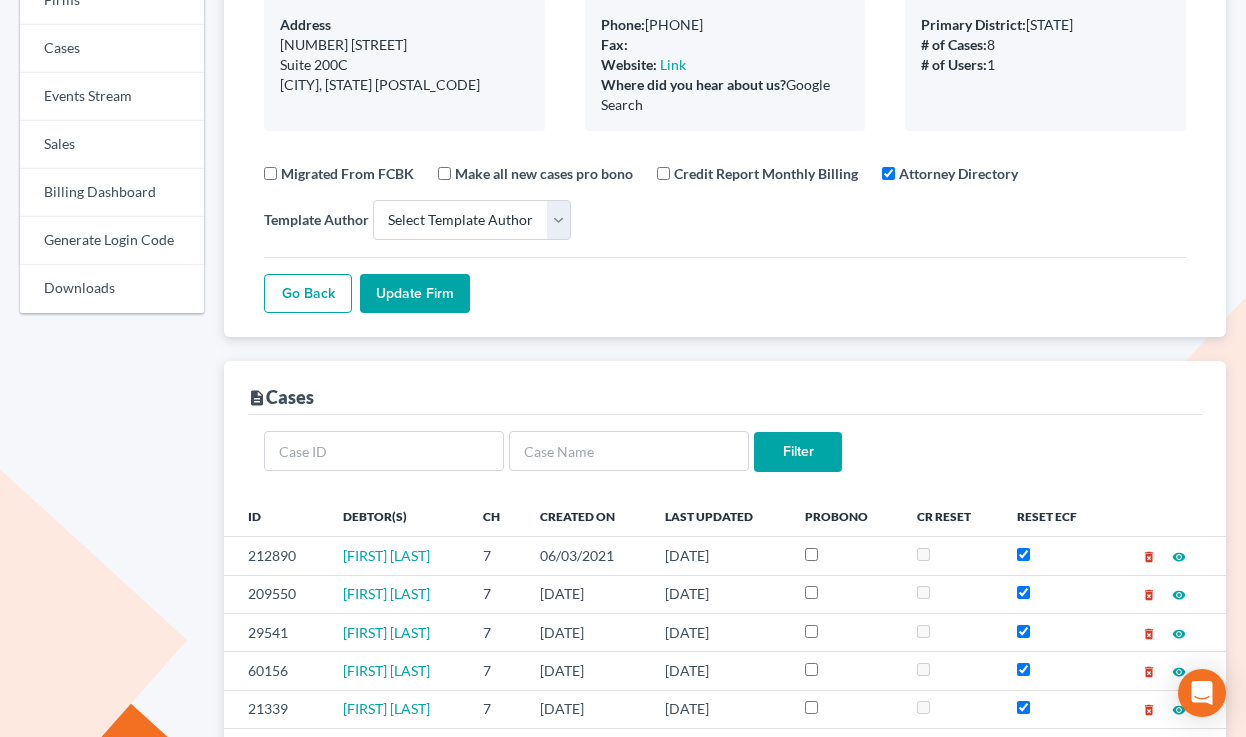 scroll, scrollTop: 0, scrollLeft: 0, axis: both 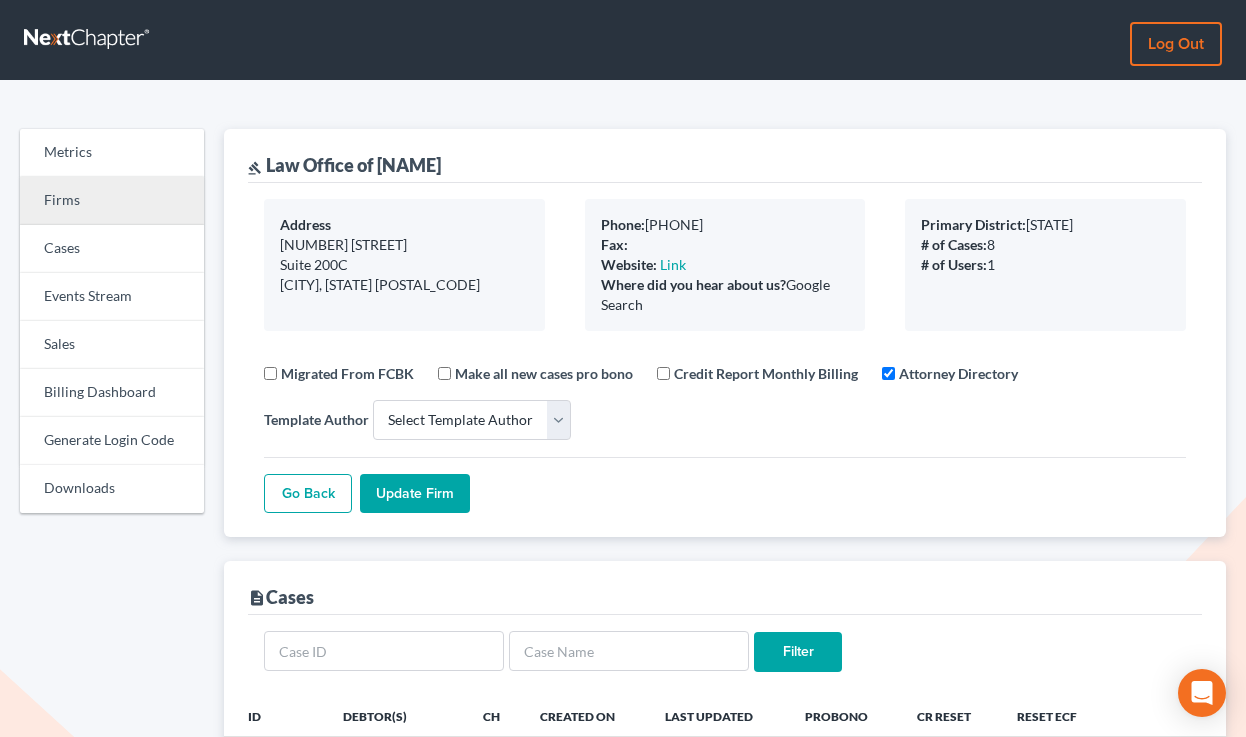 click on "Firms" at bounding box center (112, 201) 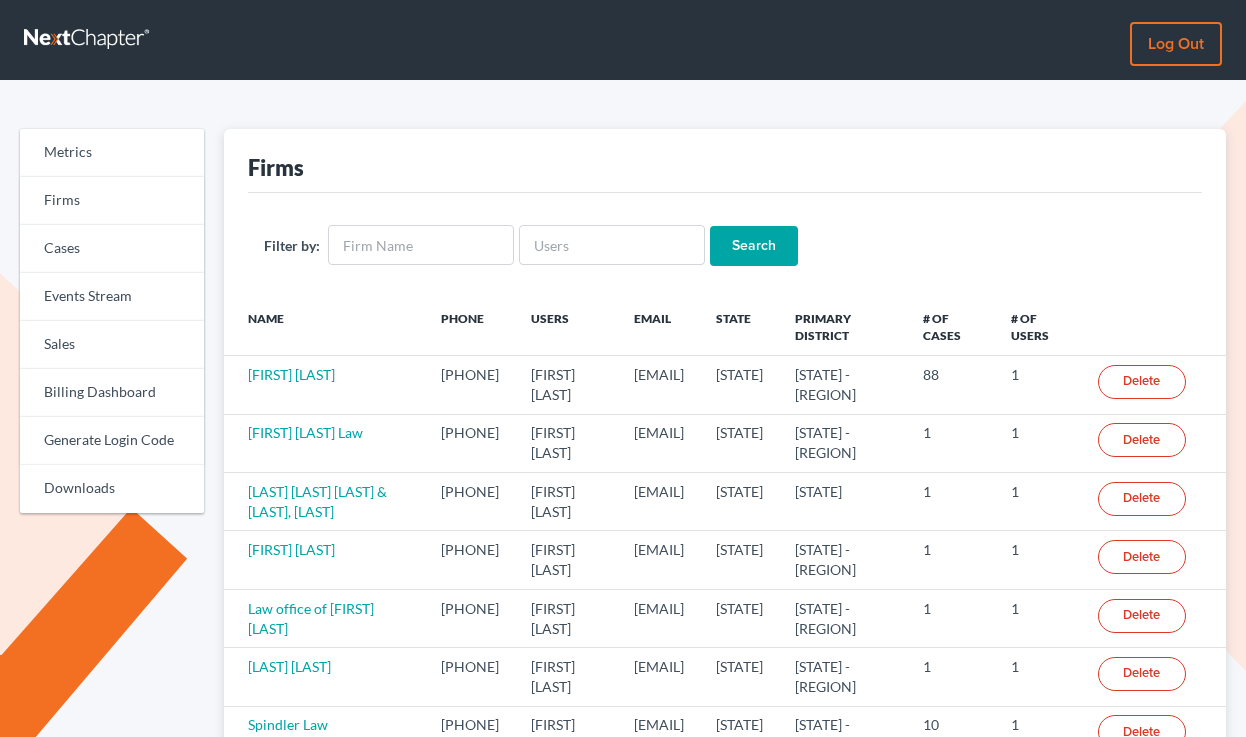 scroll, scrollTop: 0, scrollLeft: 0, axis: both 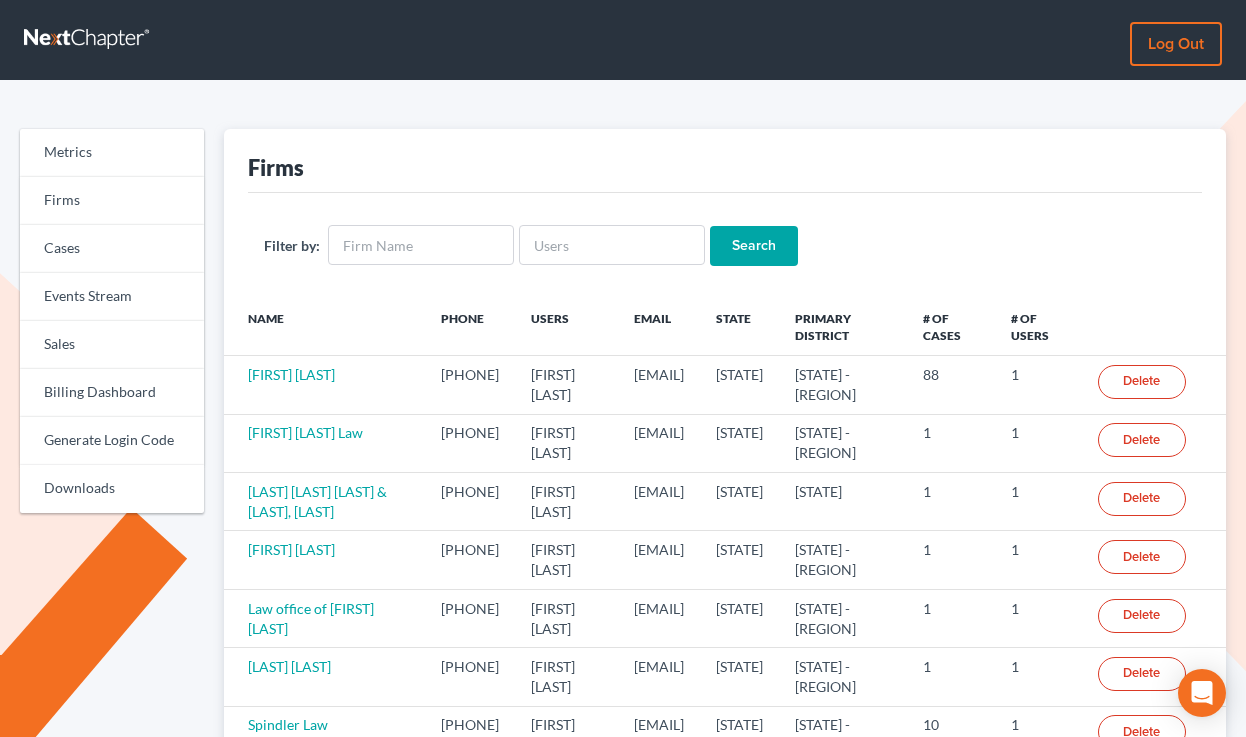 click on "Filter by: Search" at bounding box center [725, 245] 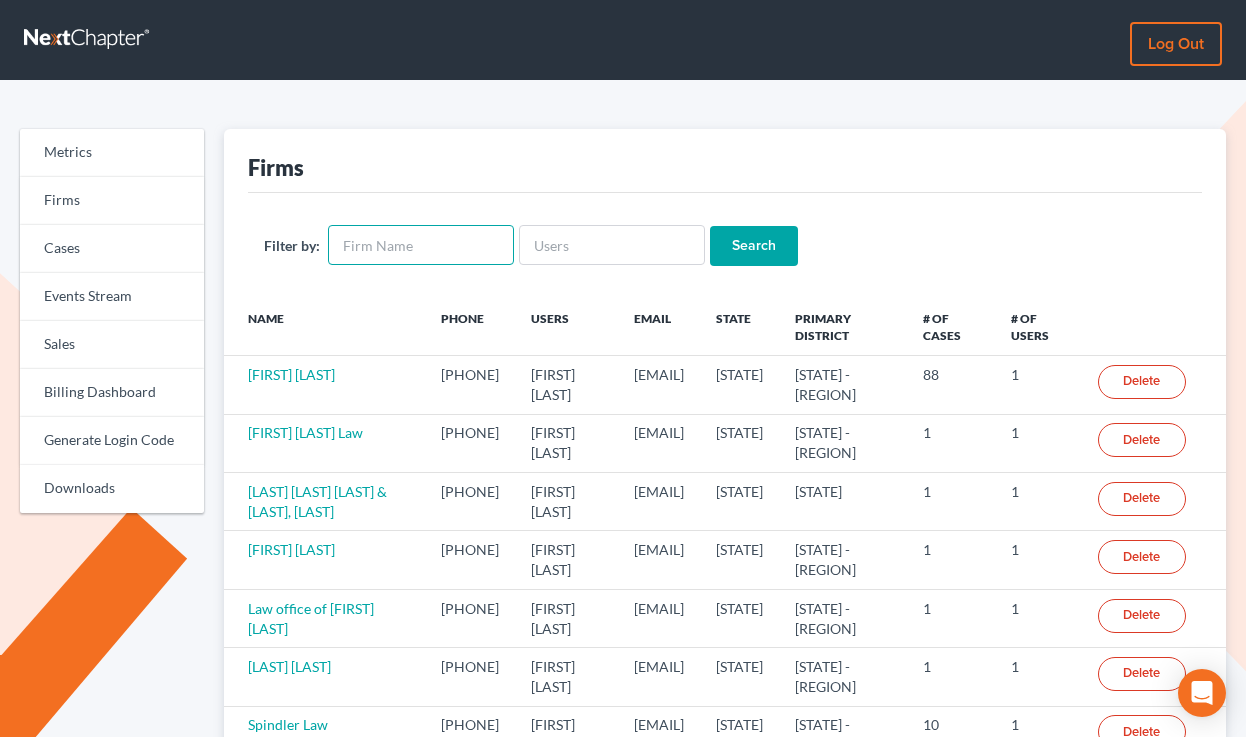 click at bounding box center (421, 245) 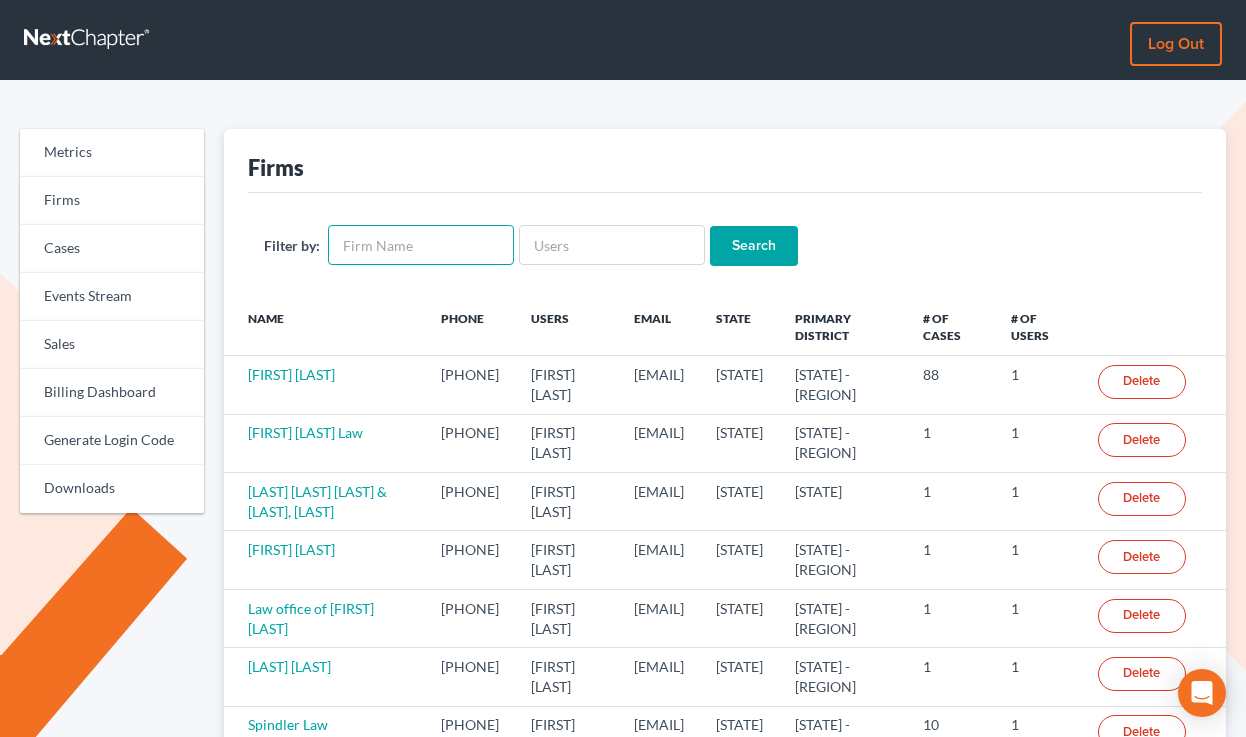 paste on "[BRAND]" 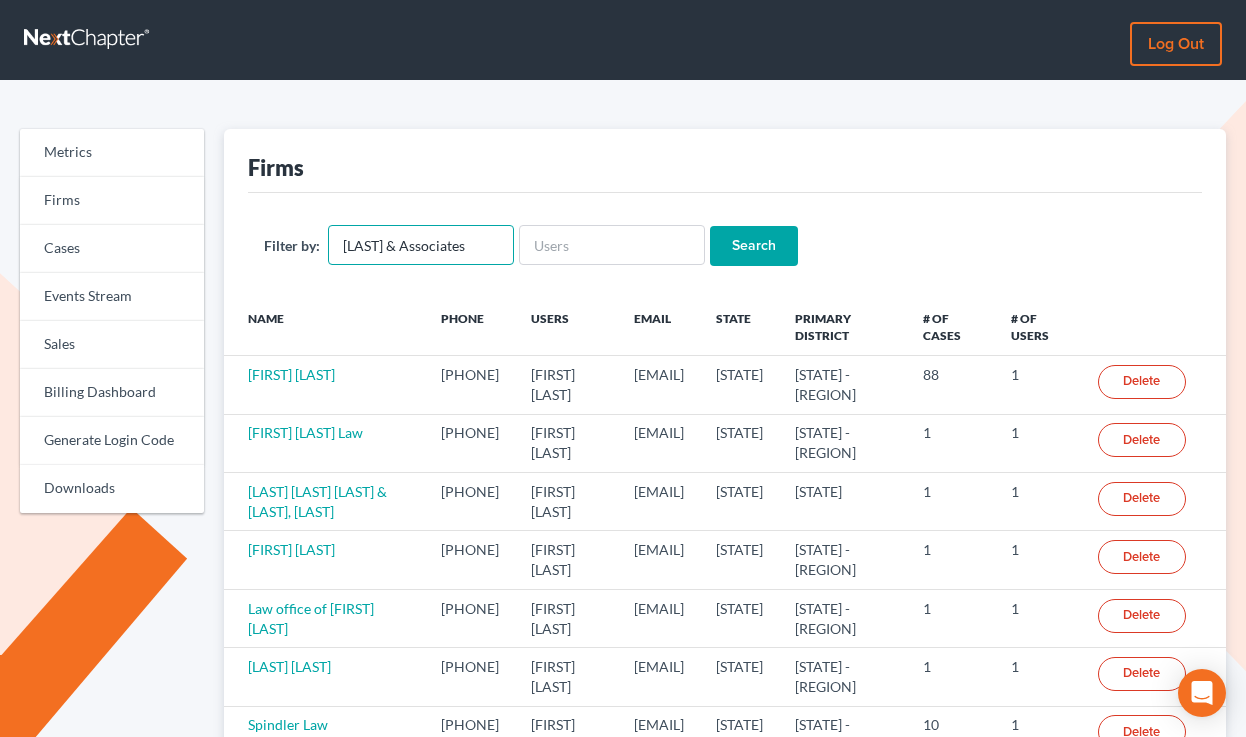 type on "Diment & Associates" 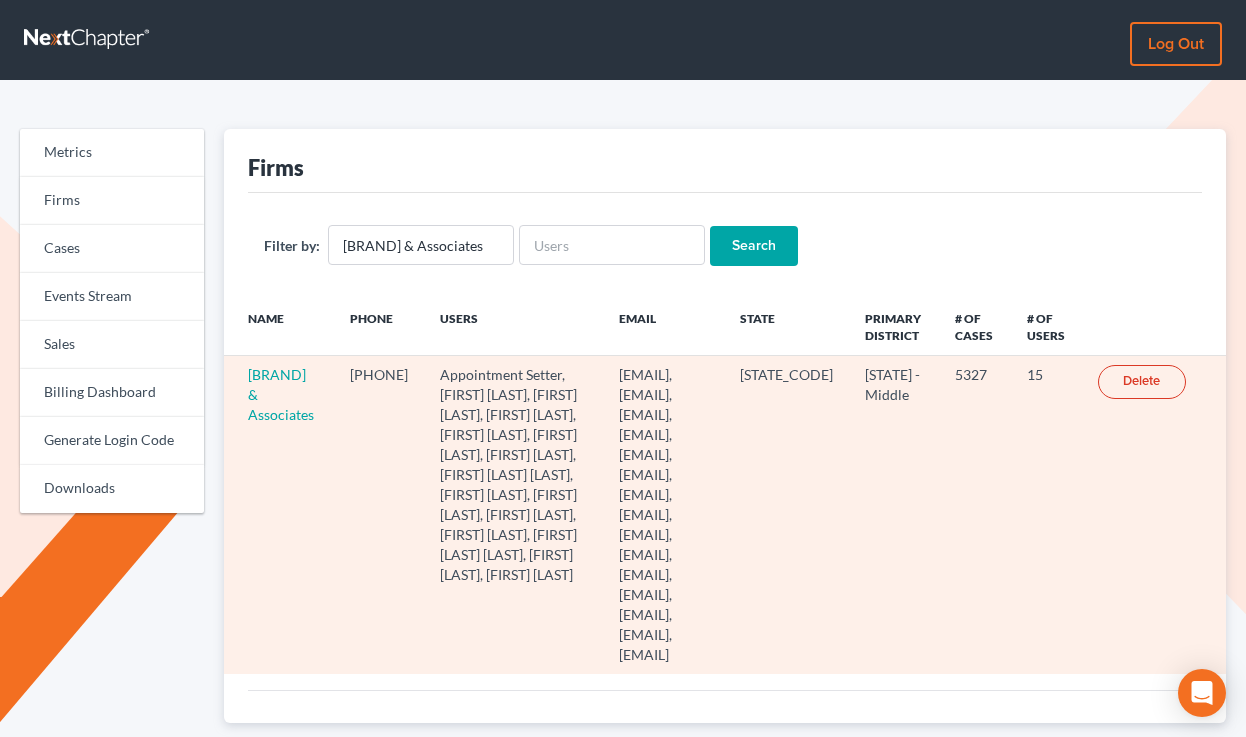 scroll, scrollTop: 129, scrollLeft: 0, axis: vertical 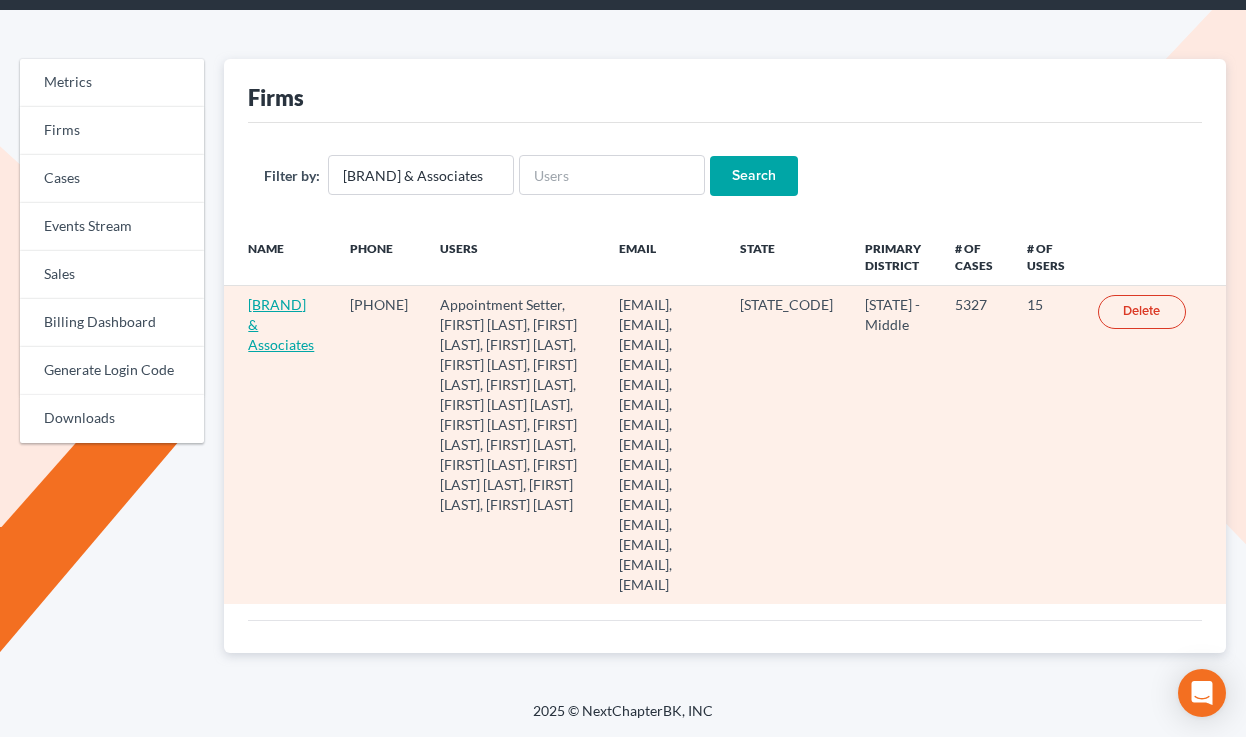 click on "[LAST] & Associates" at bounding box center [281, 324] 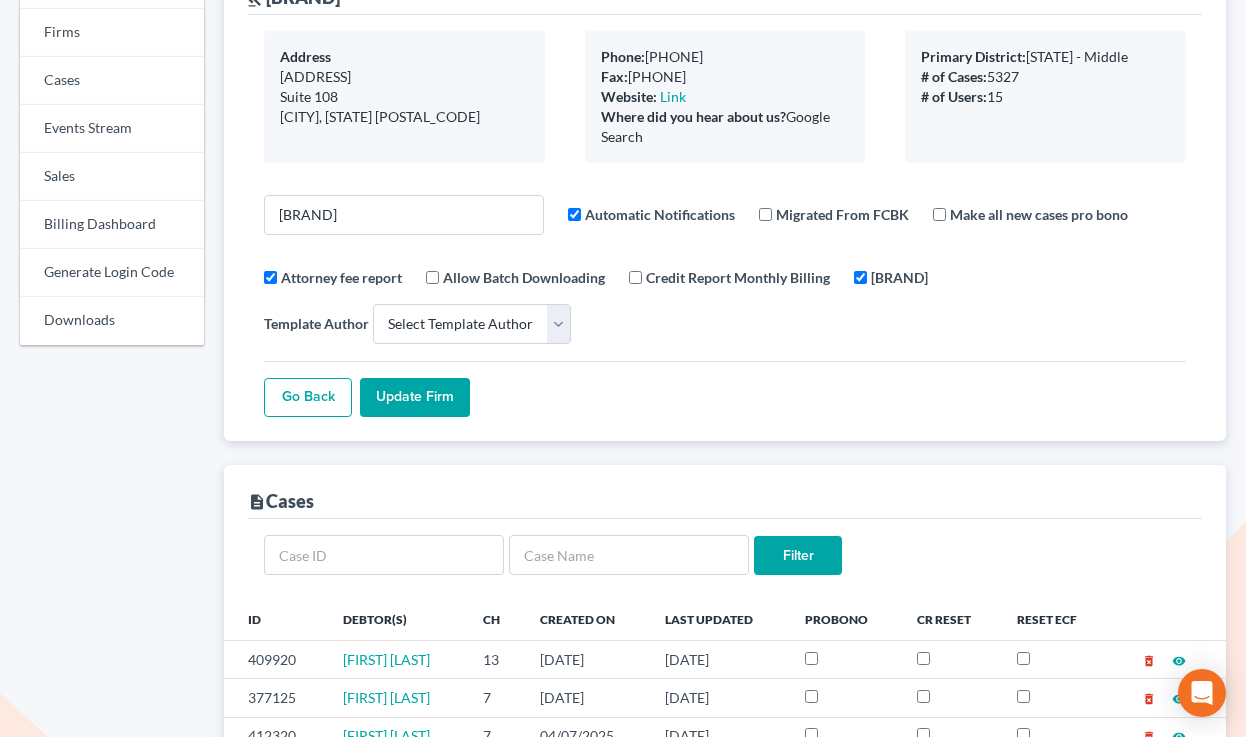 scroll, scrollTop: 0, scrollLeft: 0, axis: both 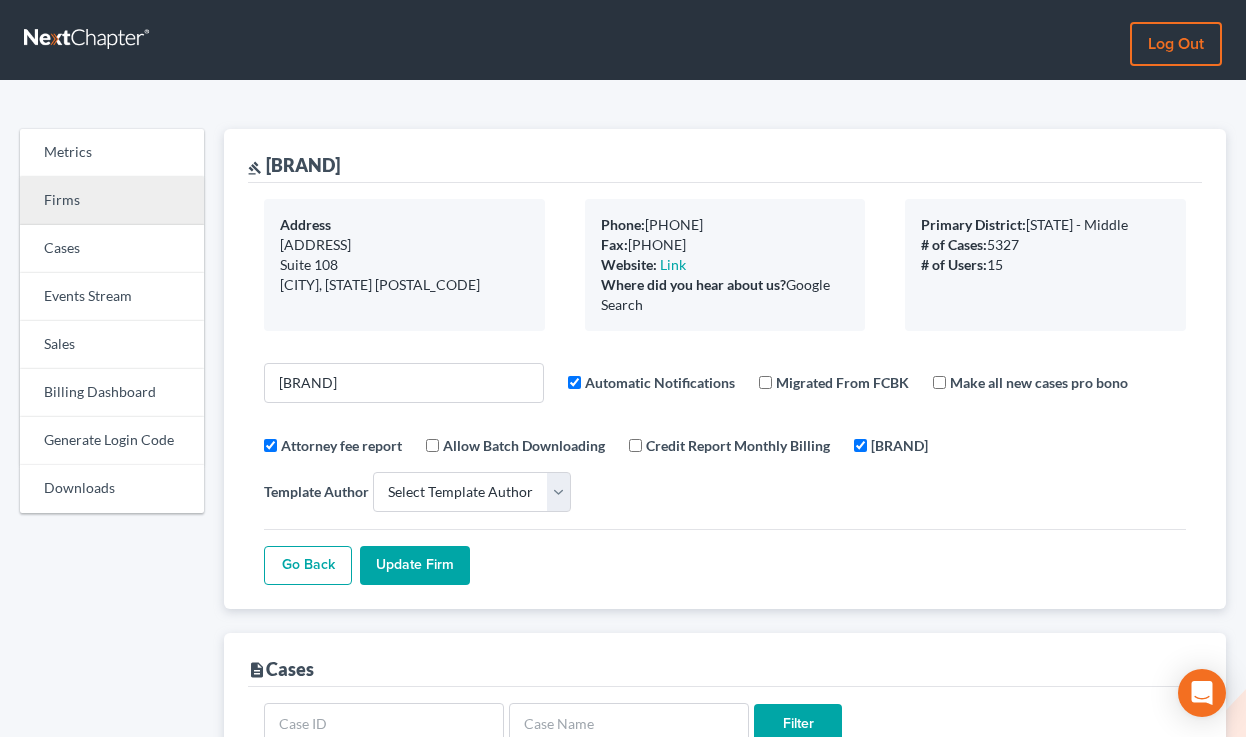 click on "Firms" at bounding box center (112, 201) 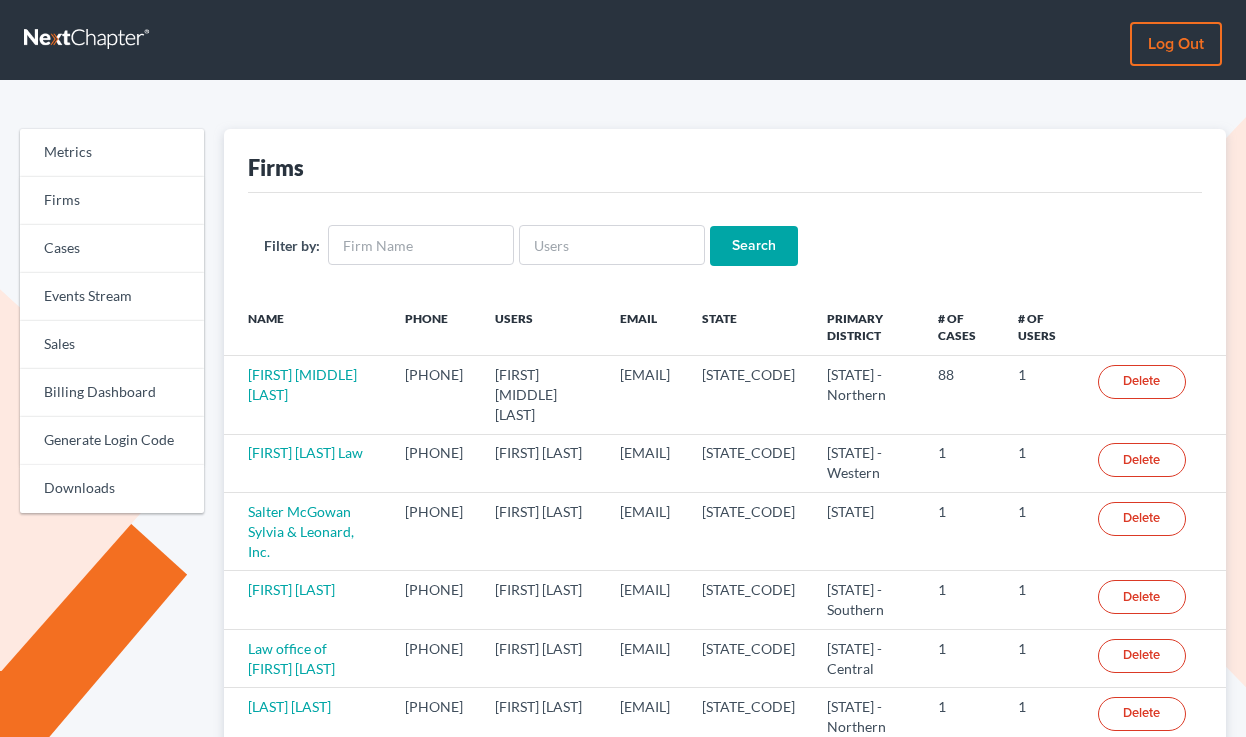 scroll, scrollTop: 0, scrollLeft: 0, axis: both 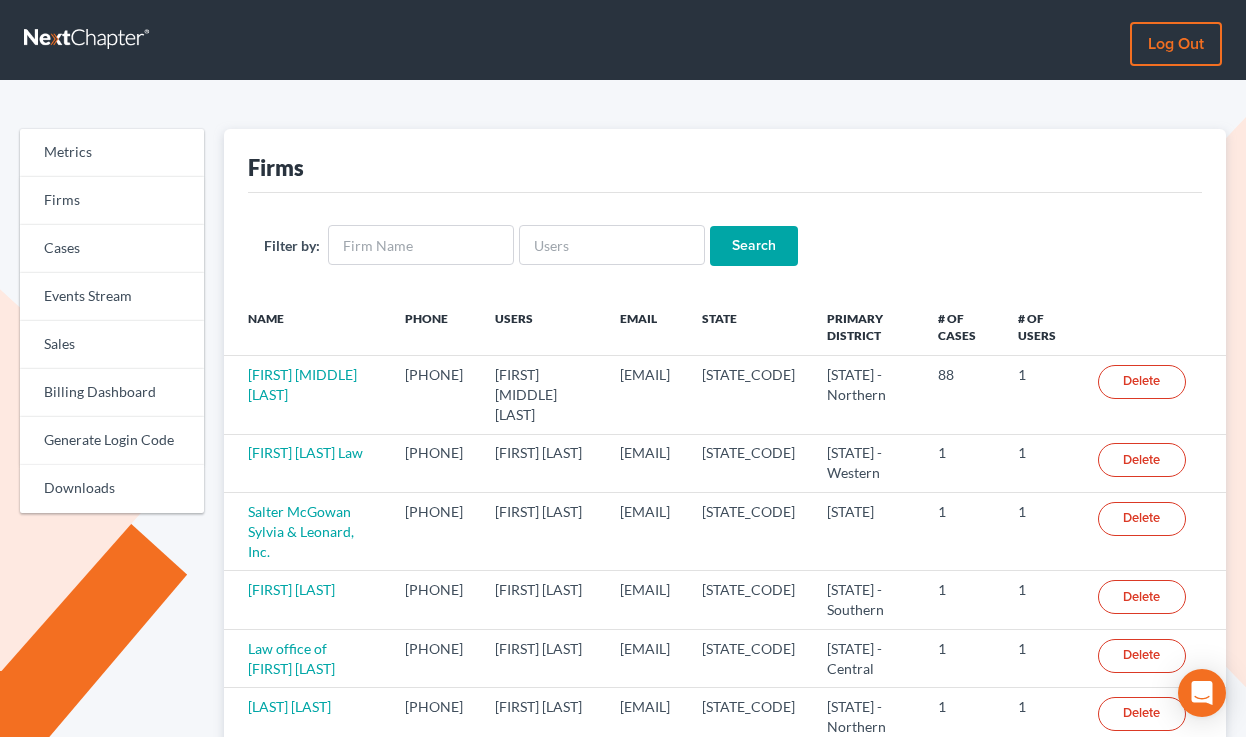 click on "Filter by: Search" at bounding box center (725, 245) 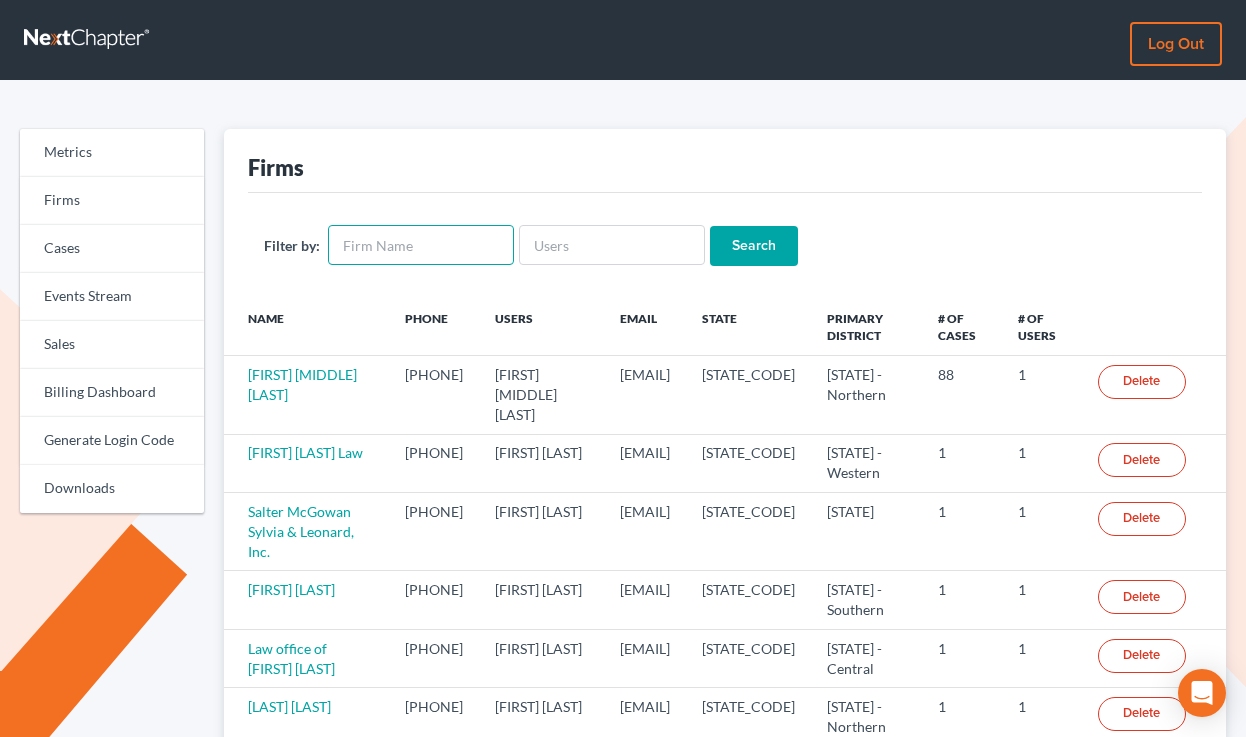 click at bounding box center (421, 245) 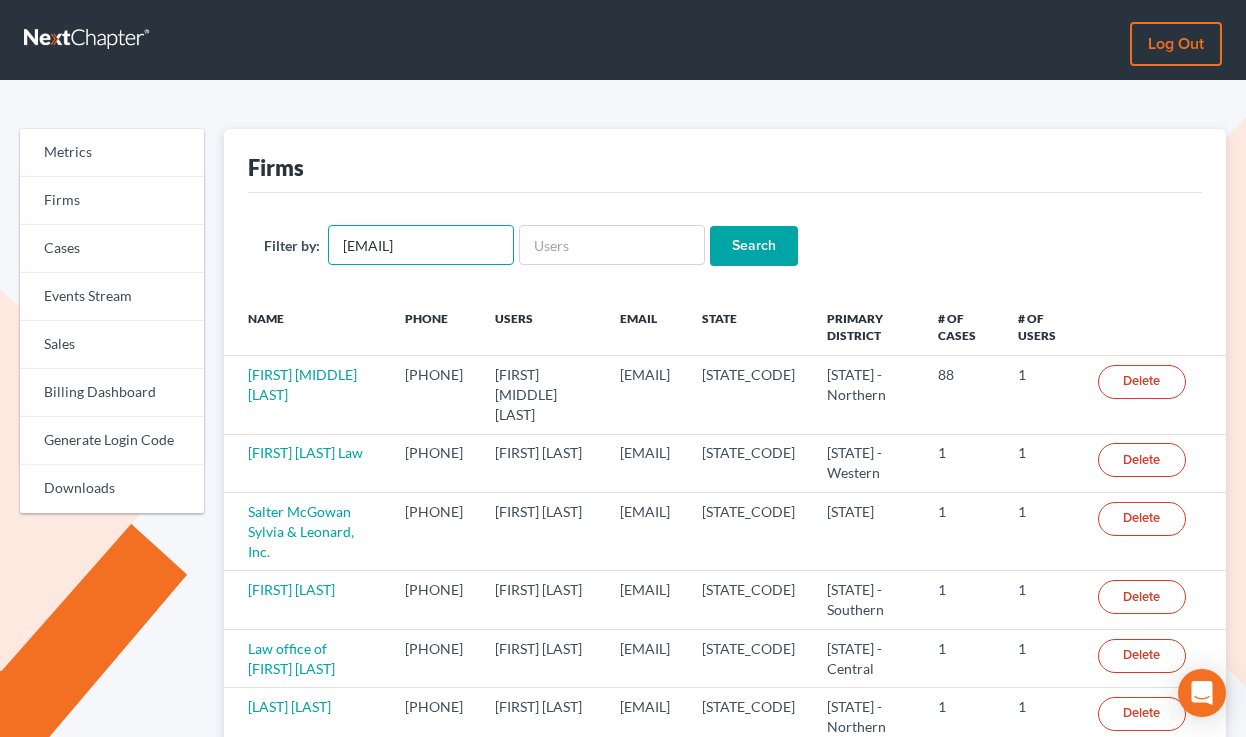 click on "[EMAIL]" at bounding box center [421, 245] 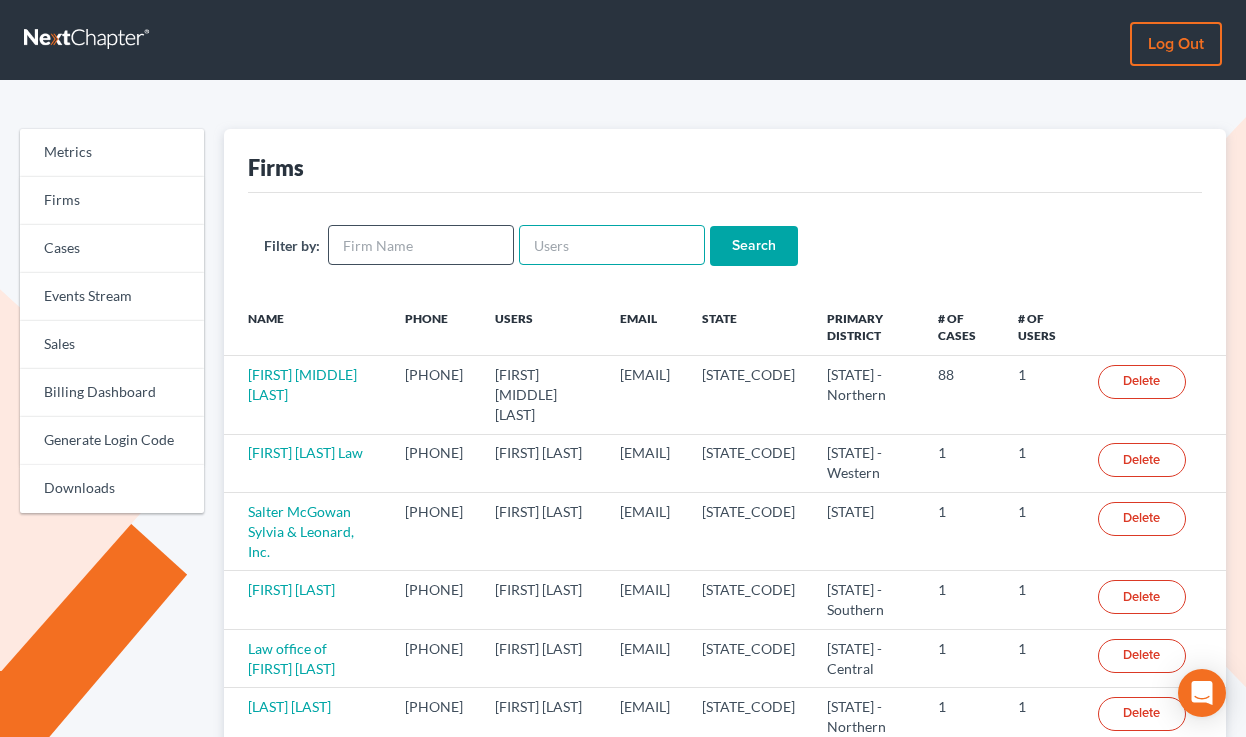 paste on "grover@gcpeters.law" 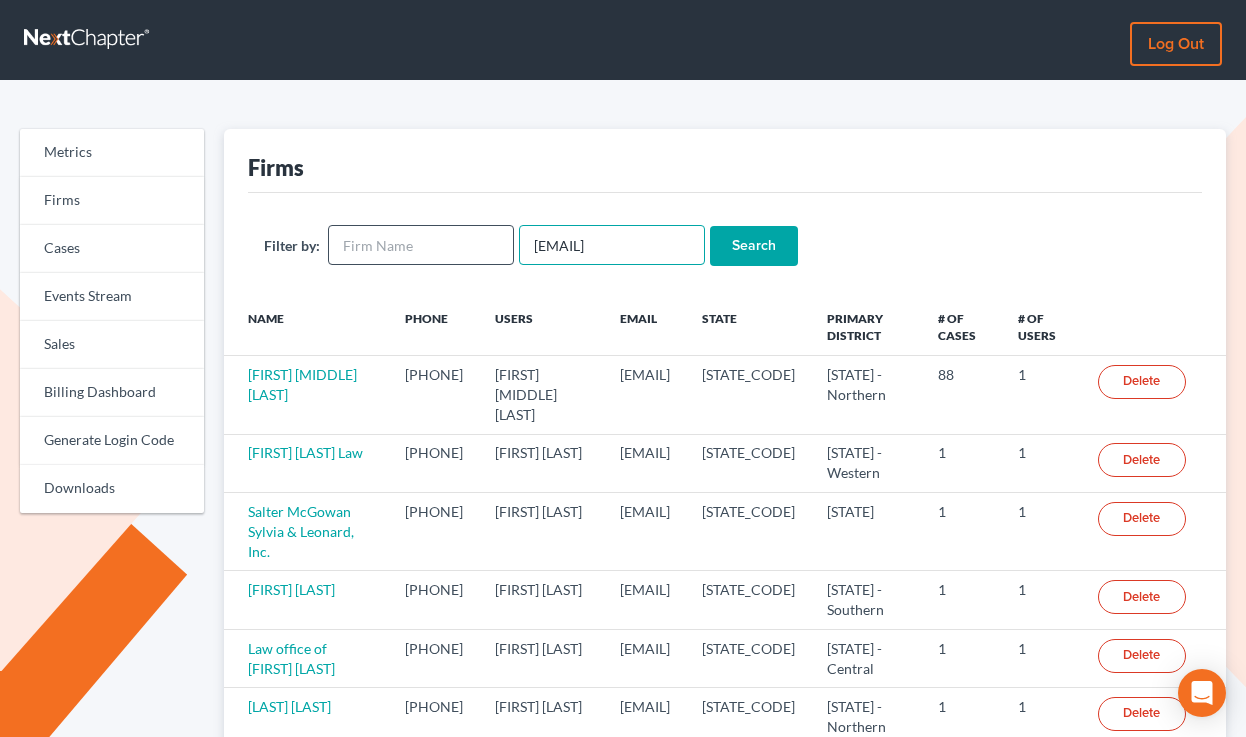 type on "grover@gcpeters.law" 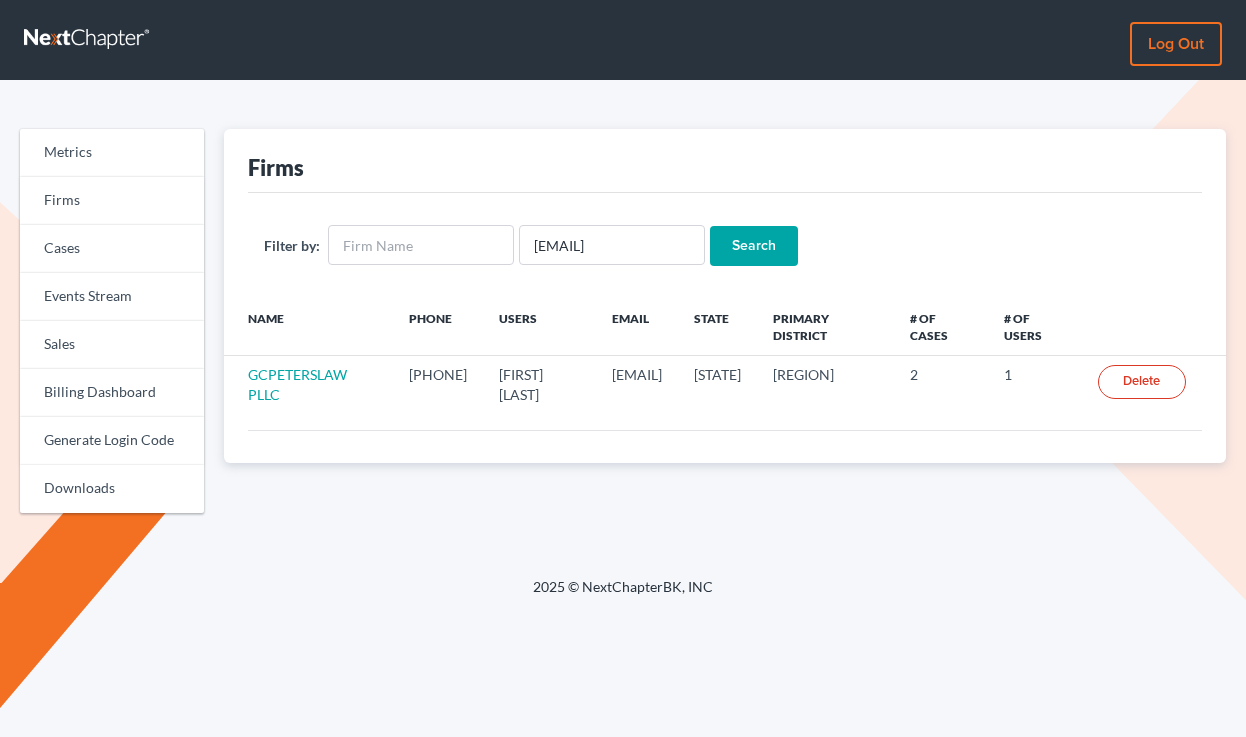 scroll, scrollTop: 0, scrollLeft: 0, axis: both 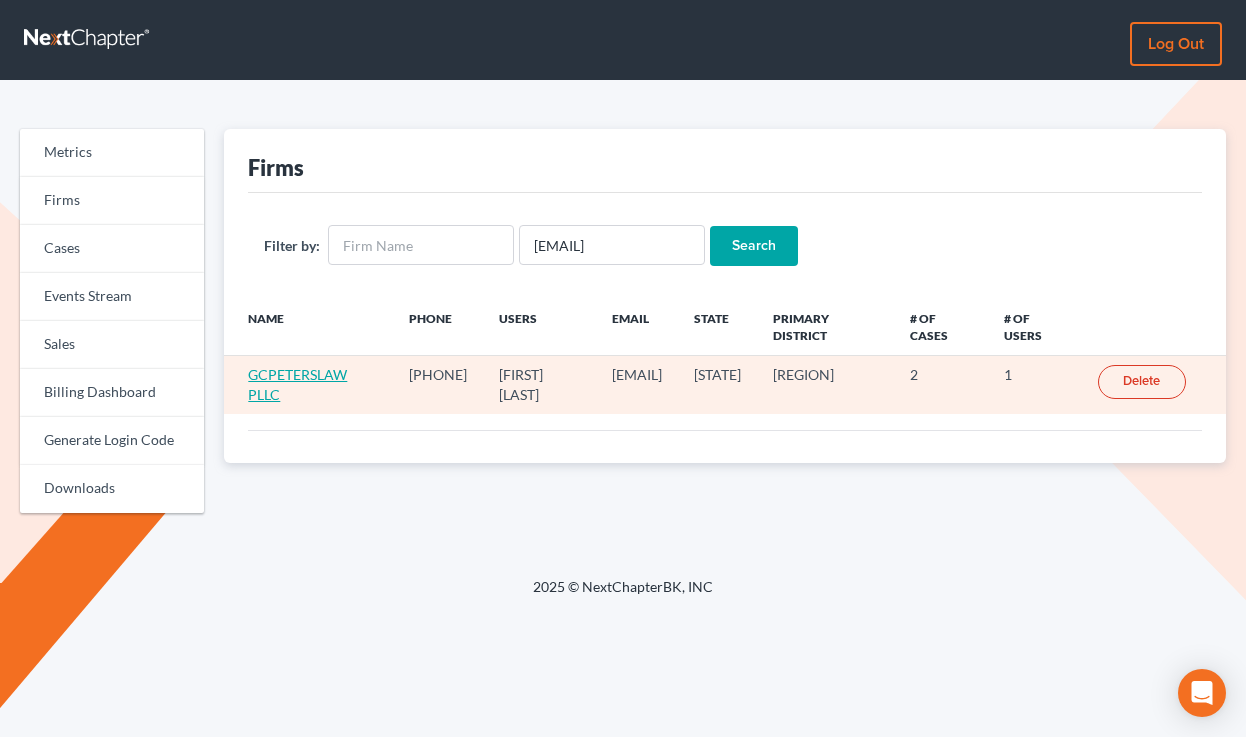 click on "GCPETERSLAW PLLC" at bounding box center (297, 384) 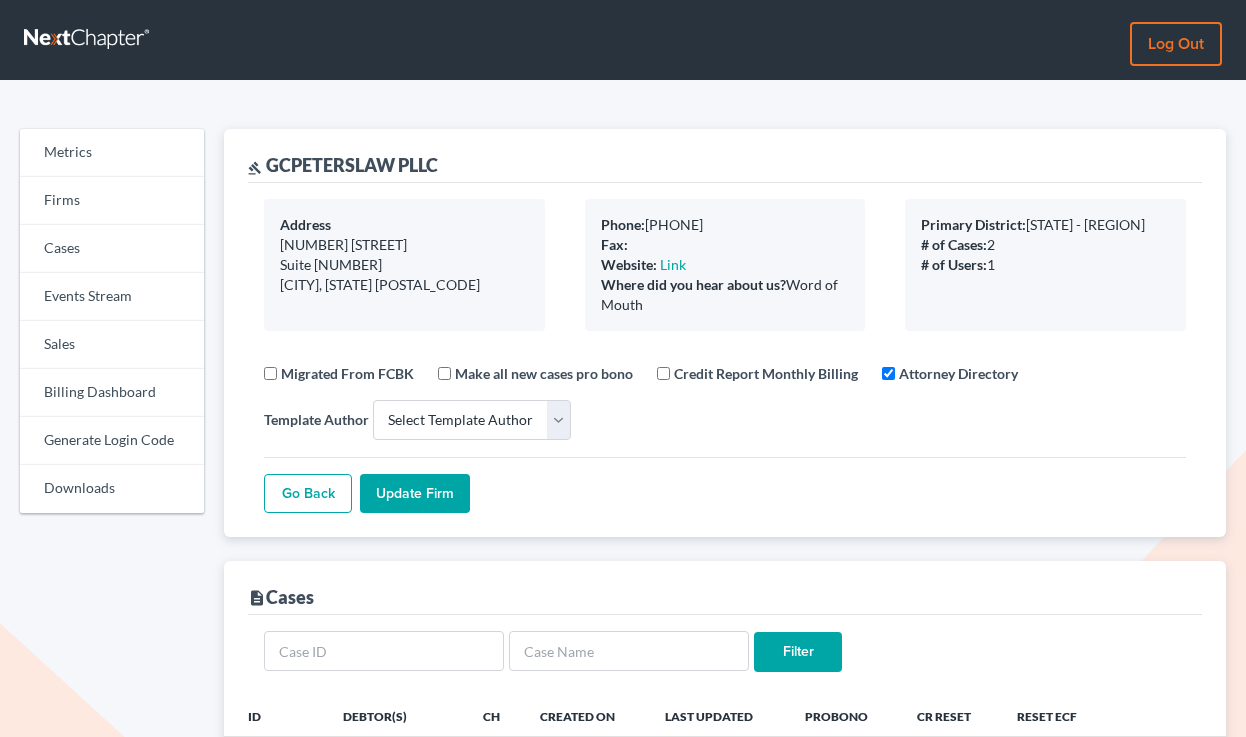 scroll, scrollTop: 0, scrollLeft: 0, axis: both 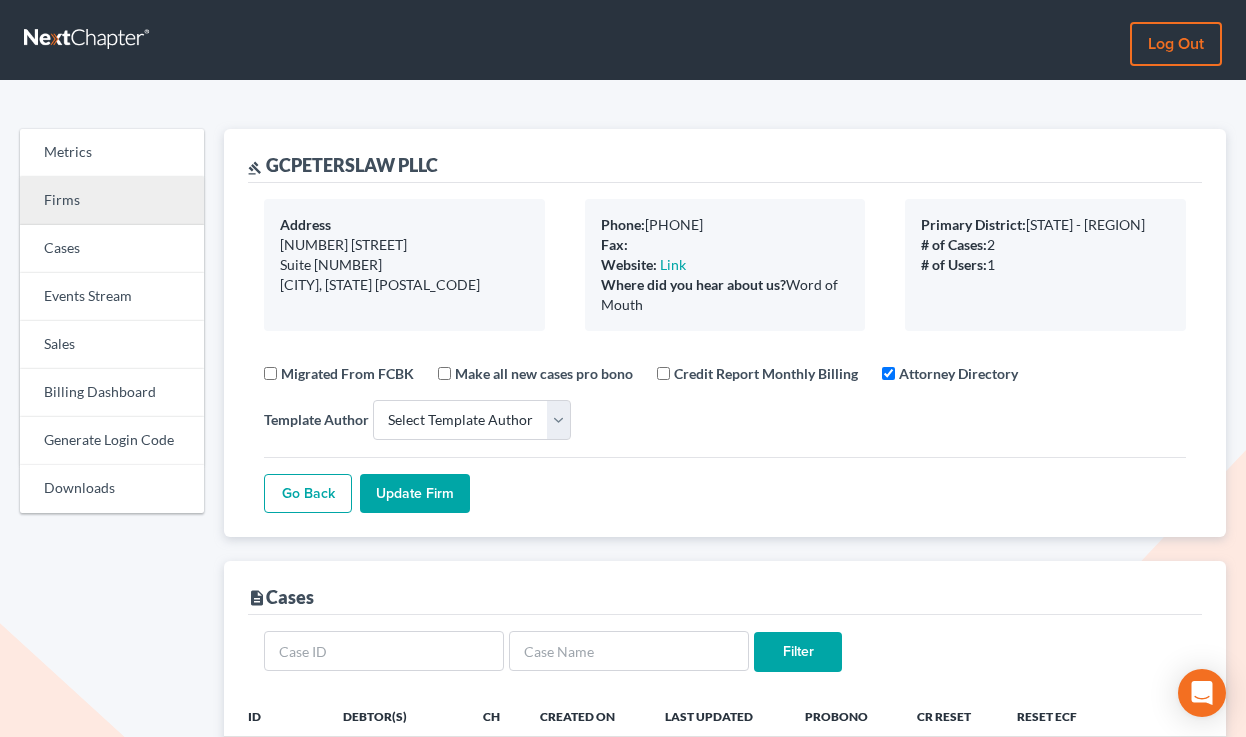 click on "Firms" at bounding box center (112, 201) 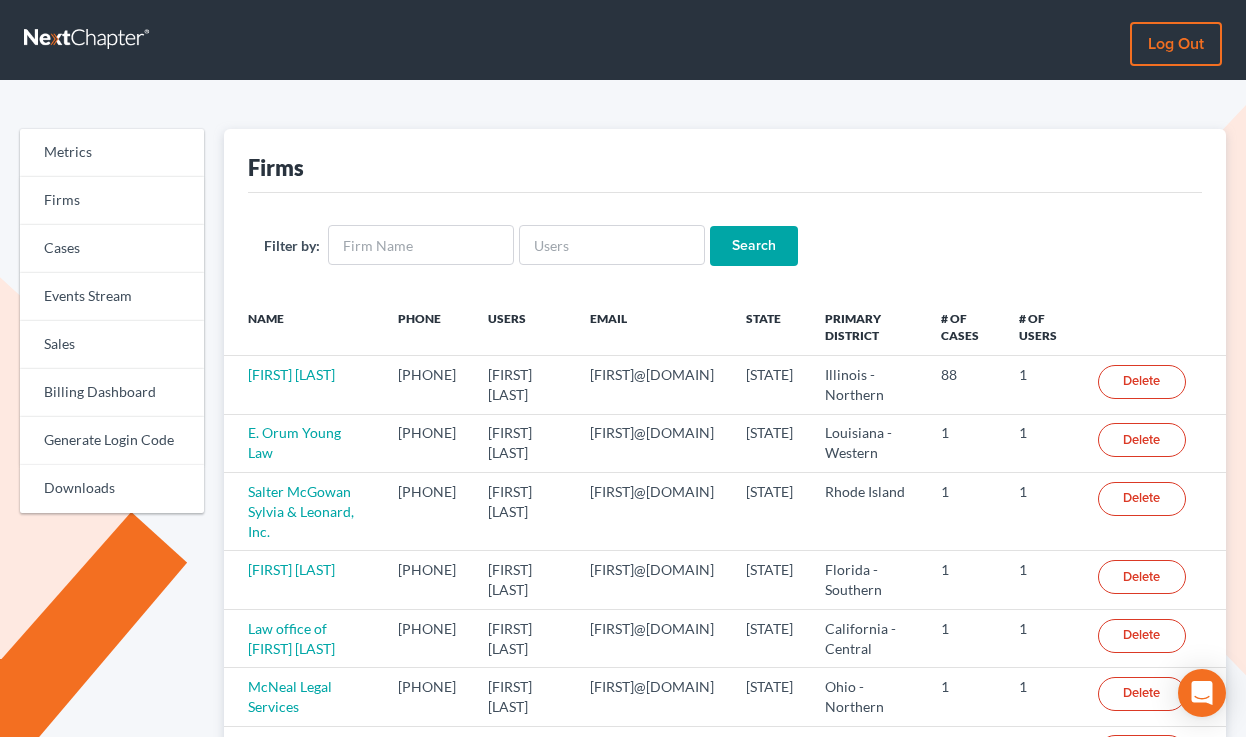 scroll, scrollTop: 0, scrollLeft: 0, axis: both 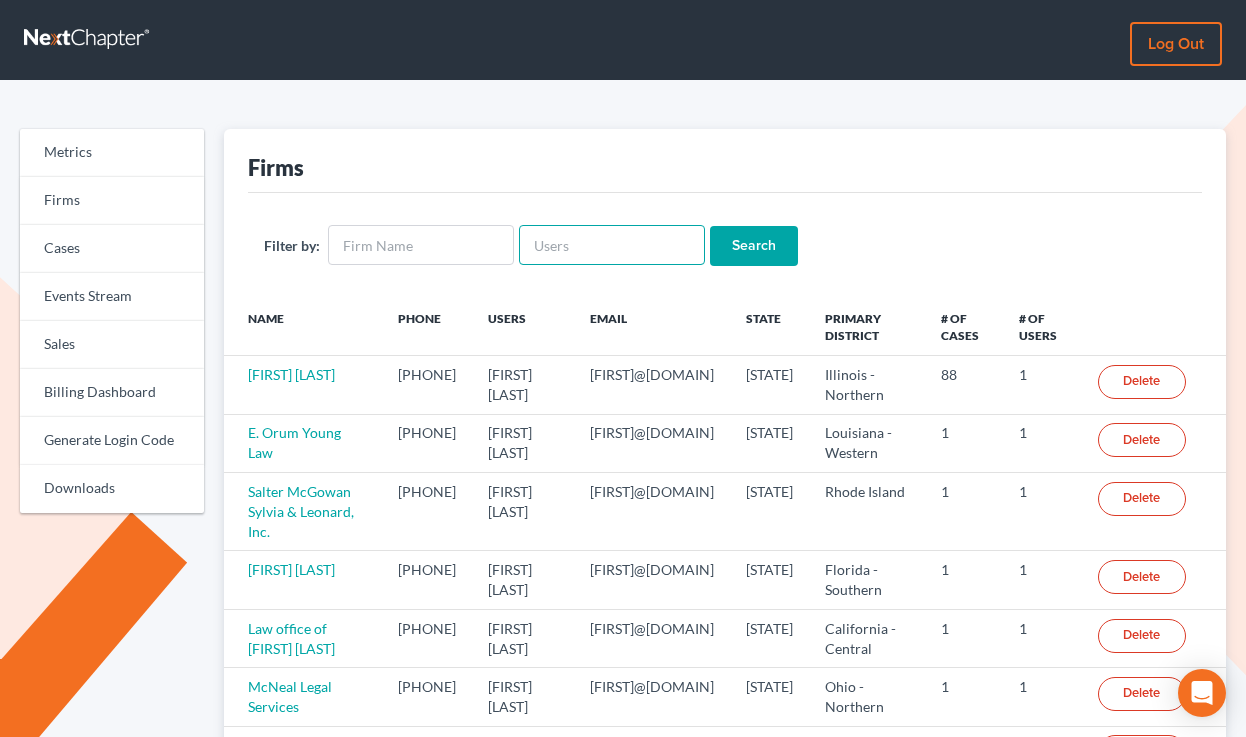 click at bounding box center (612, 245) 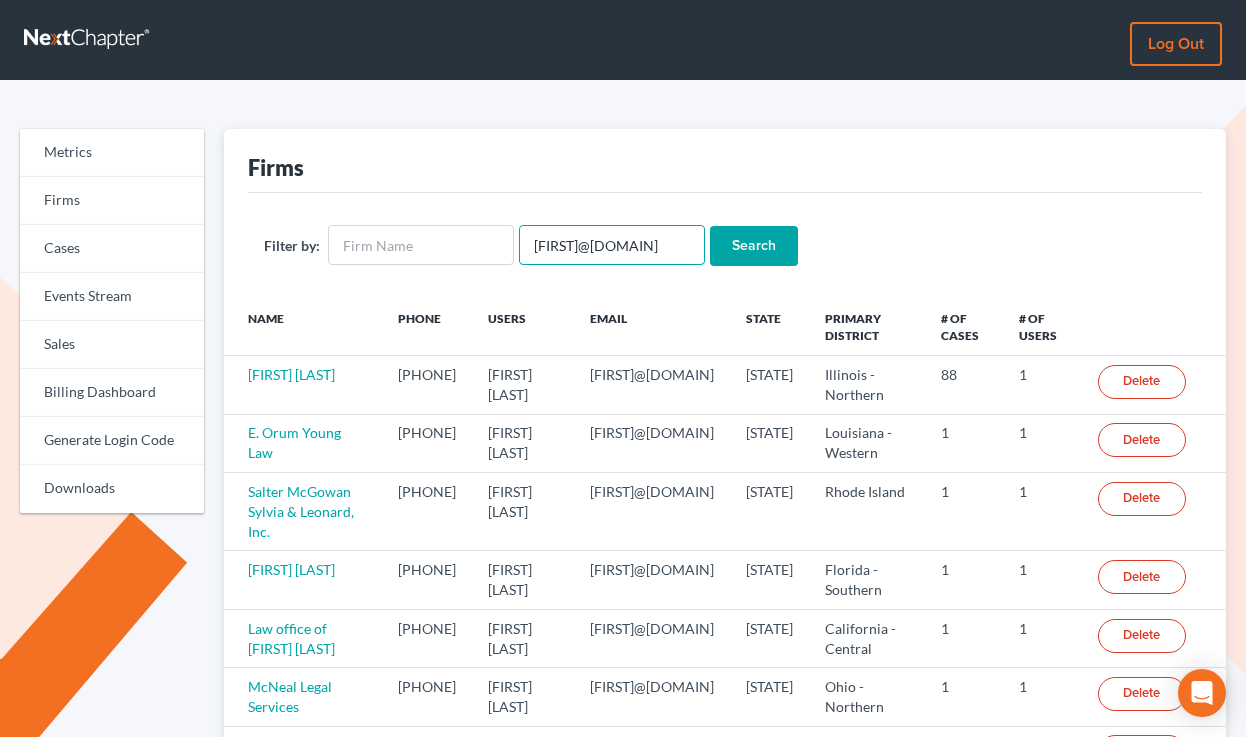 scroll, scrollTop: 0, scrollLeft: 1, axis: horizontal 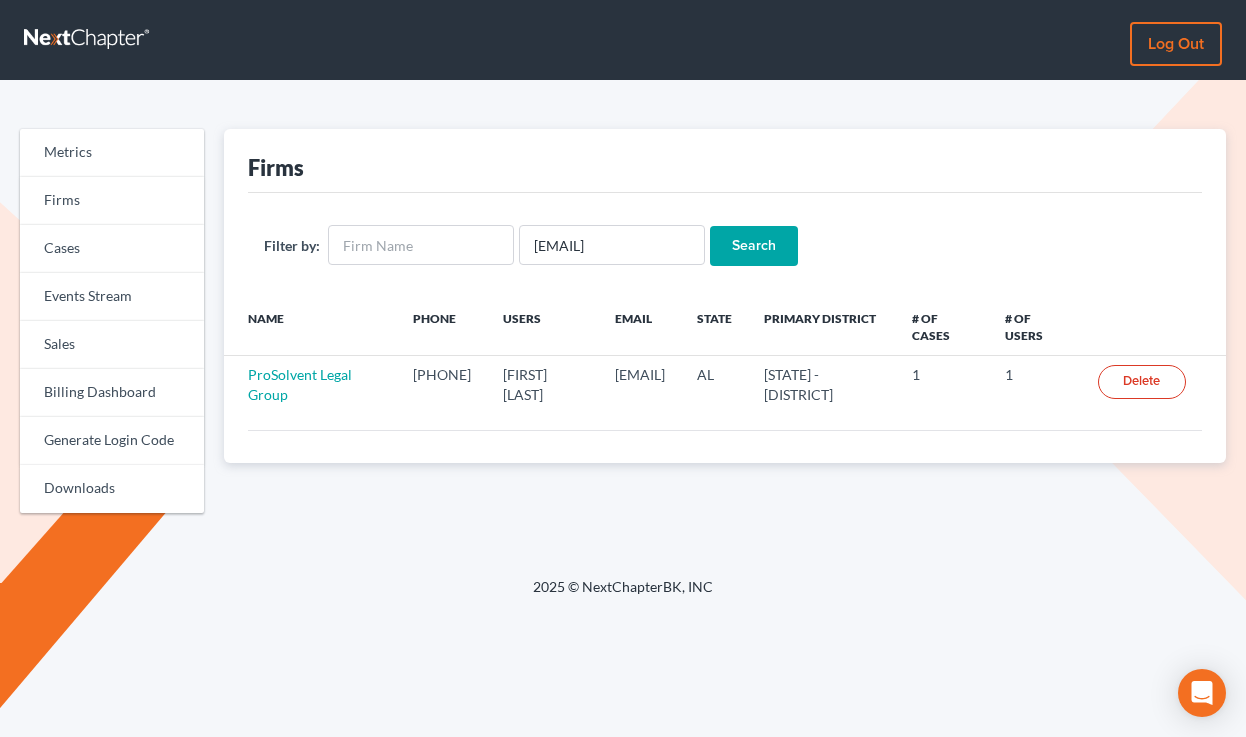click on "Filter by: ataylor@prosolvent.com Search" at bounding box center (725, 245) 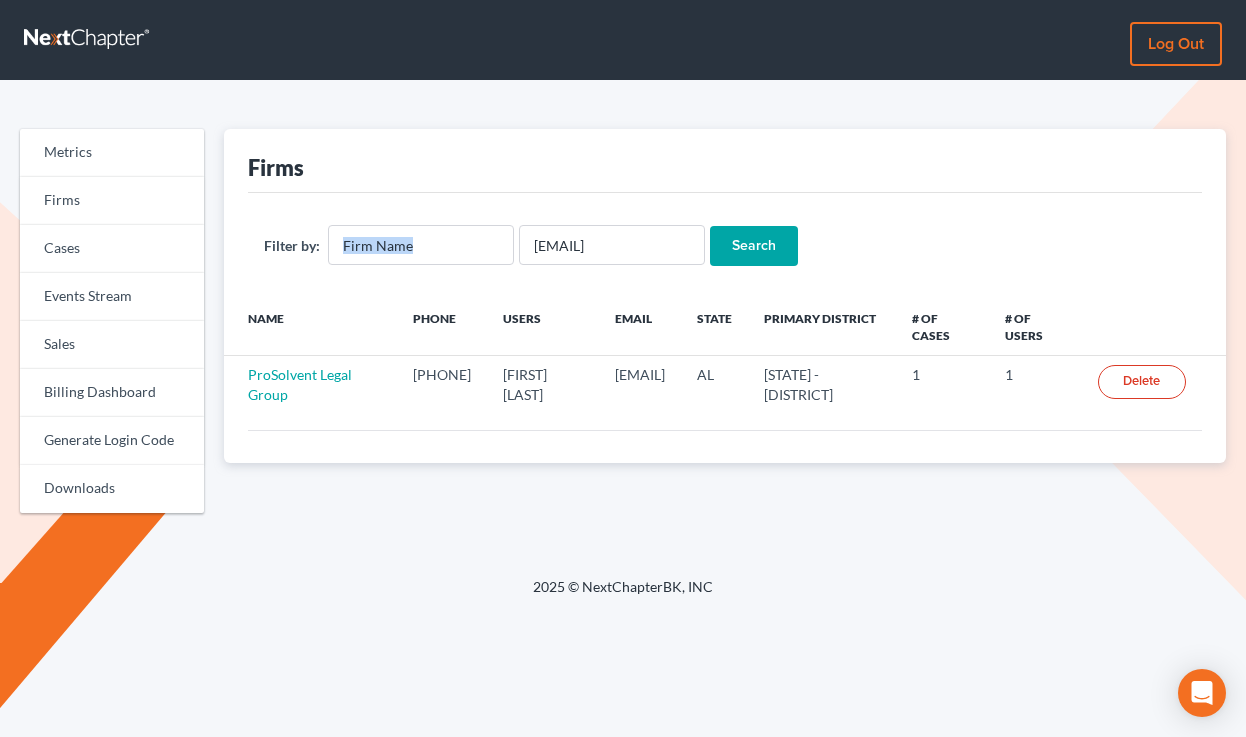 click on "Filter by: ataylor@prosolvent.com Search" at bounding box center (725, 245) 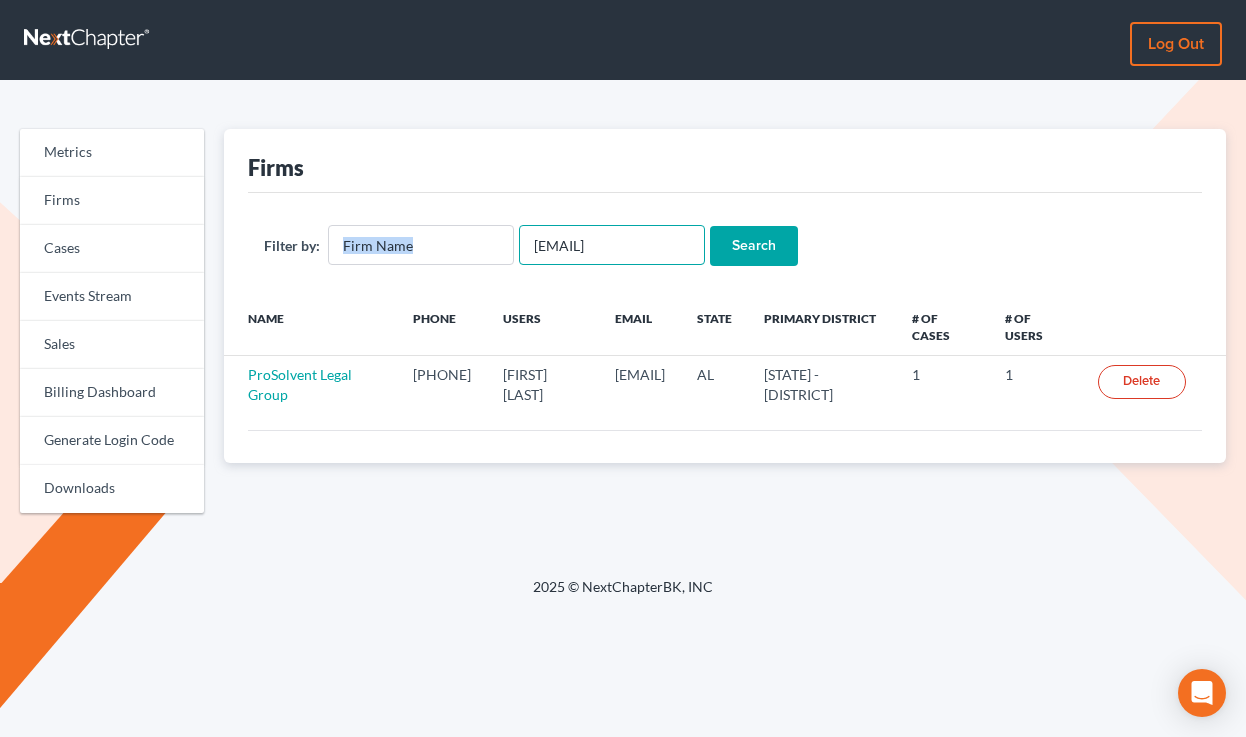 click on "ataylor@prosolvent.com" at bounding box center (612, 245) 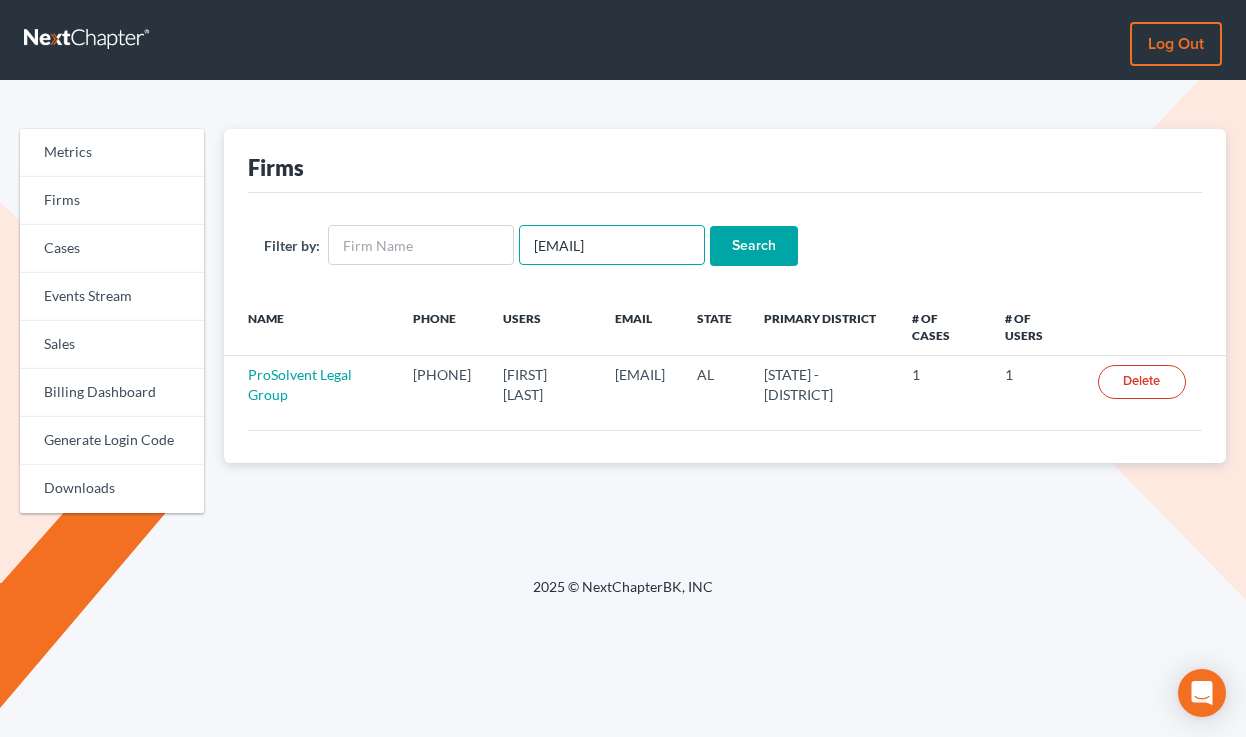 click on "ataylor@prosolvent.com" at bounding box center (612, 245) 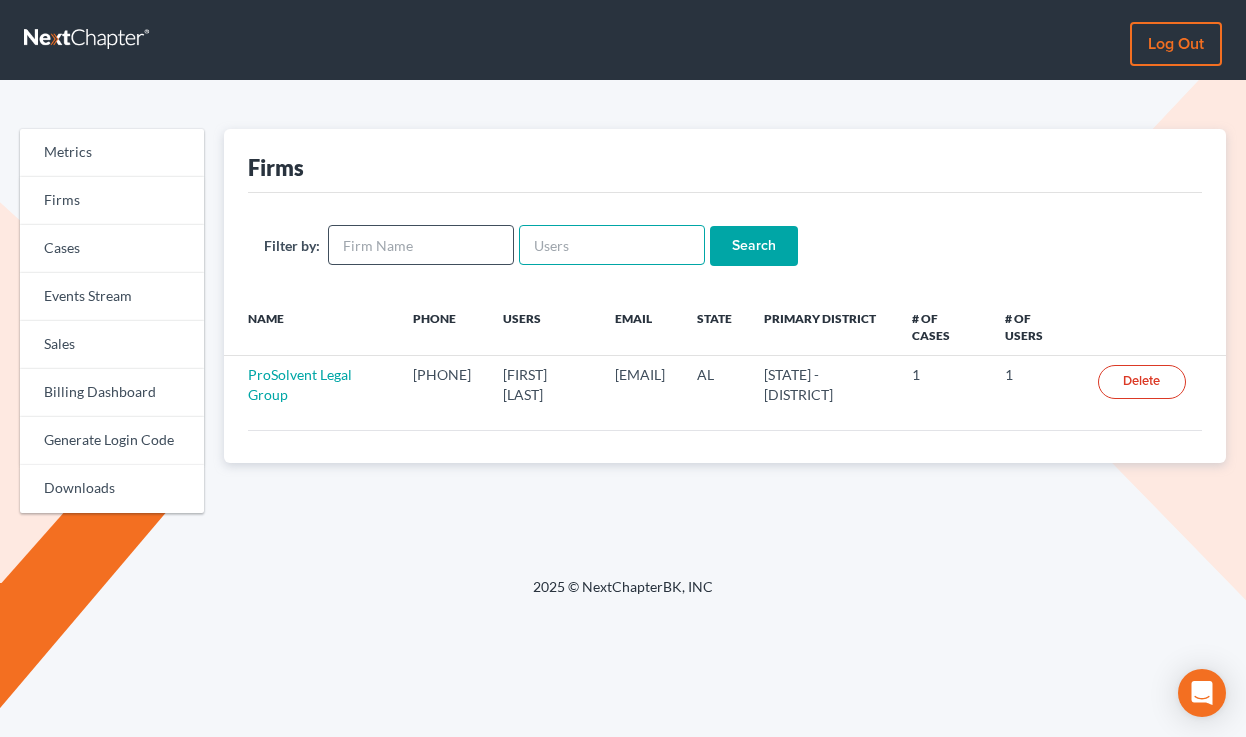type 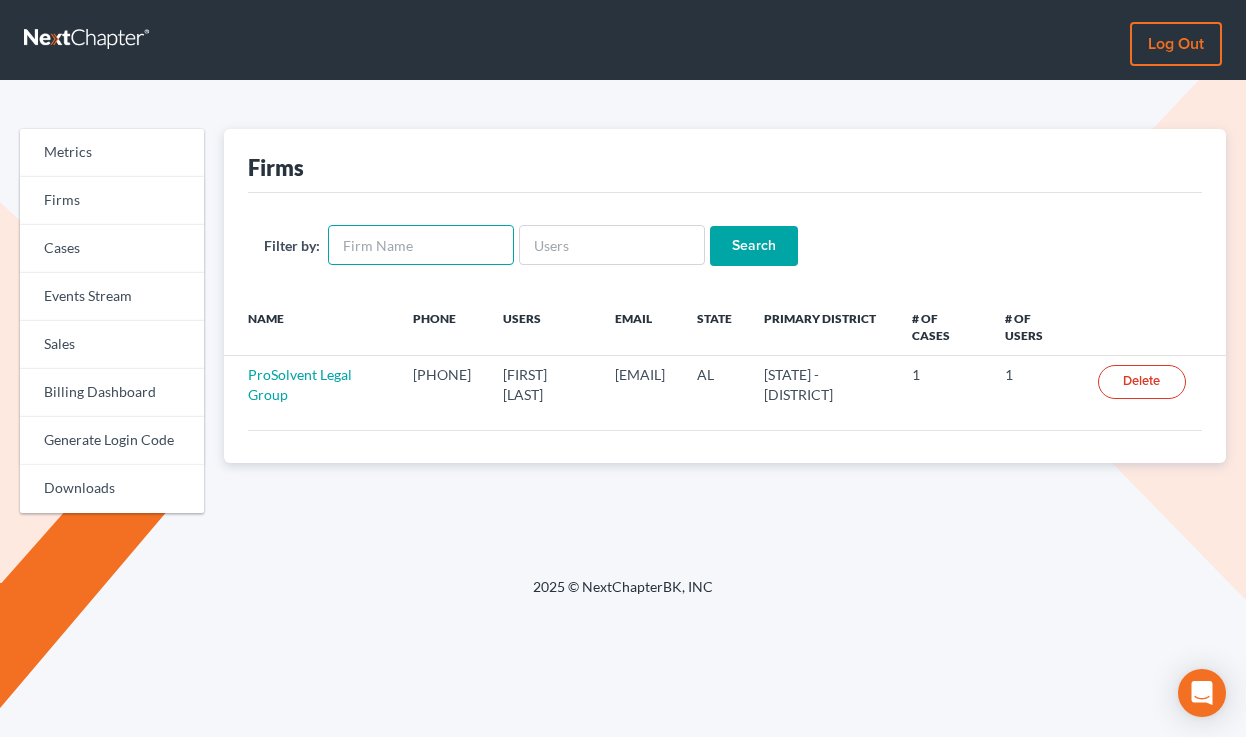 click at bounding box center (421, 245) 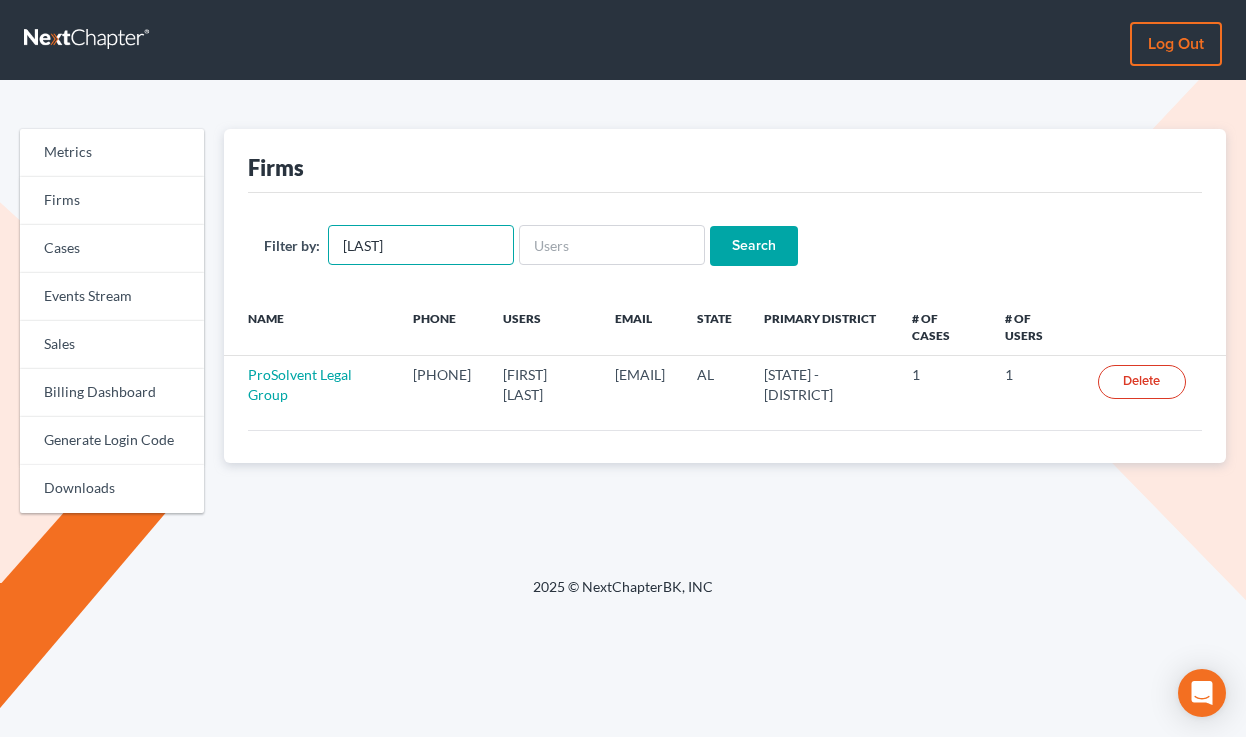 type on "[PERSON]" 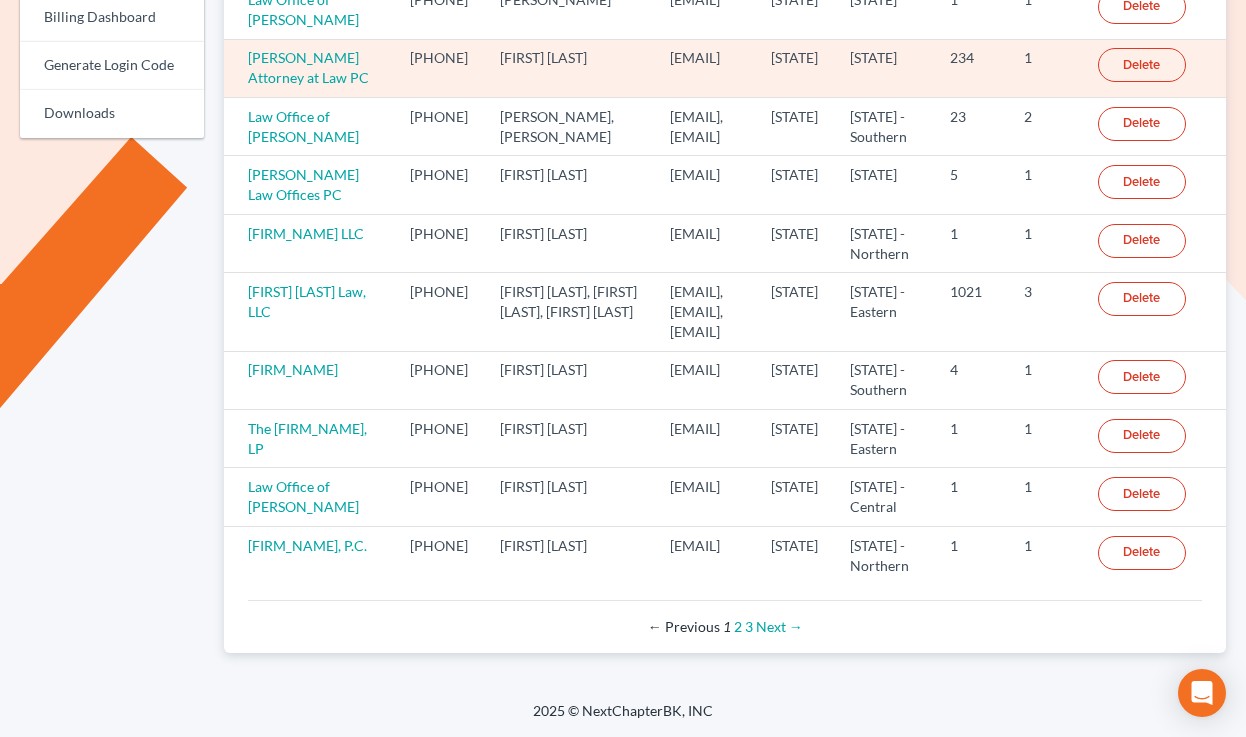 scroll, scrollTop: 675, scrollLeft: 0, axis: vertical 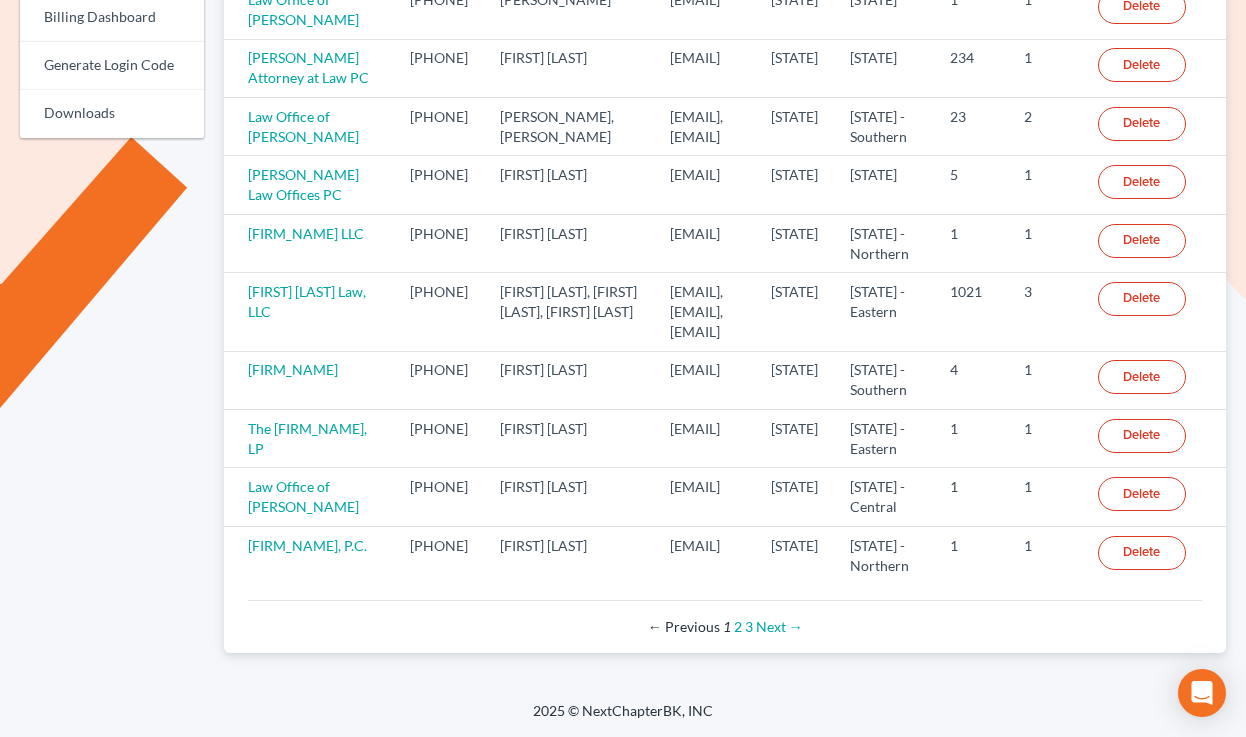click on "← Previous   1   2   3   Next →" at bounding box center (725, 627) 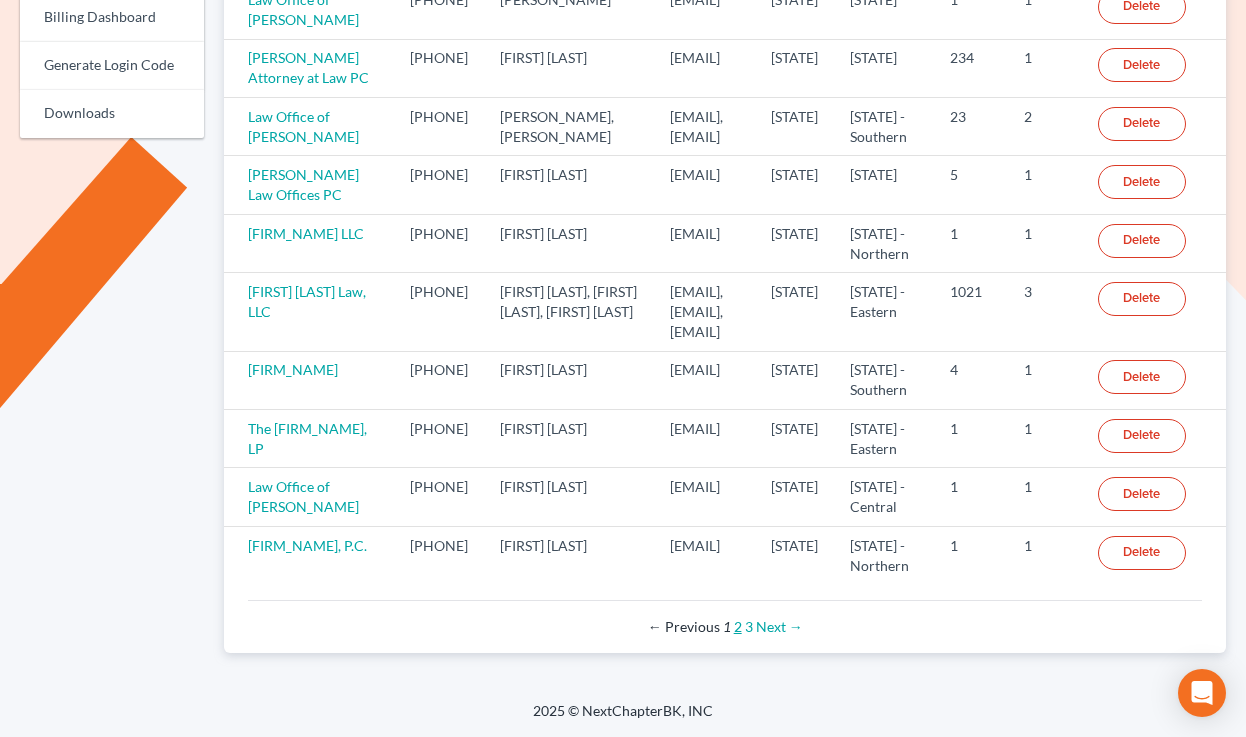 click on "2" at bounding box center [738, 626] 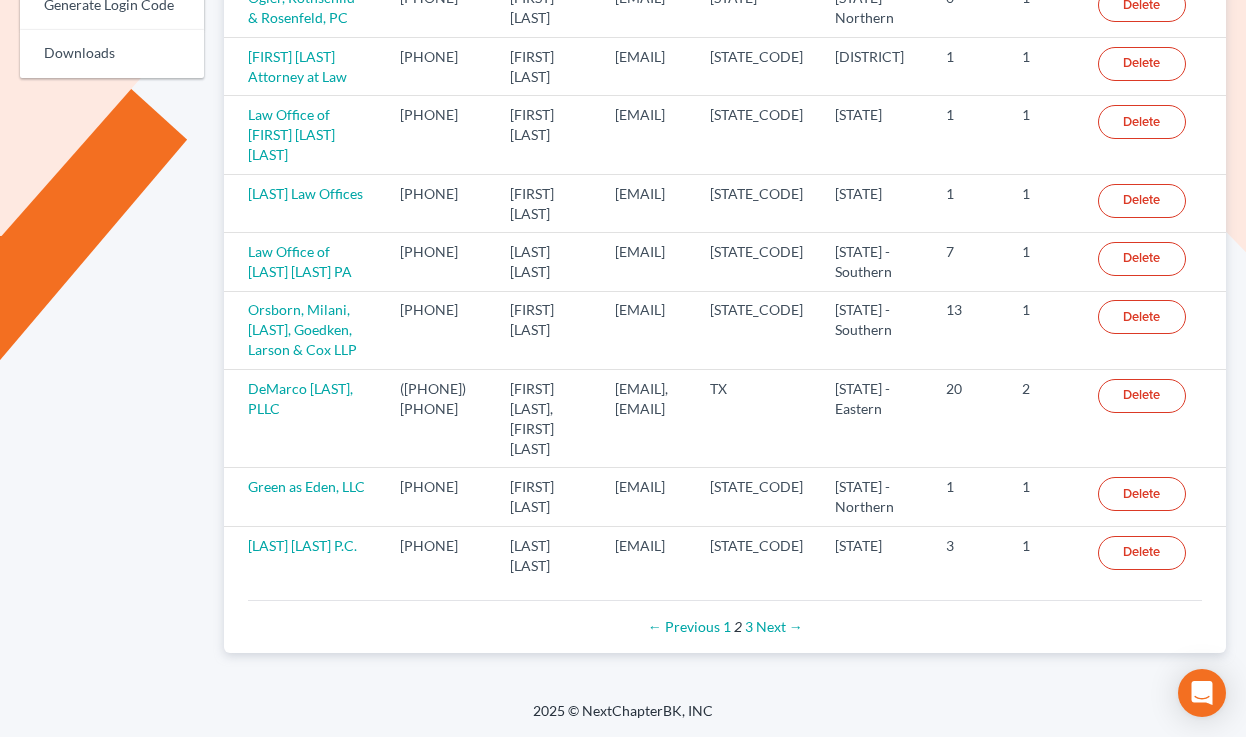 scroll, scrollTop: 695, scrollLeft: 0, axis: vertical 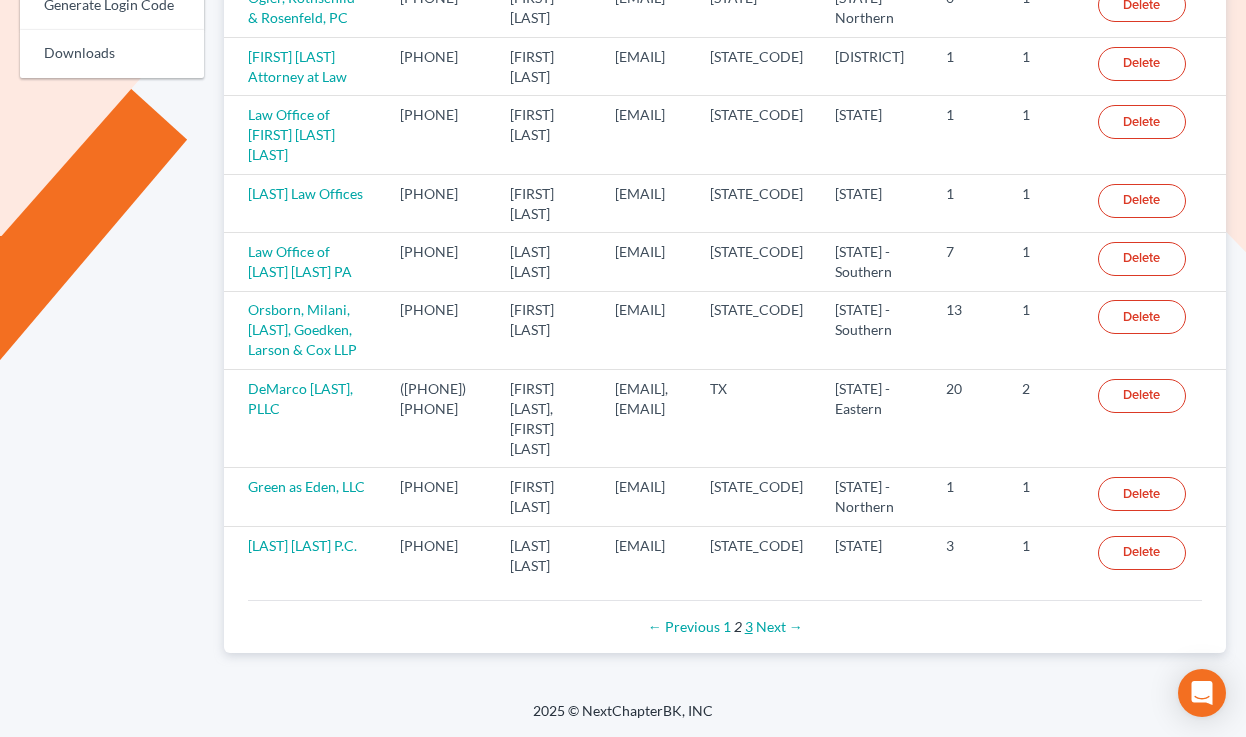 click on "3" at bounding box center (749, 626) 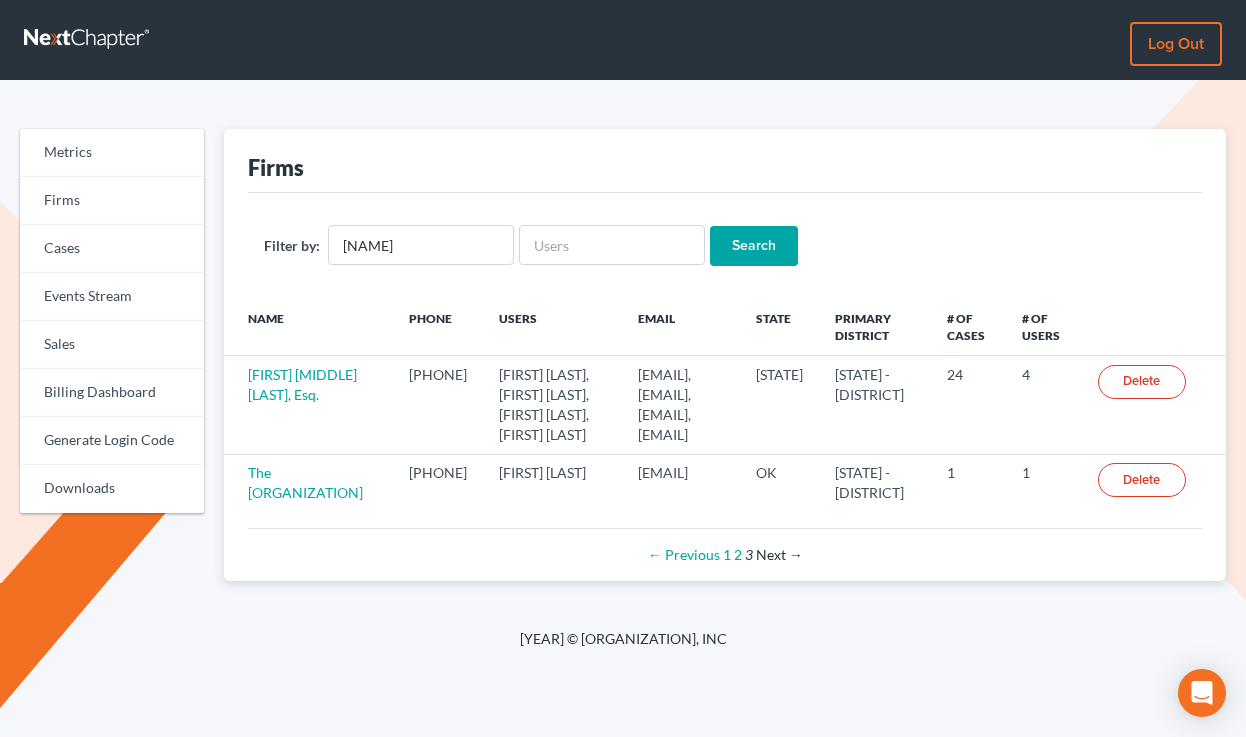 scroll, scrollTop: 0, scrollLeft: 0, axis: both 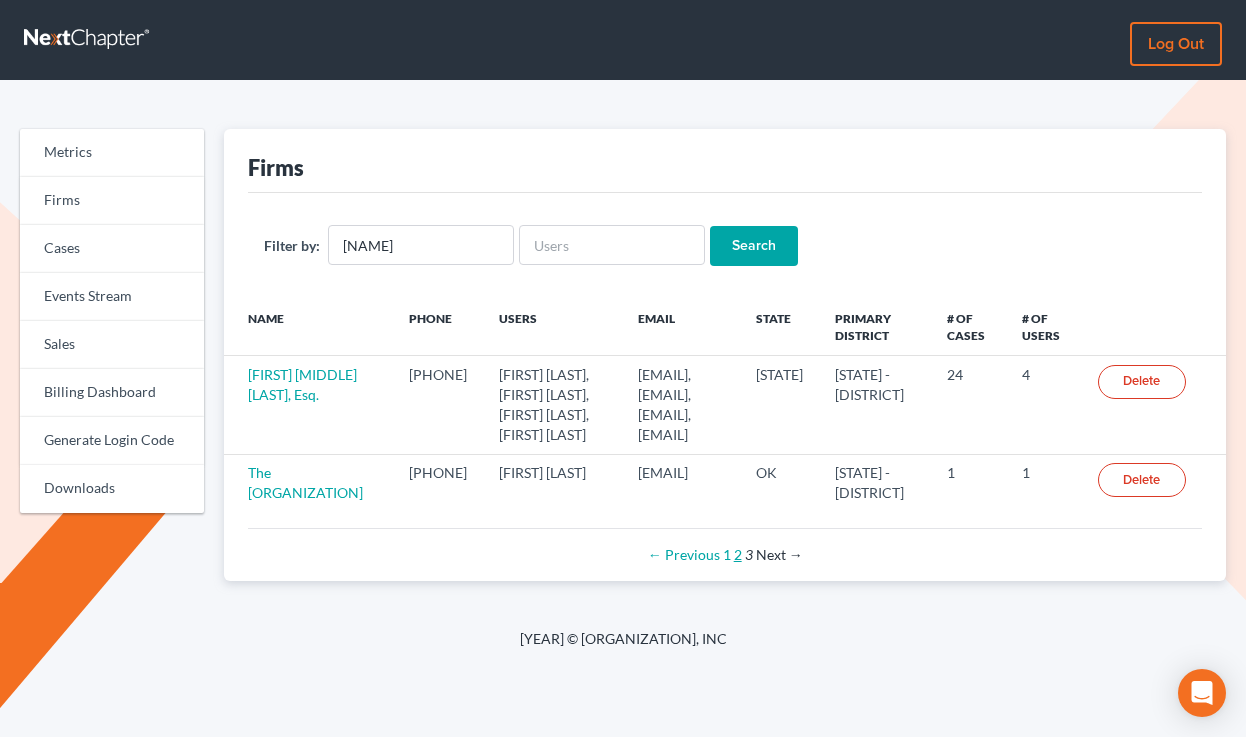 click on "2" at bounding box center [738, 554] 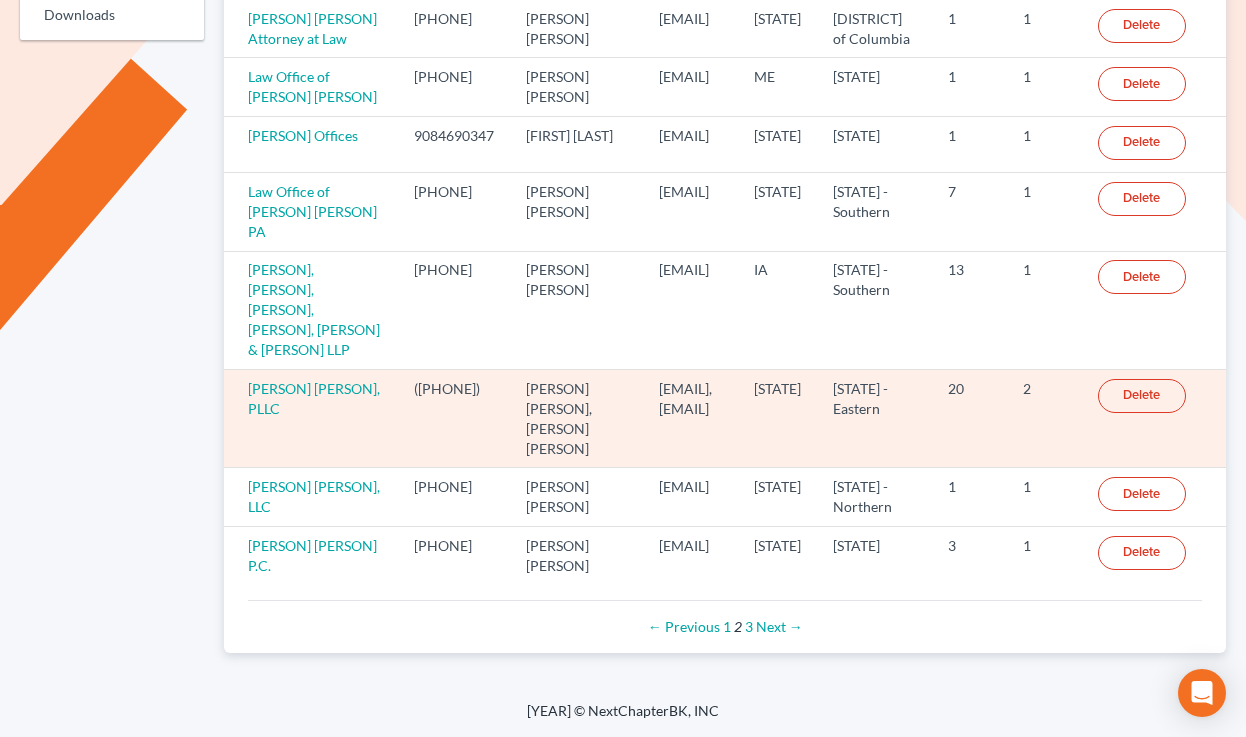 scroll, scrollTop: 0, scrollLeft: 0, axis: both 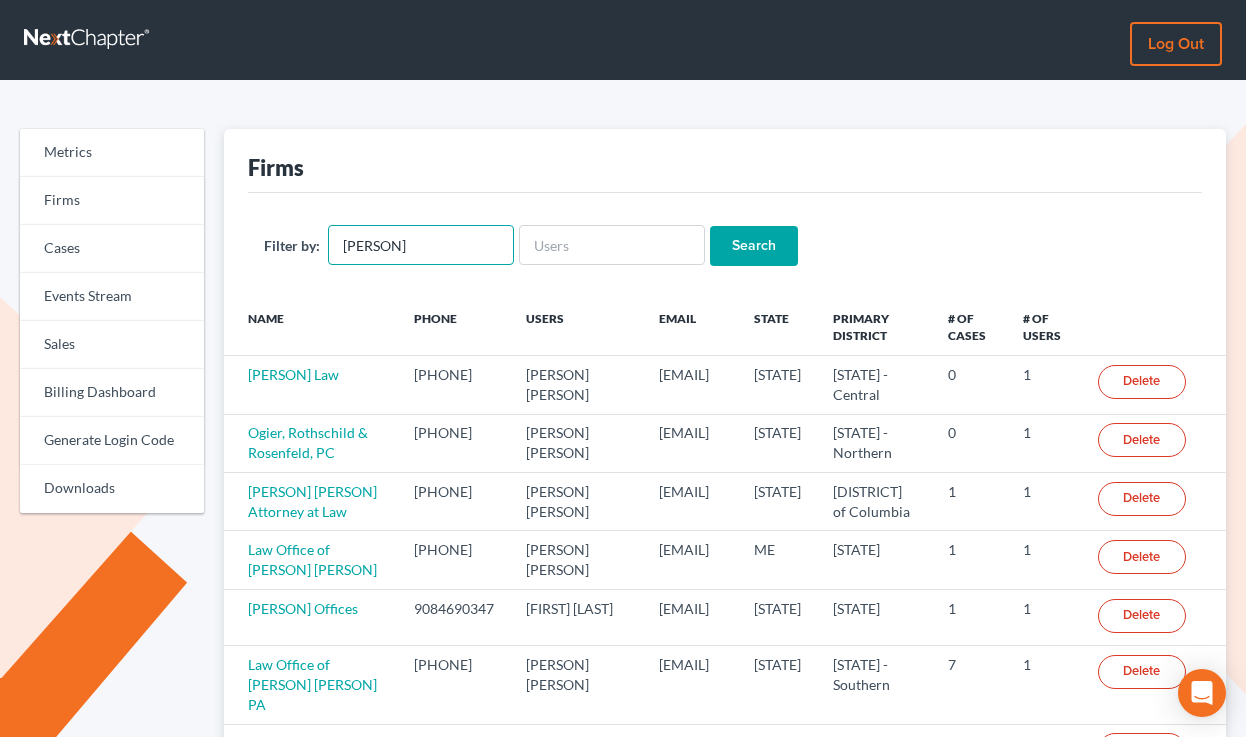 click on "[PERSON]" at bounding box center [421, 245] 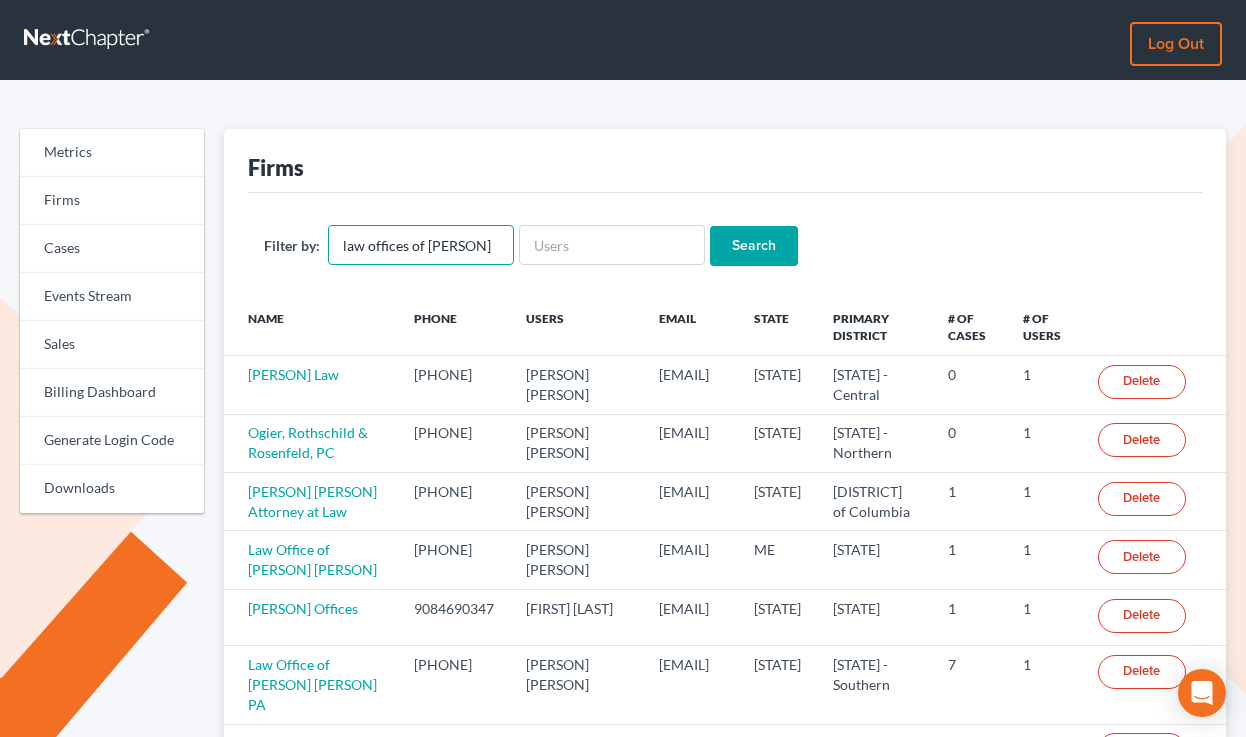 type on "law offices of [PERSON]" 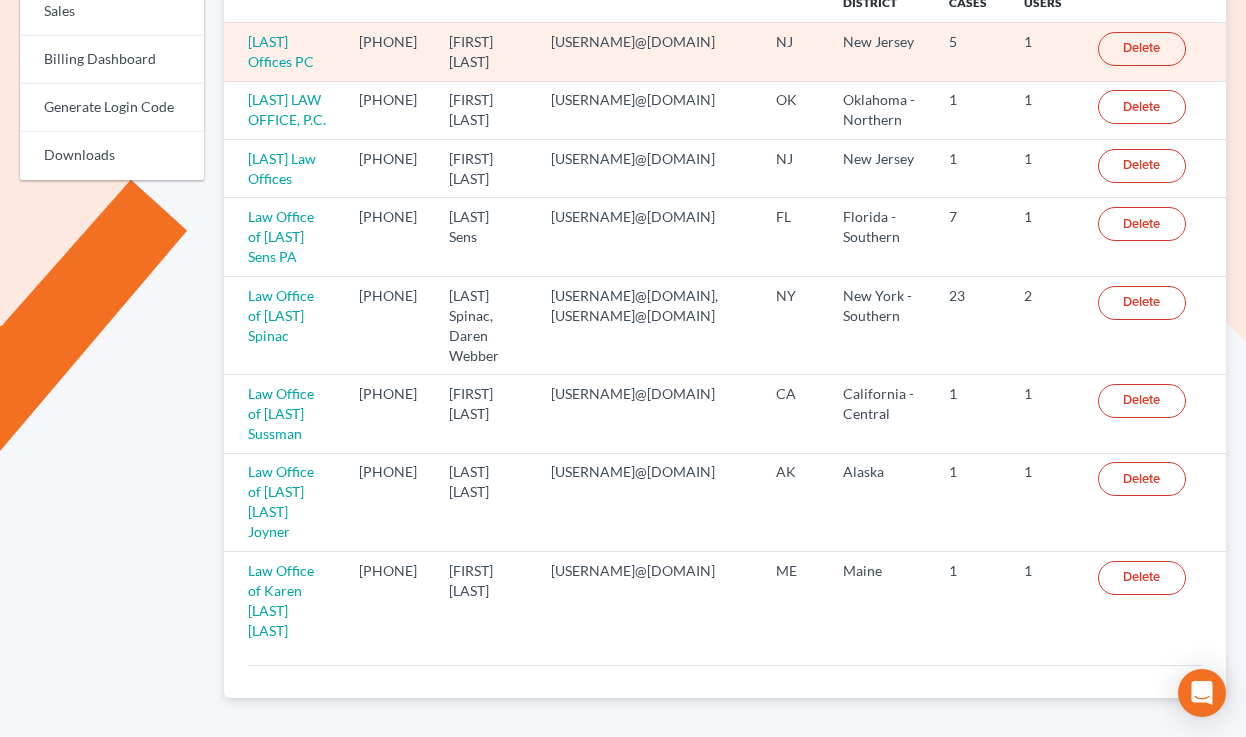 scroll, scrollTop: 338, scrollLeft: 0, axis: vertical 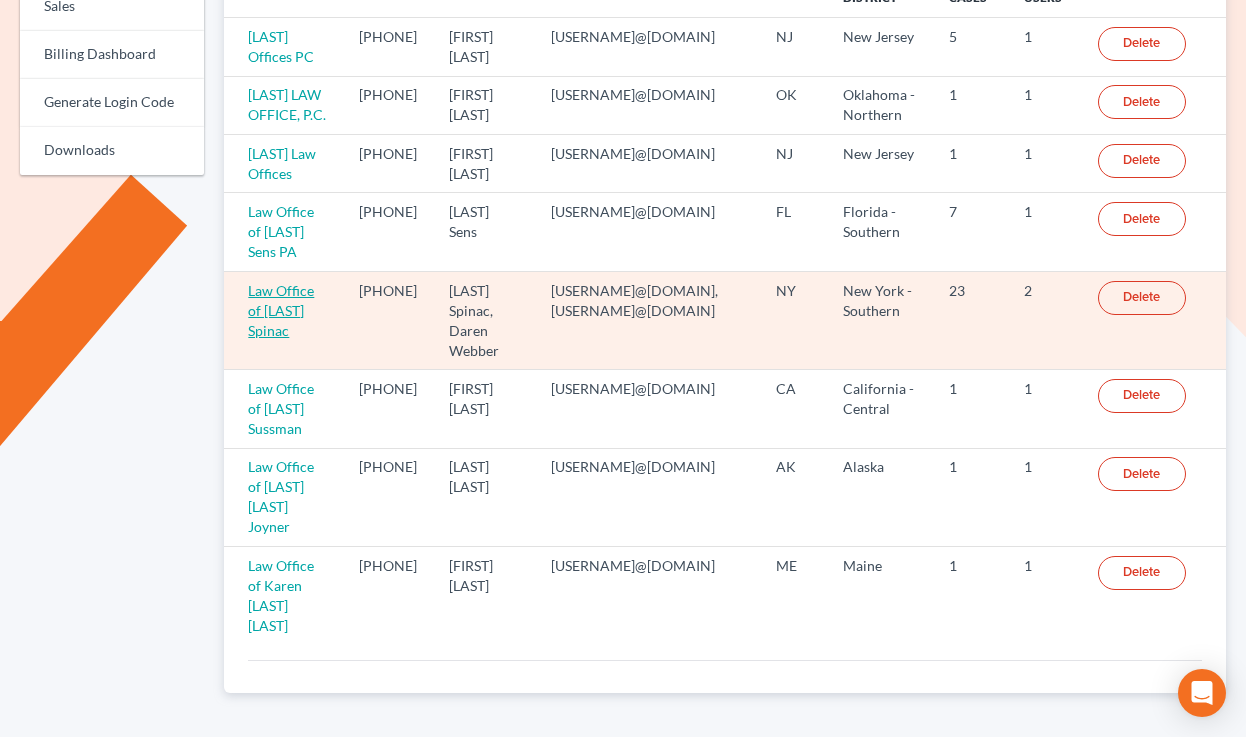 click on "Law Office of Mitchell Spinac" at bounding box center [281, 310] 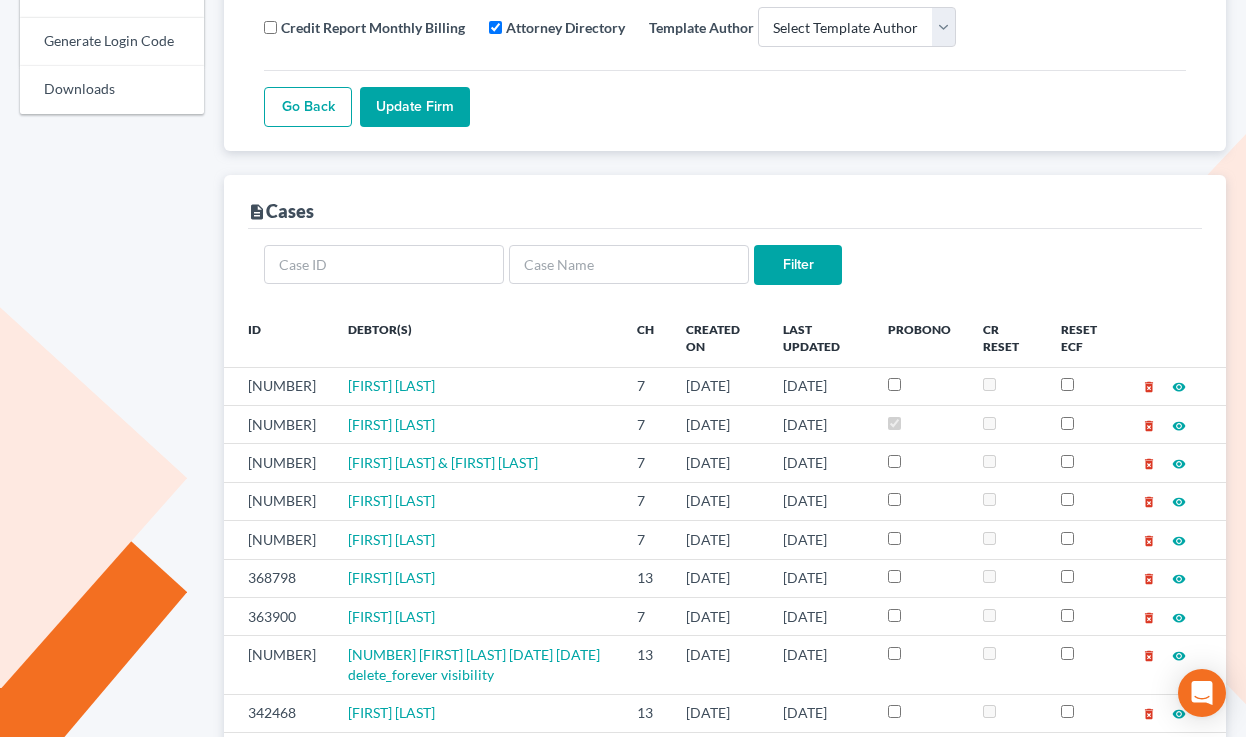 scroll, scrollTop: 395, scrollLeft: 0, axis: vertical 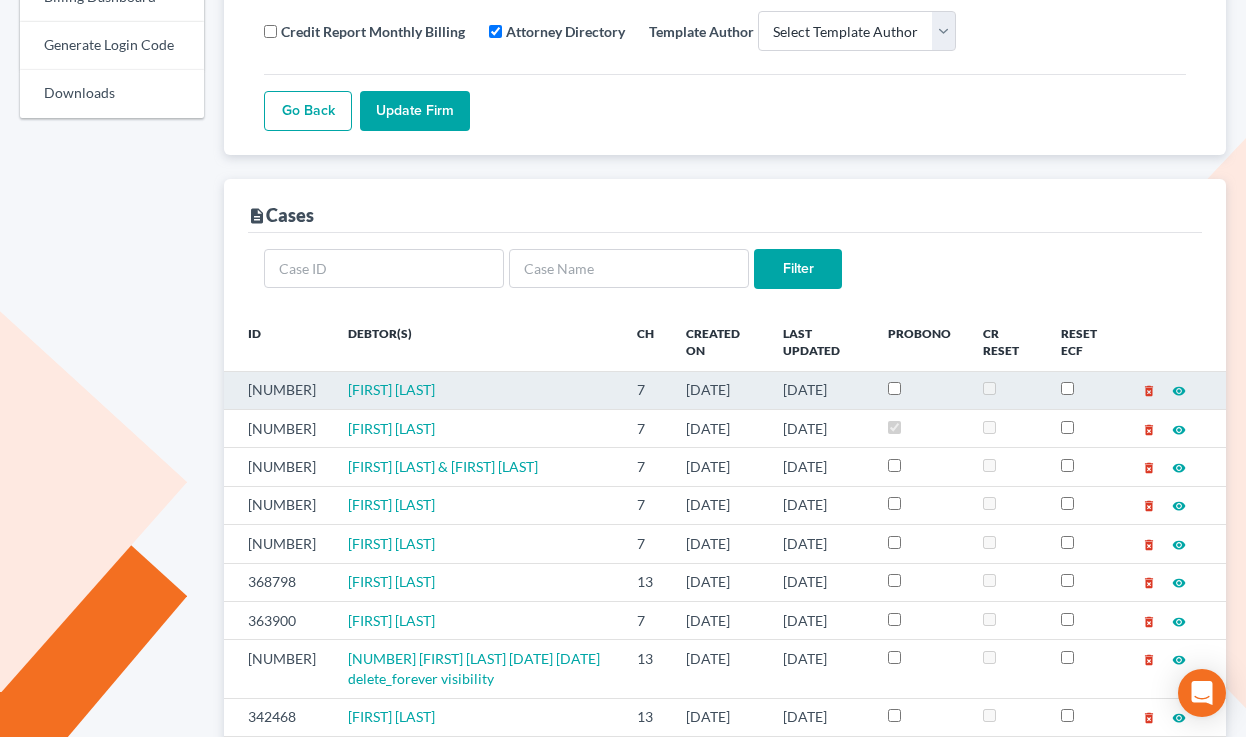 drag, startPoint x: 845, startPoint y: 381, endPoint x: 677, endPoint y: 376, distance: 168.07439 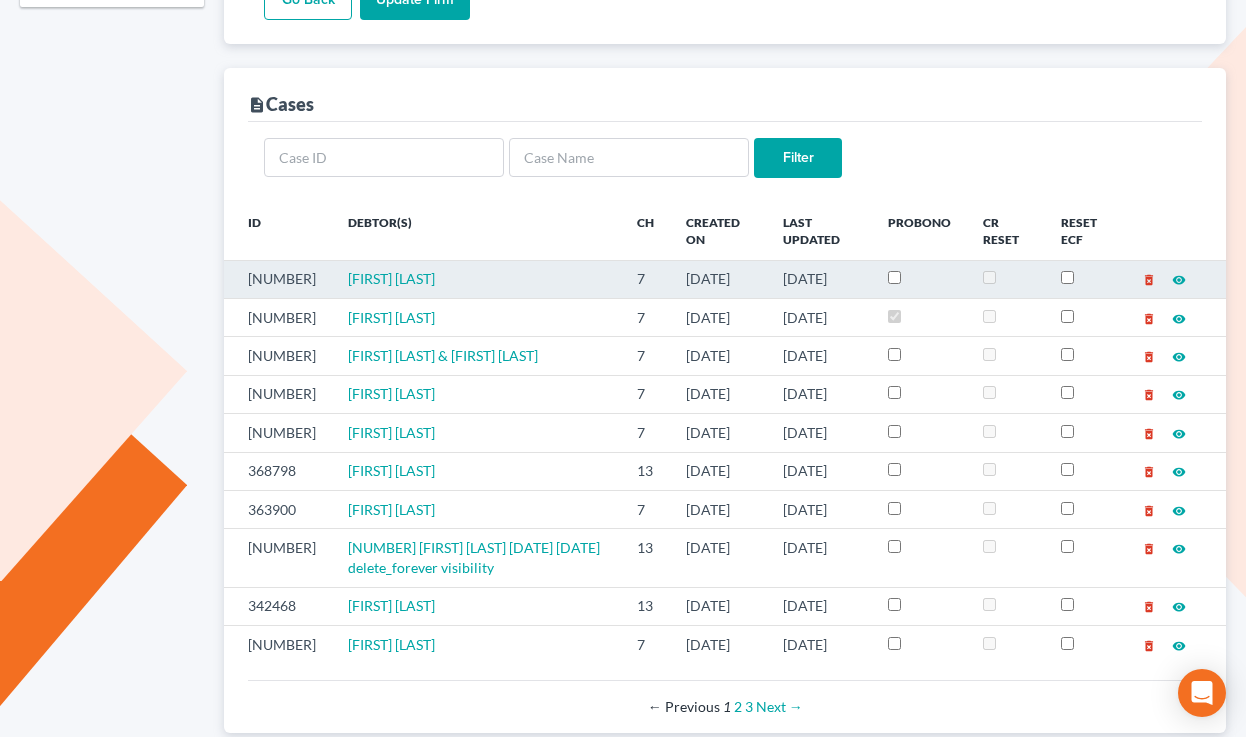 scroll, scrollTop: 475, scrollLeft: 0, axis: vertical 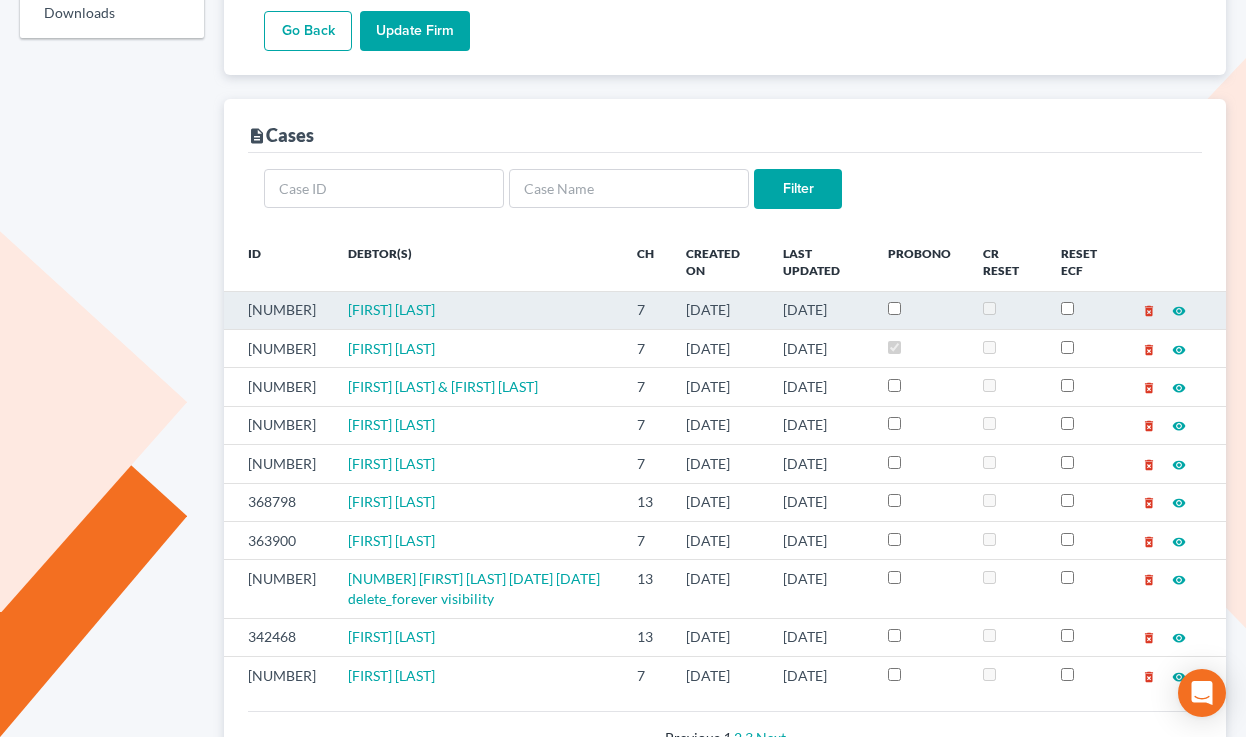 drag, startPoint x: 829, startPoint y: 302, endPoint x: 764, endPoint y: 285, distance: 67.18631 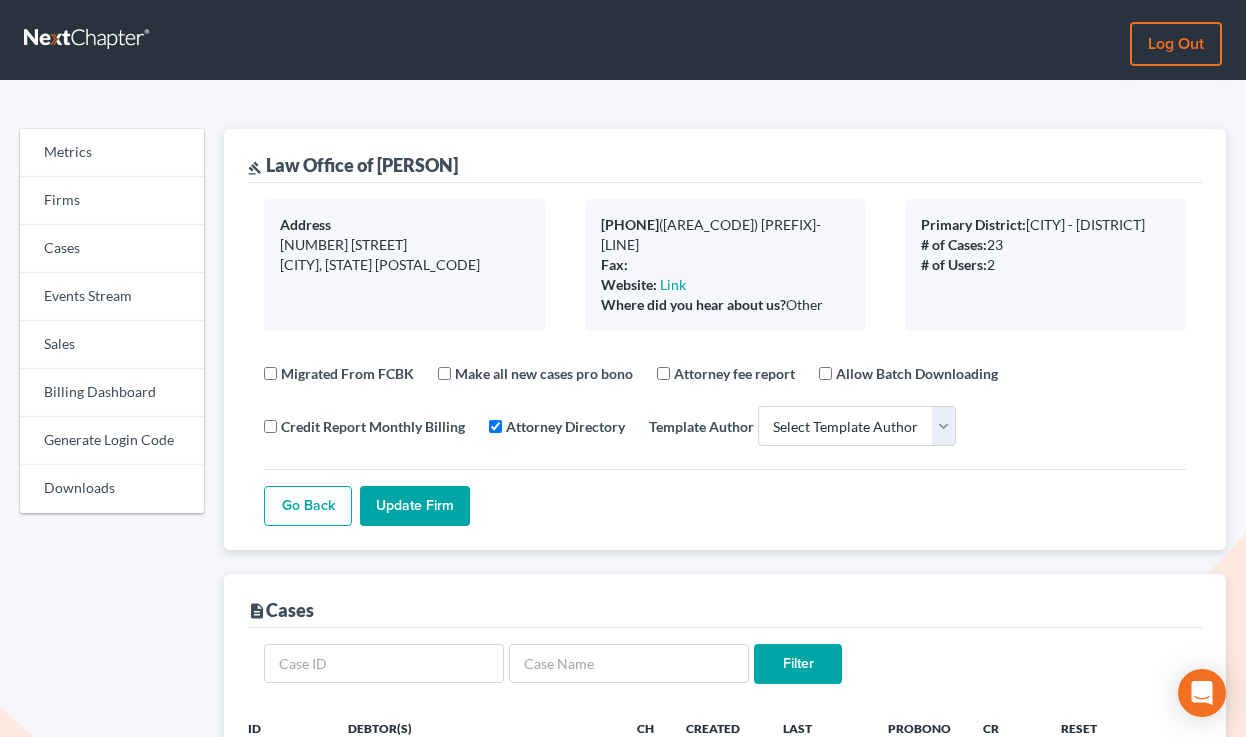 scroll, scrollTop: 44, scrollLeft: 0, axis: vertical 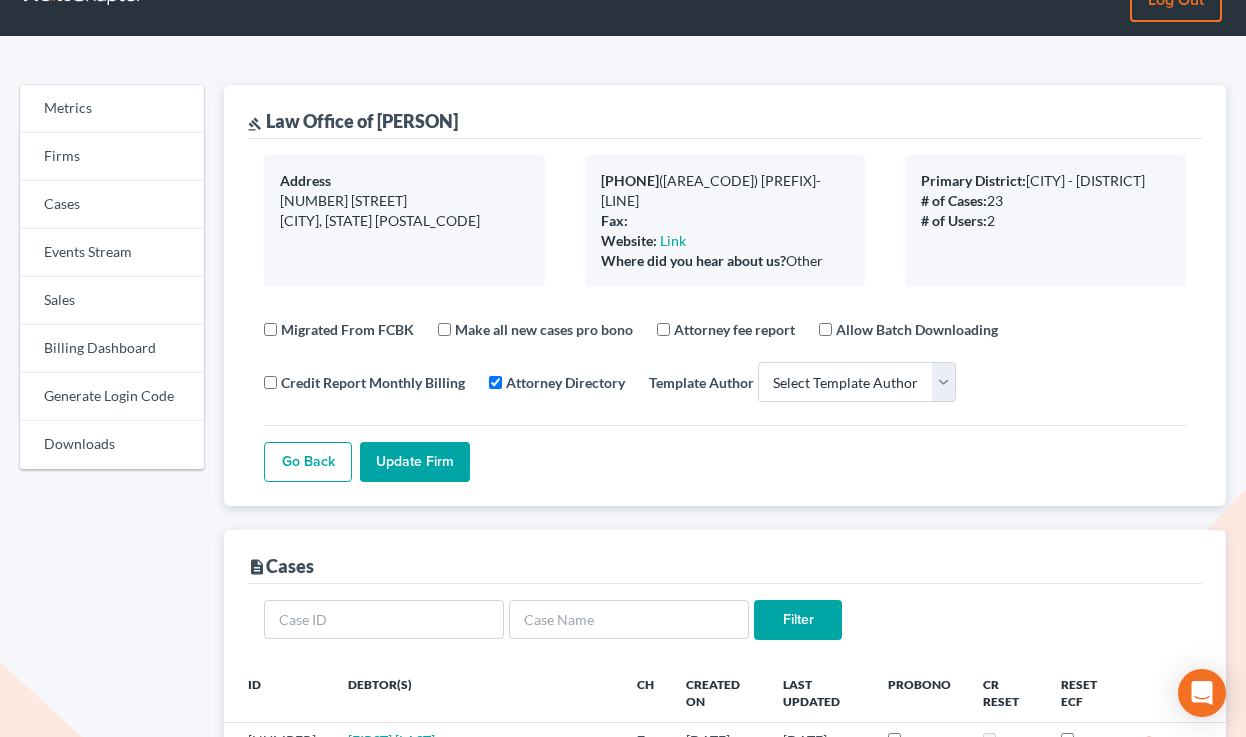 drag, startPoint x: 516, startPoint y: 116, endPoint x: 377, endPoint y: 114, distance: 139.01439 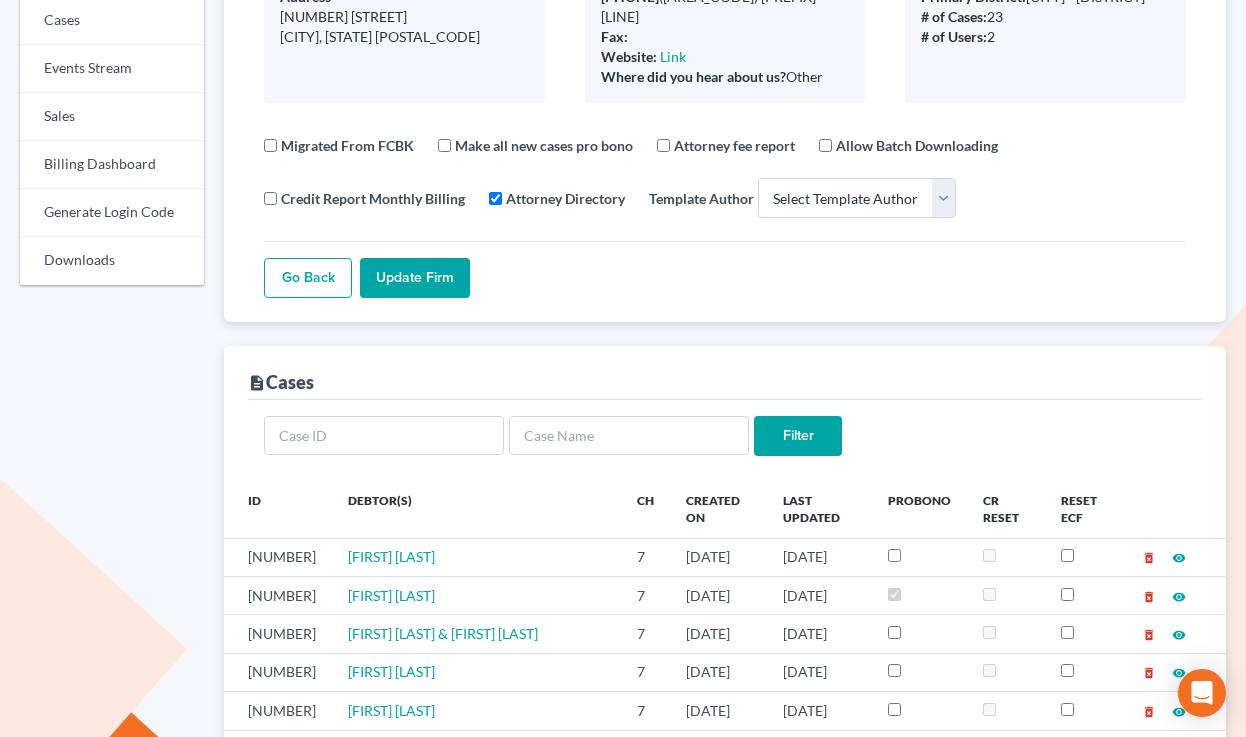 scroll, scrollTop: 491, scrollLeft: 0, axis: vertical 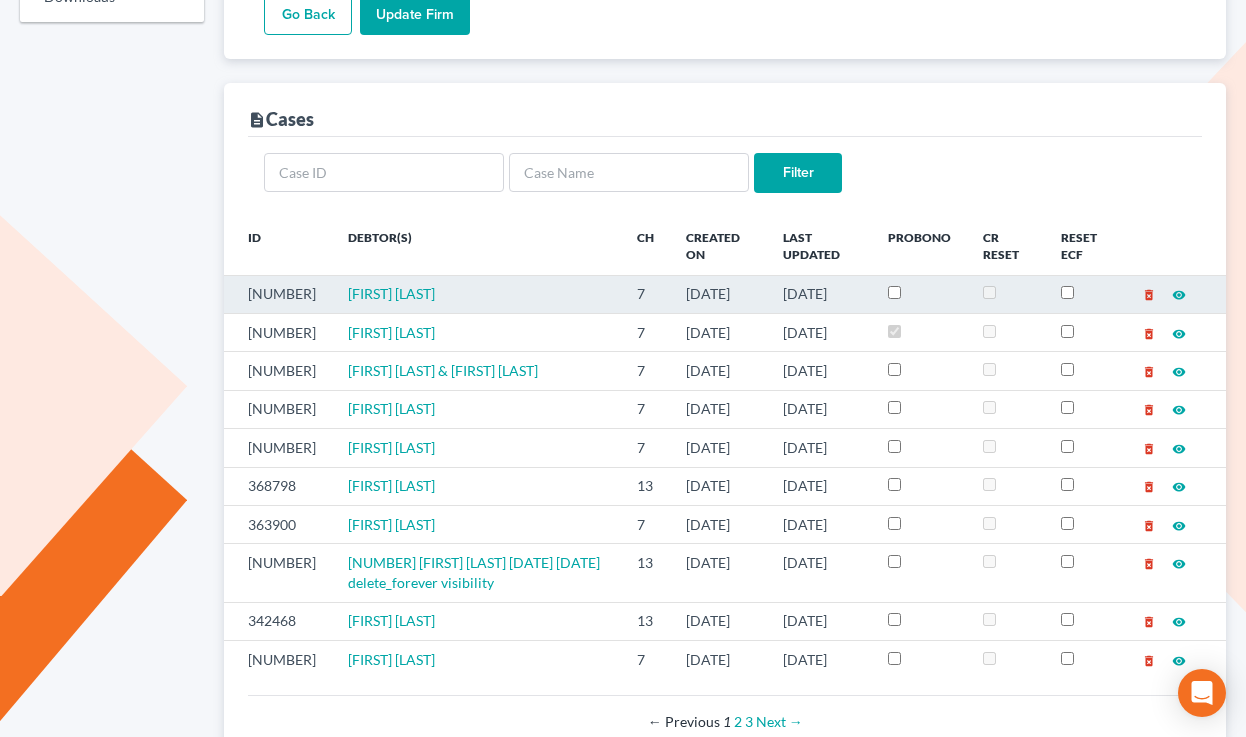 drag, startPoint x: 836, startPoint y: 276, endPoint x: 754, endPoint y: 270, distance: 82.219215 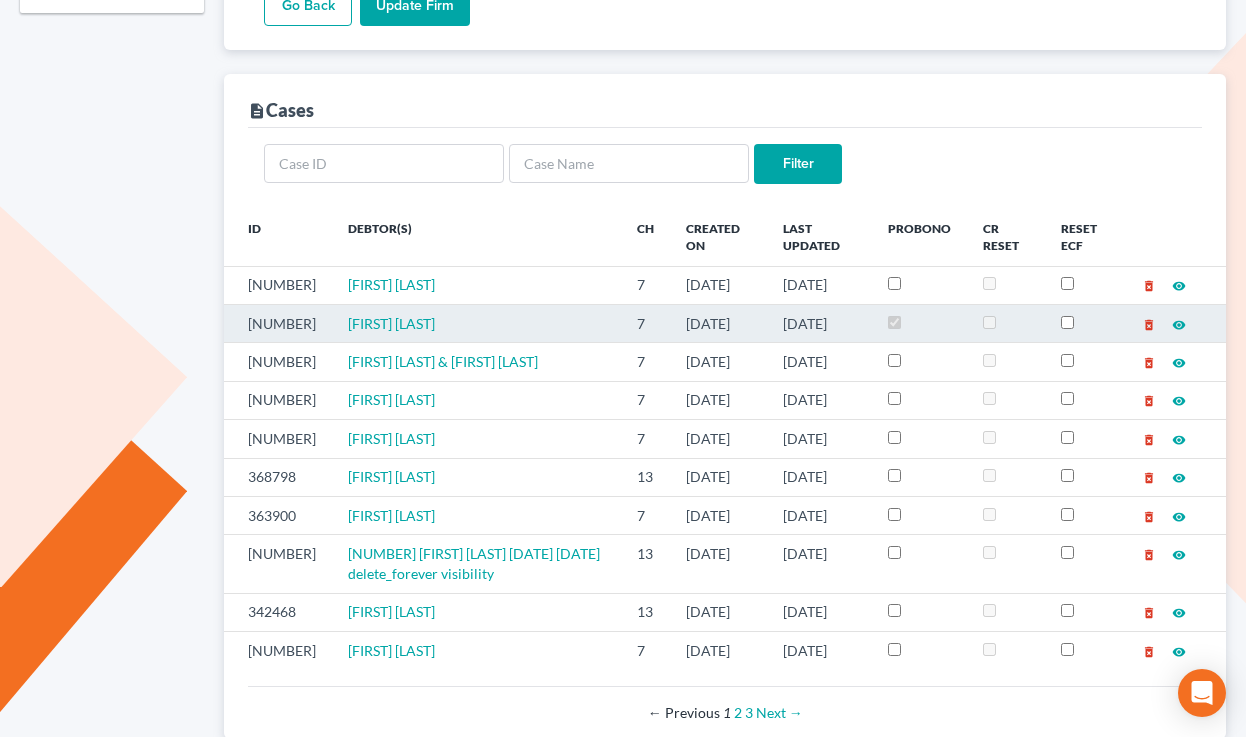 drag, startPoint x: 732, startPoint y: 302, endPoint x: 646, endPoint y: 299, distance: 86.05231 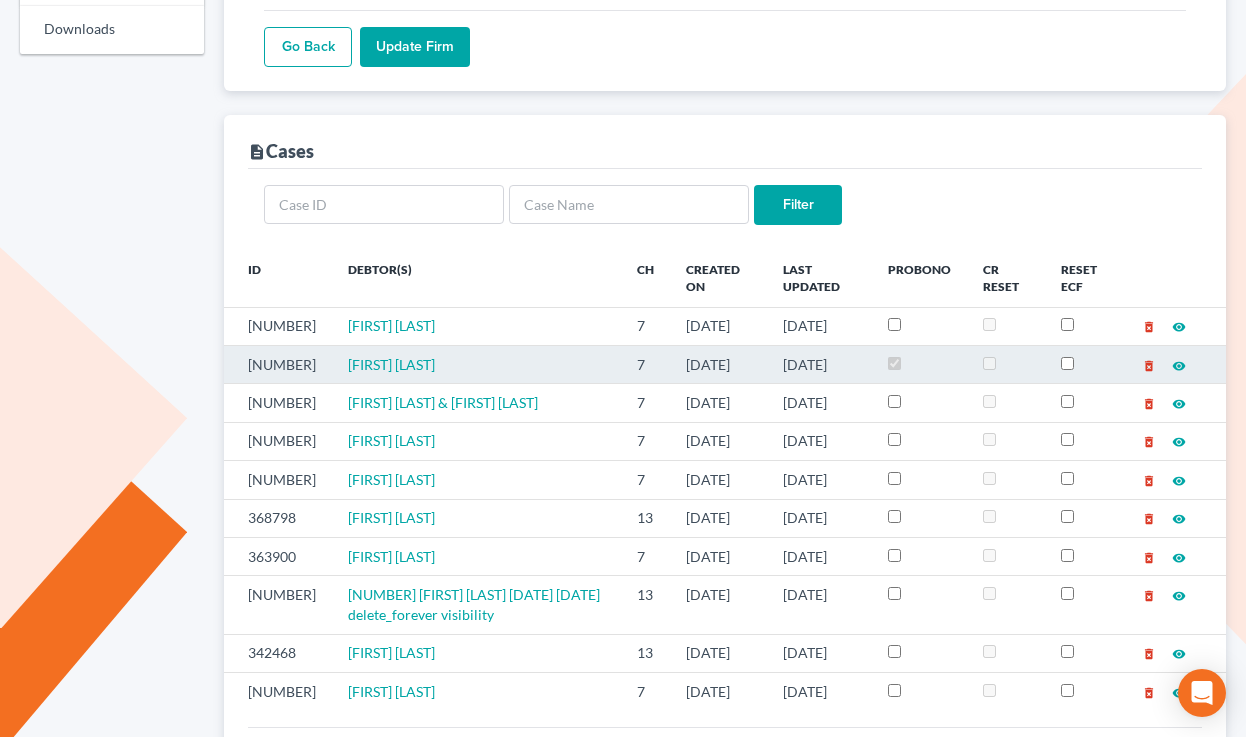 scroll, scrollTop: 423, scrollLeft: 0, axis: vertical 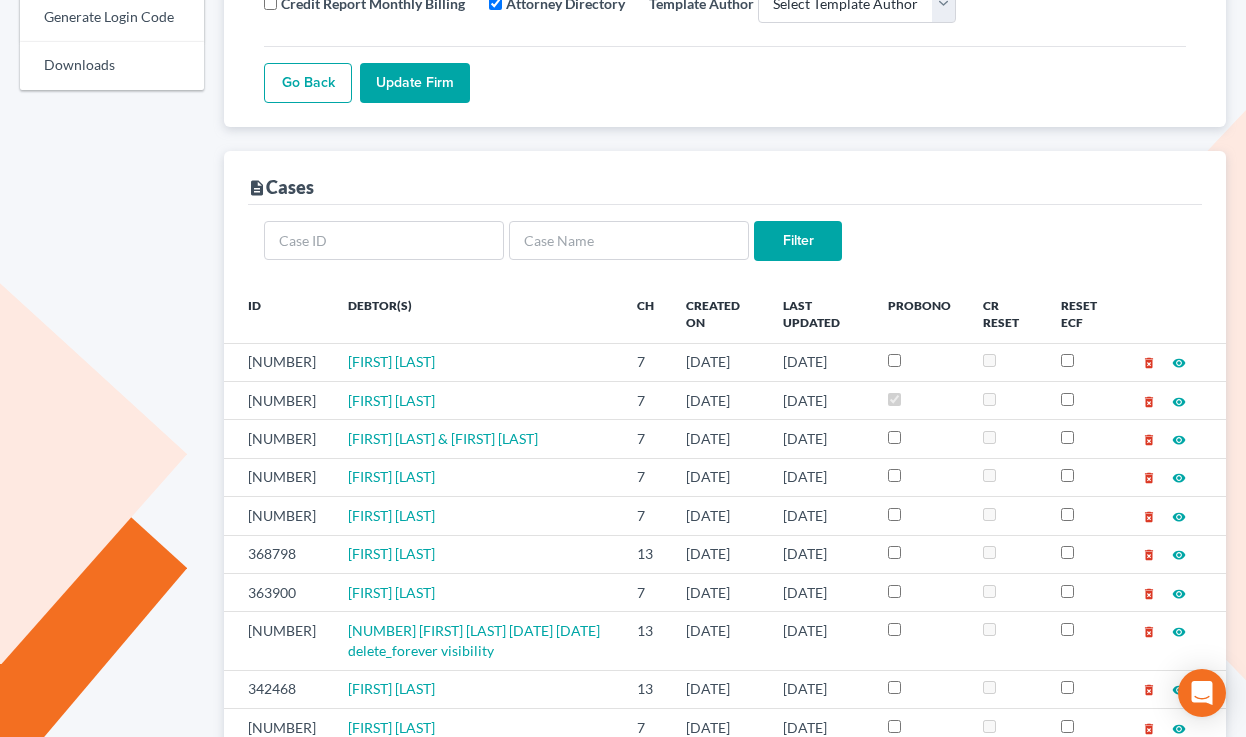 click on "Metrics Firms Cases Events Stream Sales Billing Dashboard Generate Login Code Downloads" at bounding box center (112, 1218) 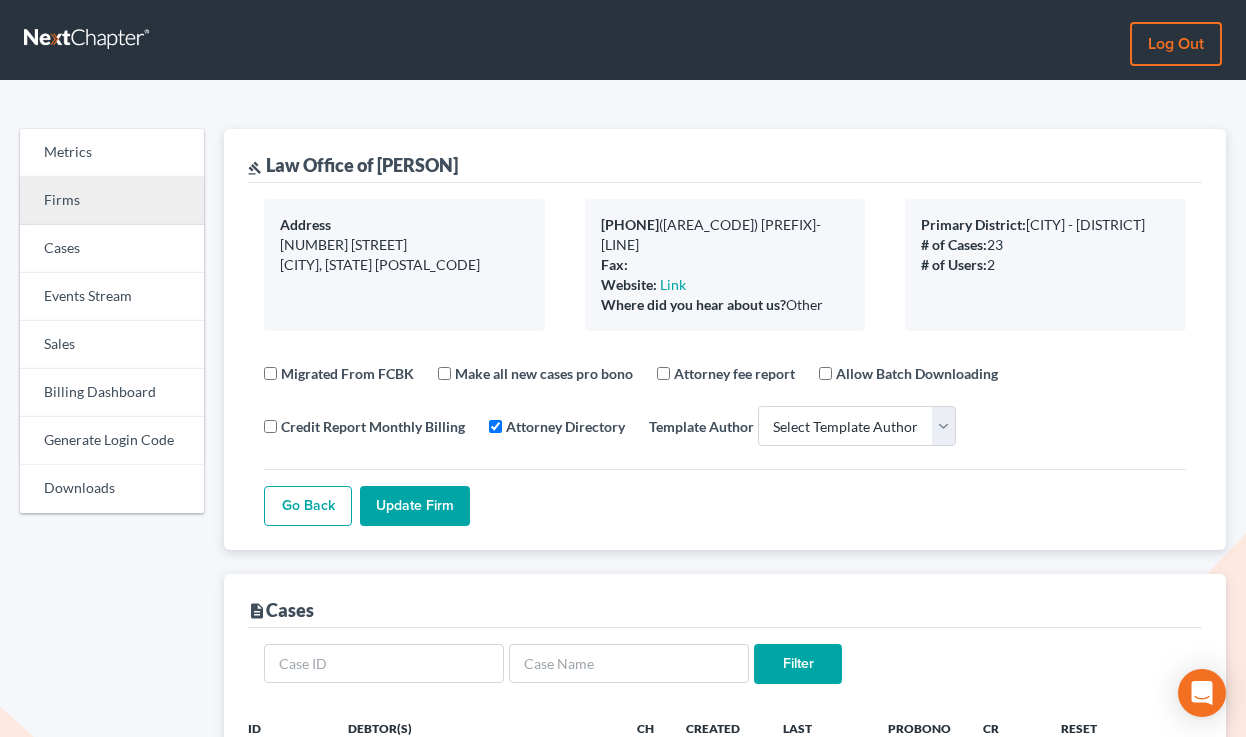 click on "Firms" at bounding box center (112, 201) 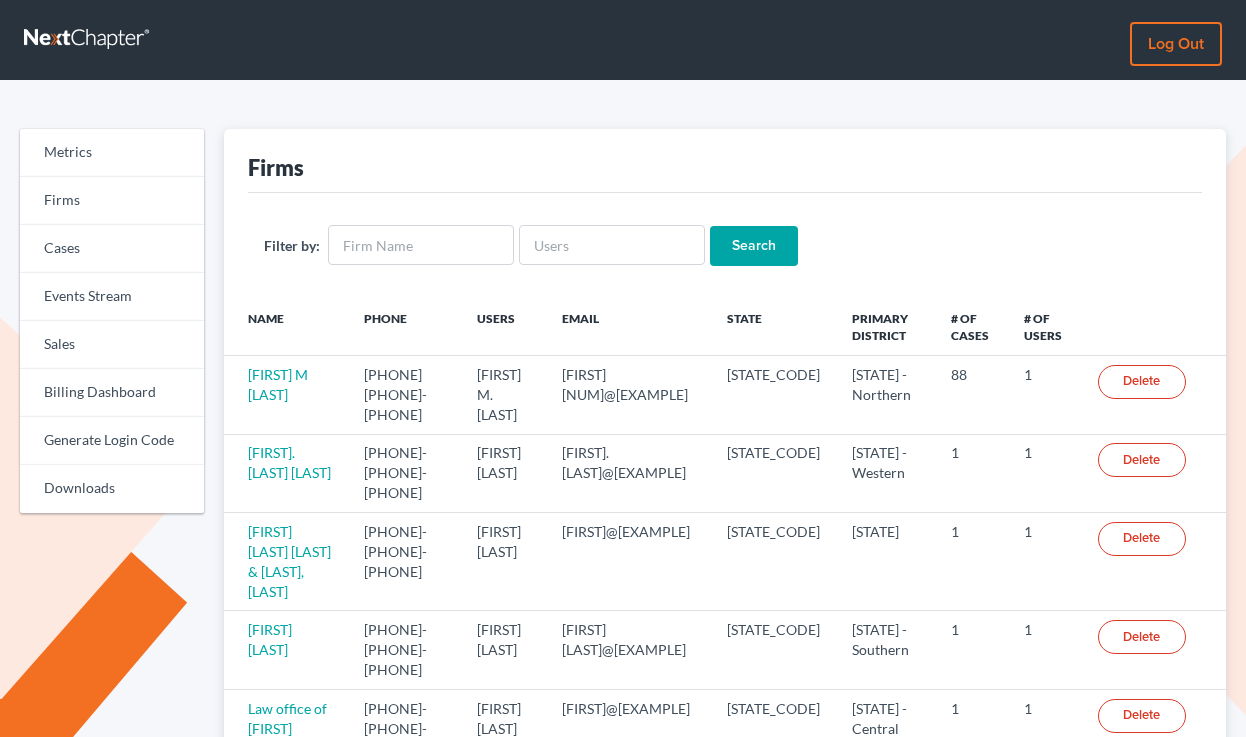 scroll, scrollTop: 0, scrollLeft: 0, axis: both 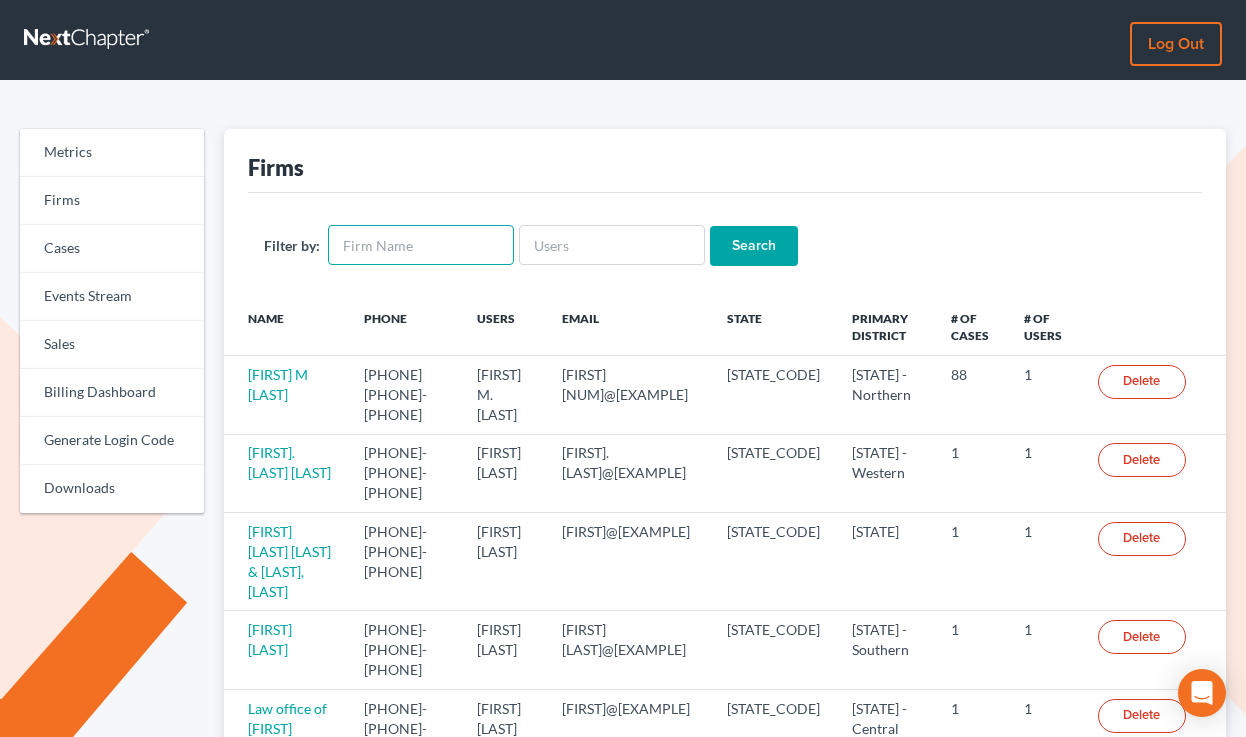 click at bounding box center [421, 245] 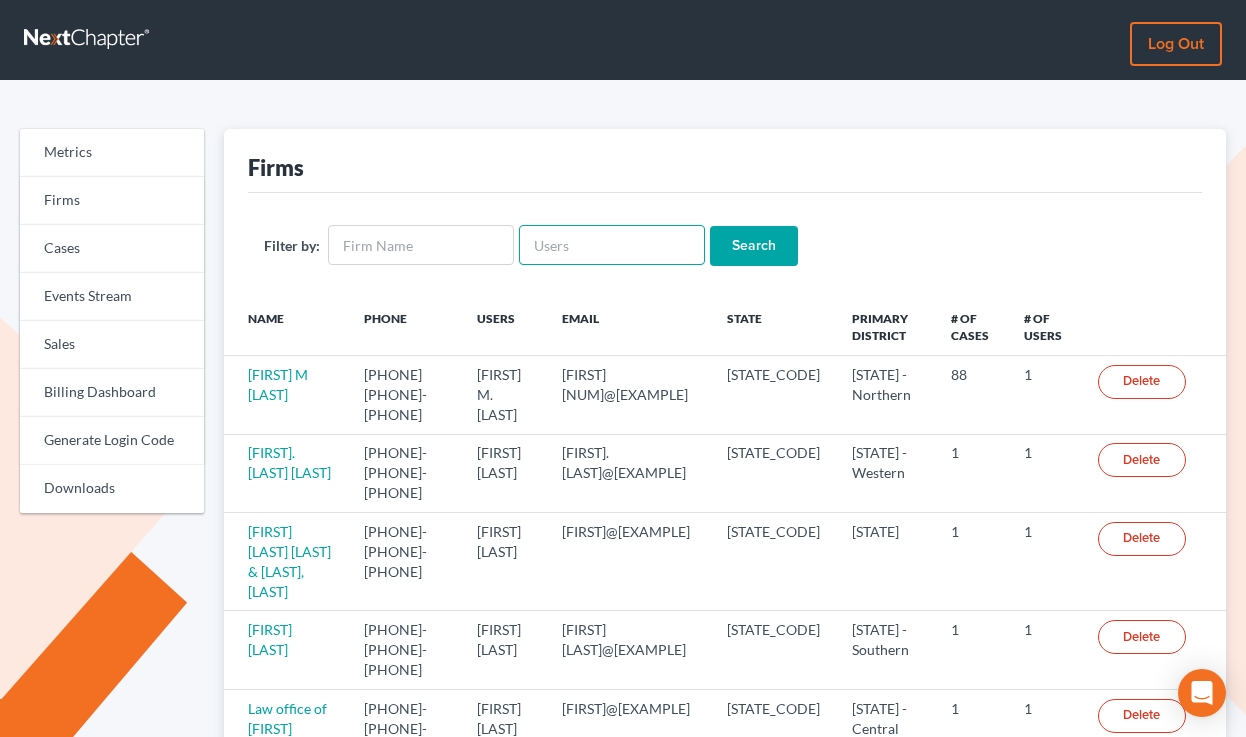 click at bounding box center (612, 245) 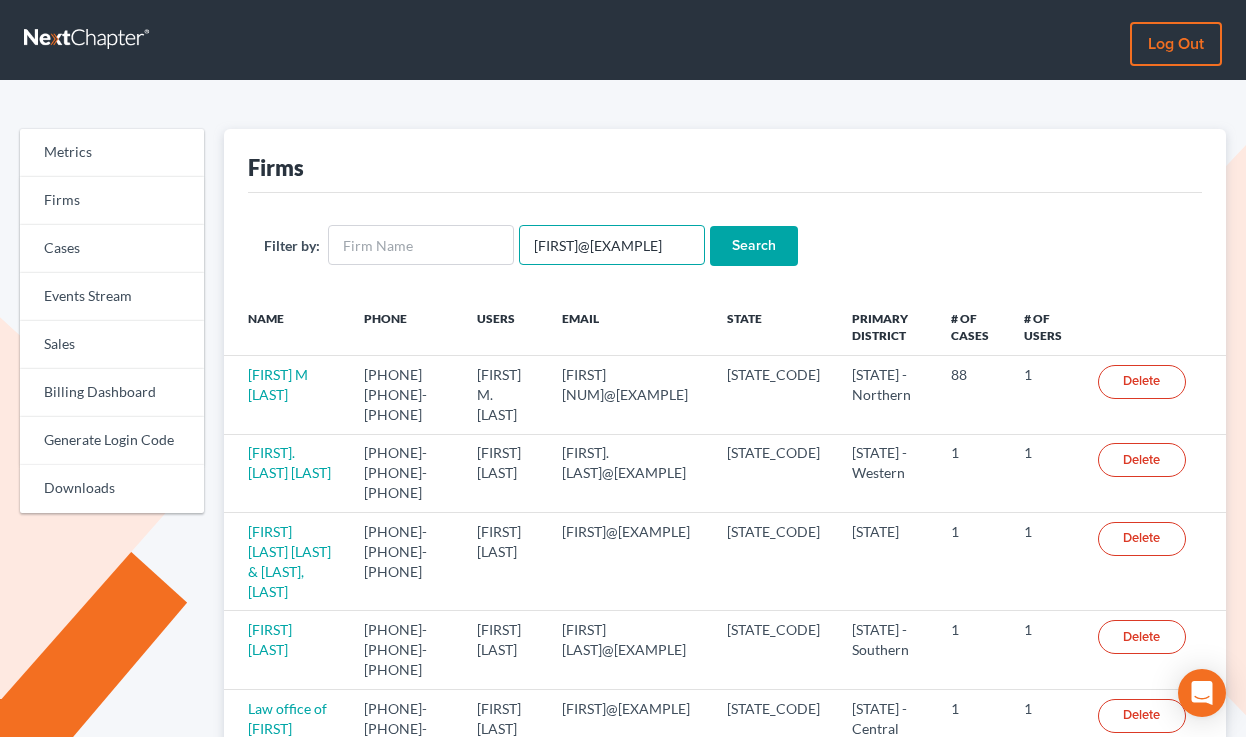 scroll, scrollTop: 0, scrollLeft: 1, axis: horizontal 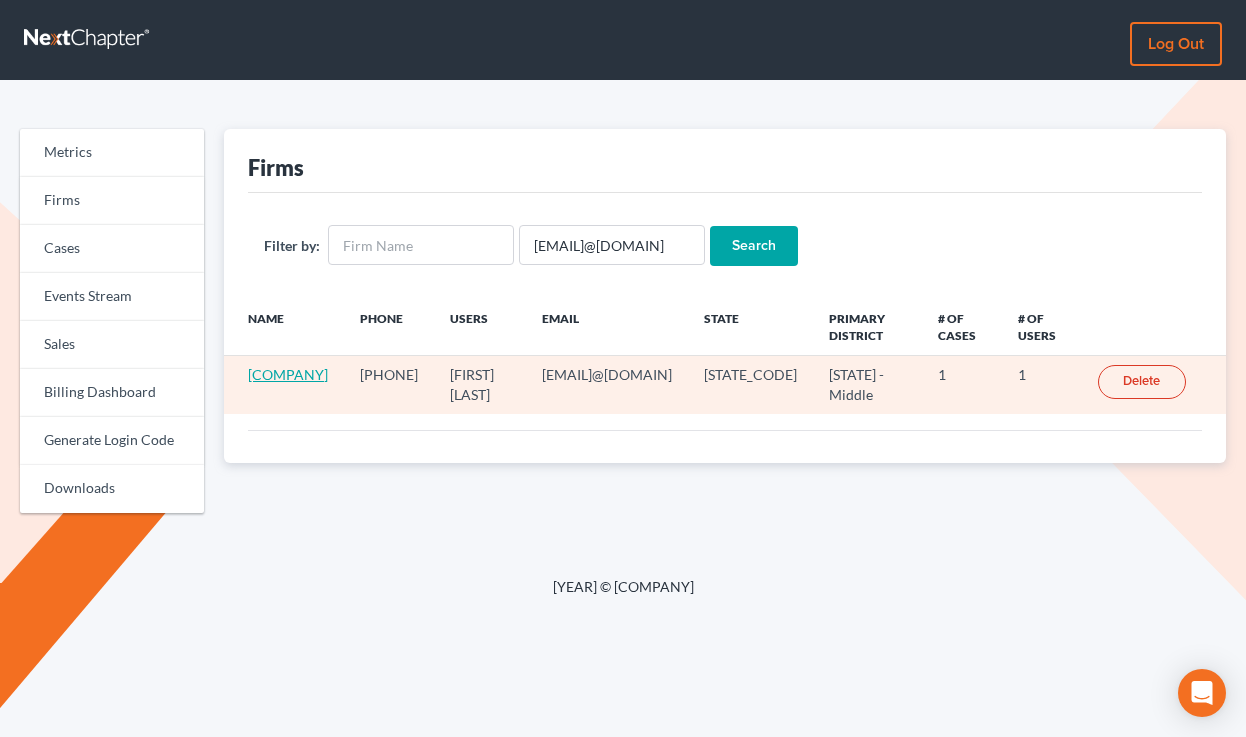 click on "ProSolvent Legal Group" at bounding box center [288, 374] 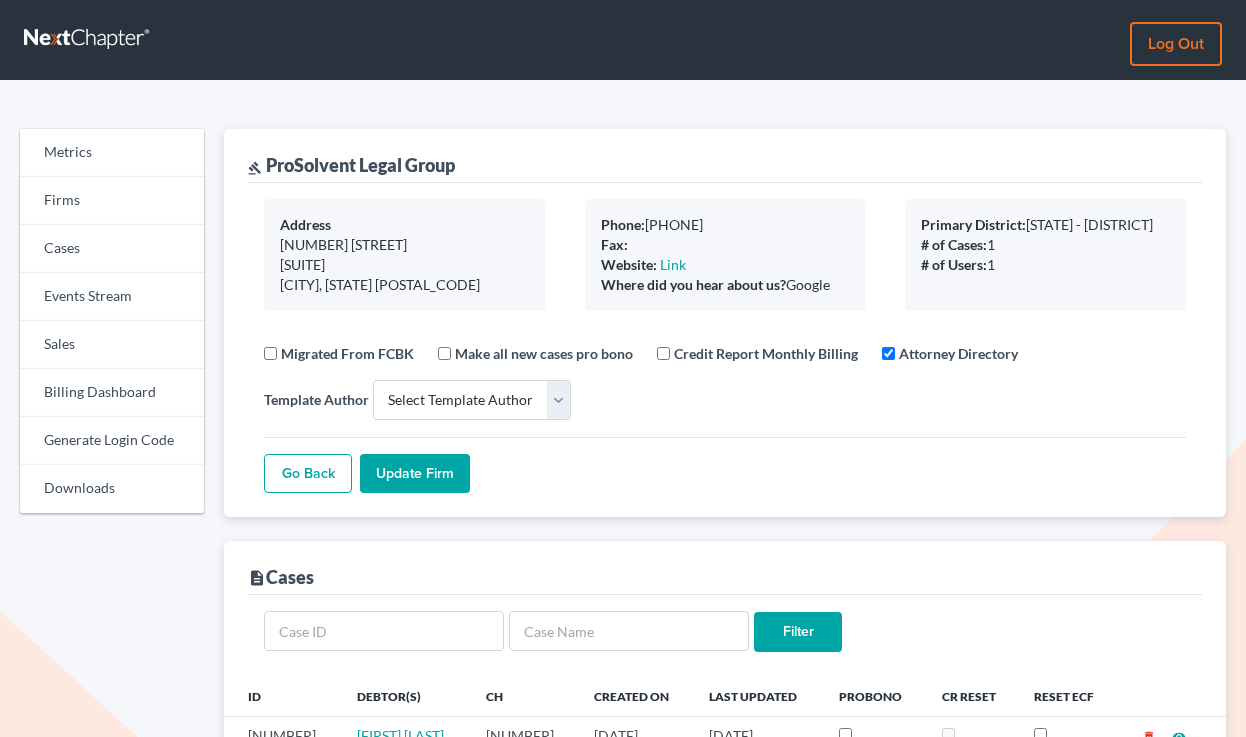 scroll, scrollTop: 0, scrollLeft: 0, axis: both 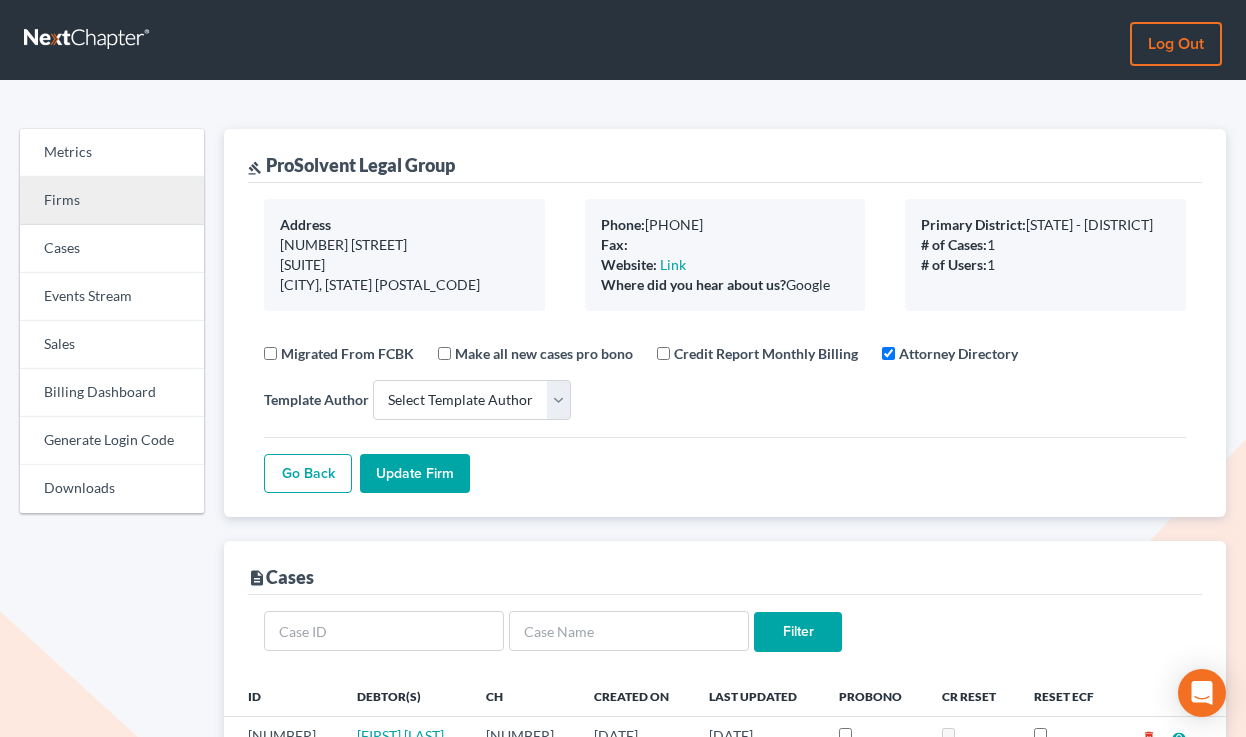 click on "Firms" at bounding box center (112, 201) 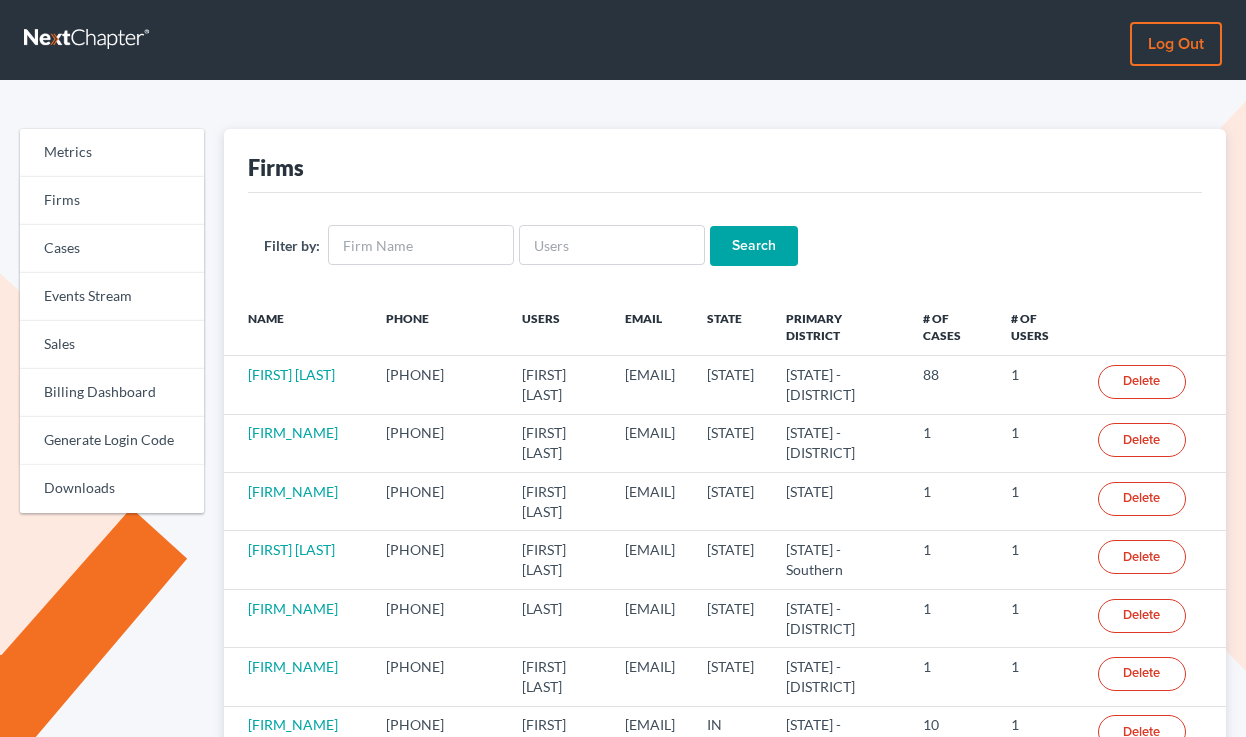 scroll, scrollTop: 0, scrollLeft: 0, axis: both 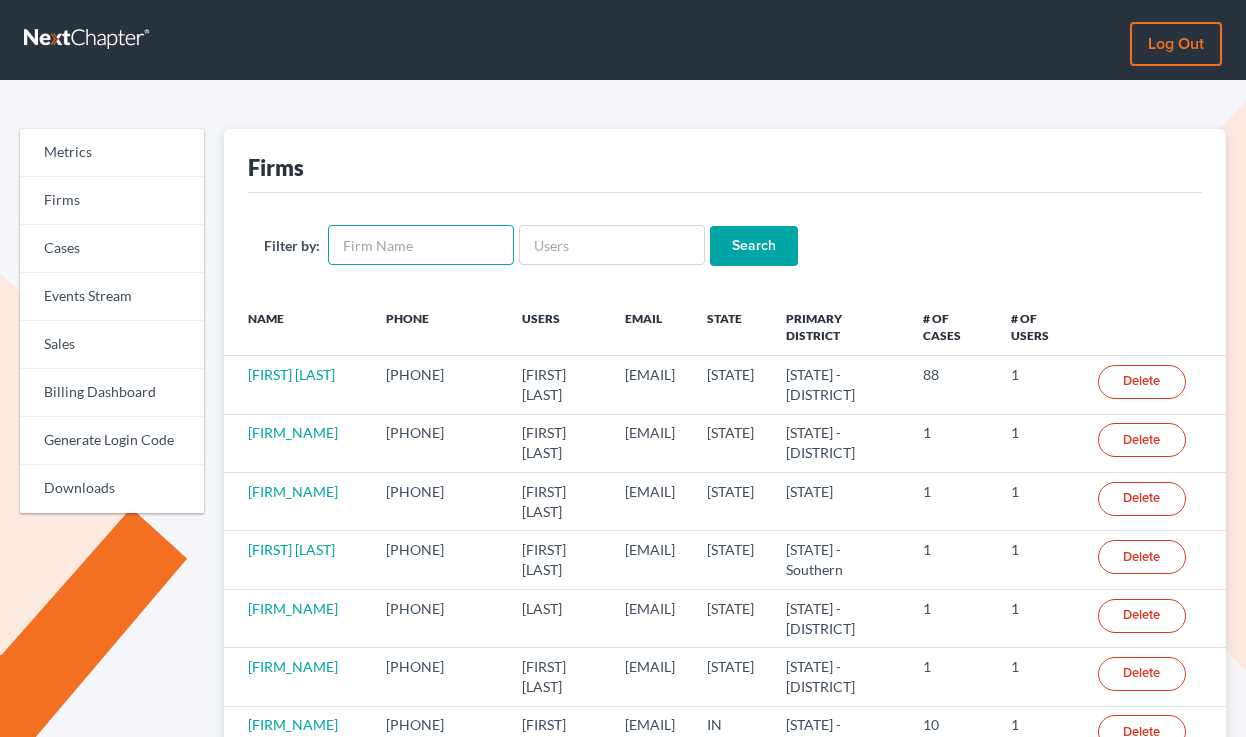 click at bounding box center (421, 245) 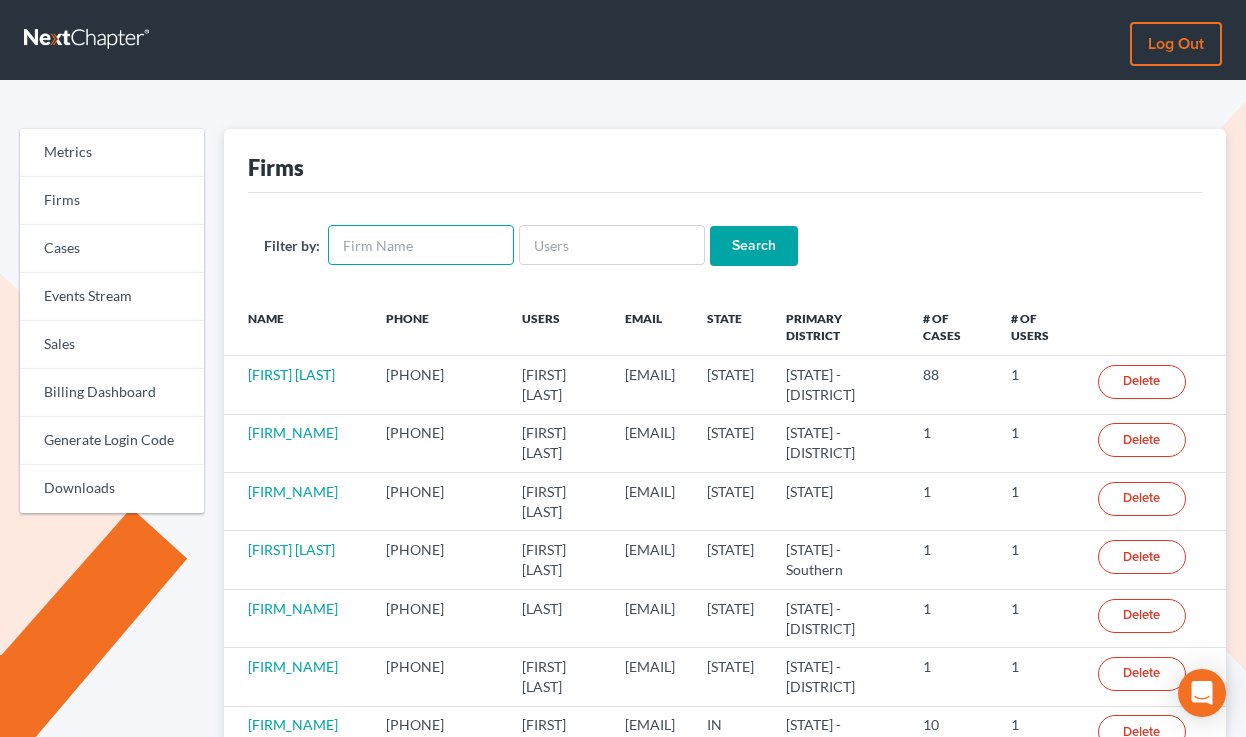 paste on "[EMAIL]" 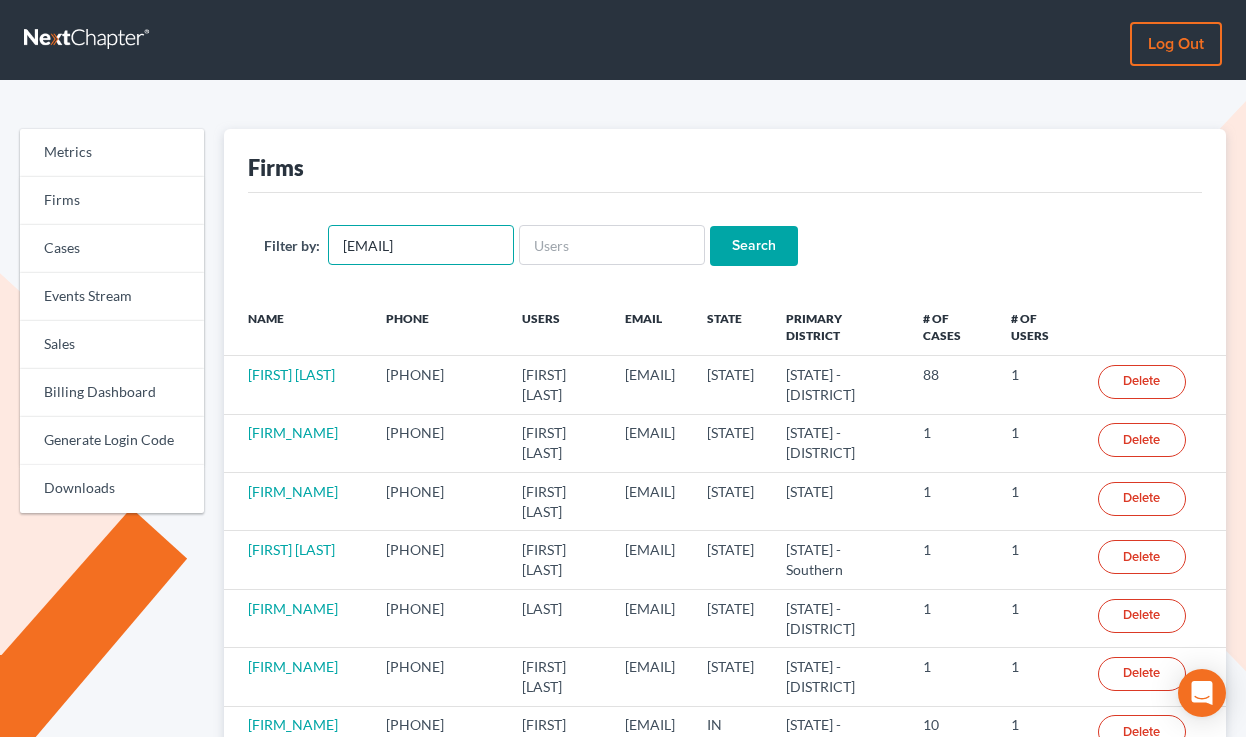 scroll, scrollTop: 0, scrollLeft: 6, axis: horizontal 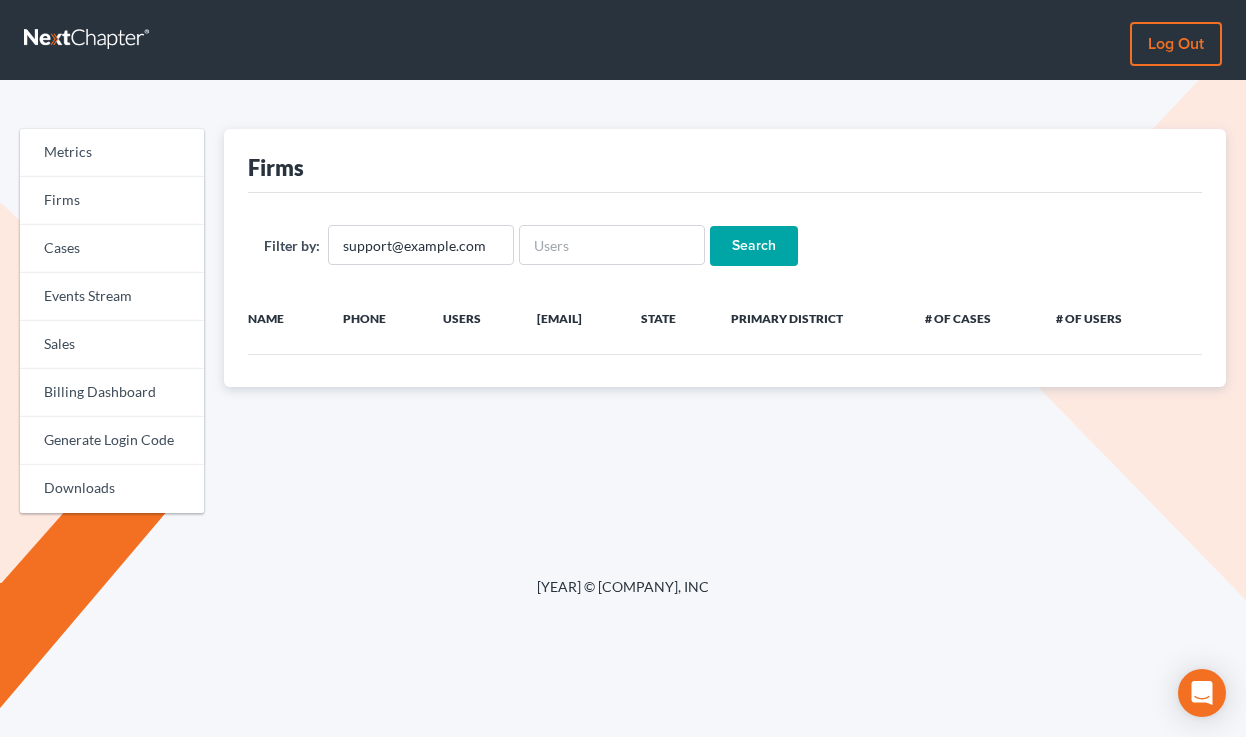 click on "[EMAIL]" at bounding box center [421, 245] 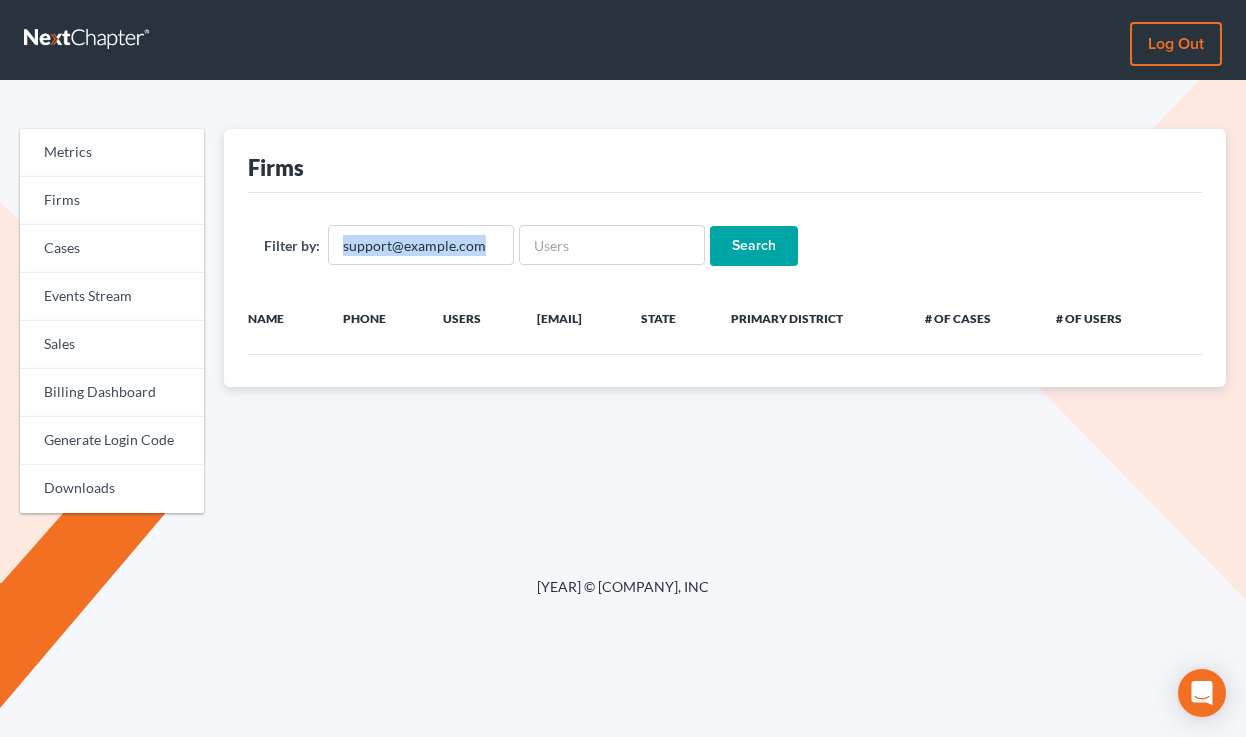 click on "Filter by: support@galegalpro.com Search" at bounding box center (725, 245) 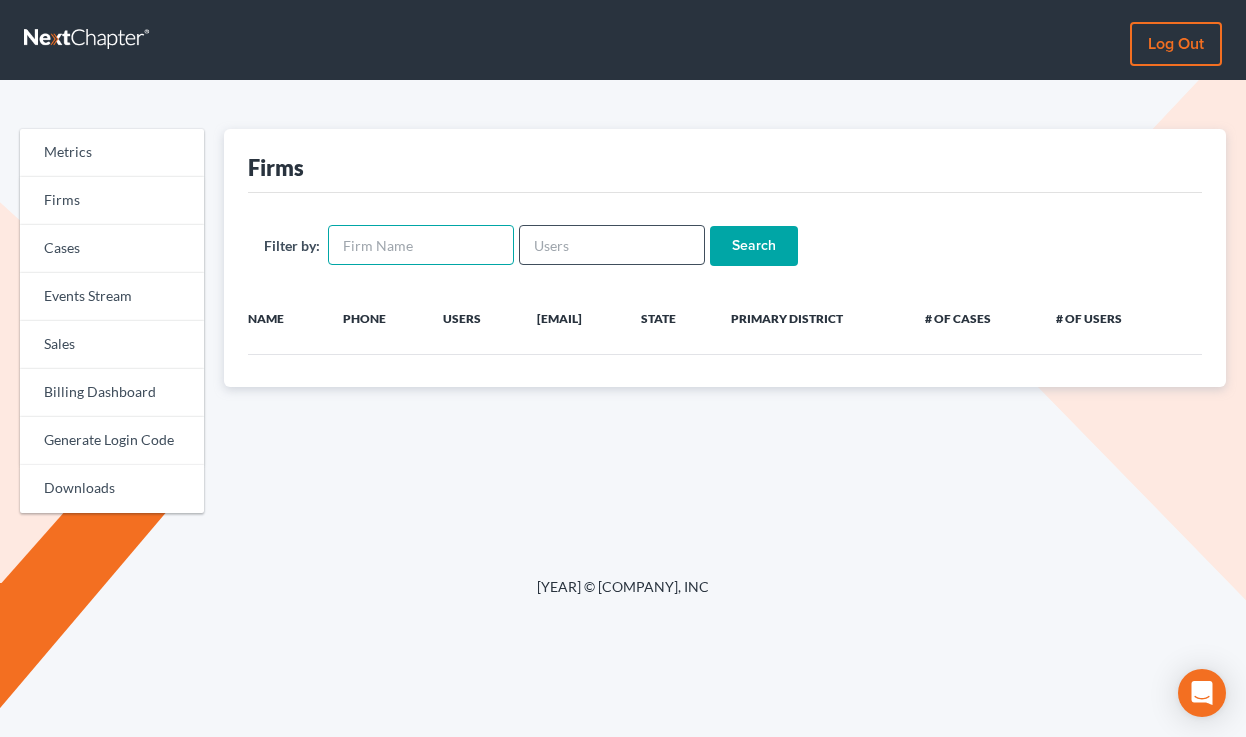 type 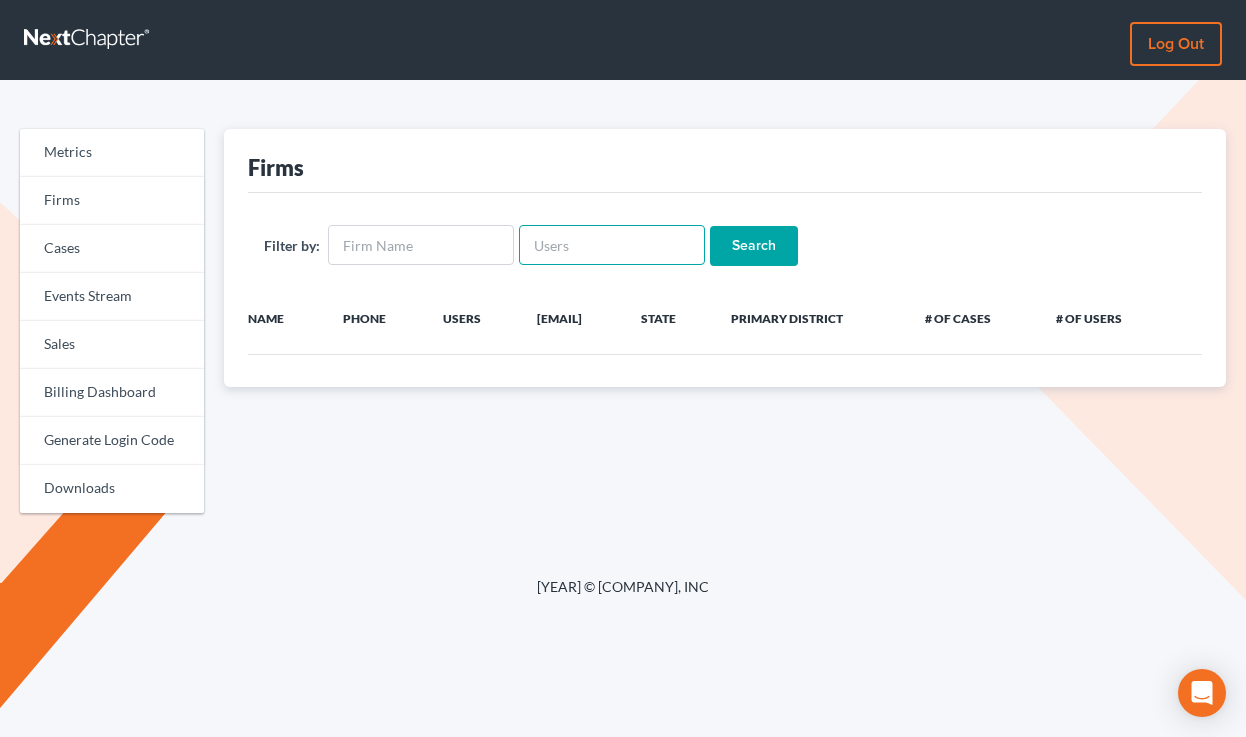 click at bounding box center (612, 245) 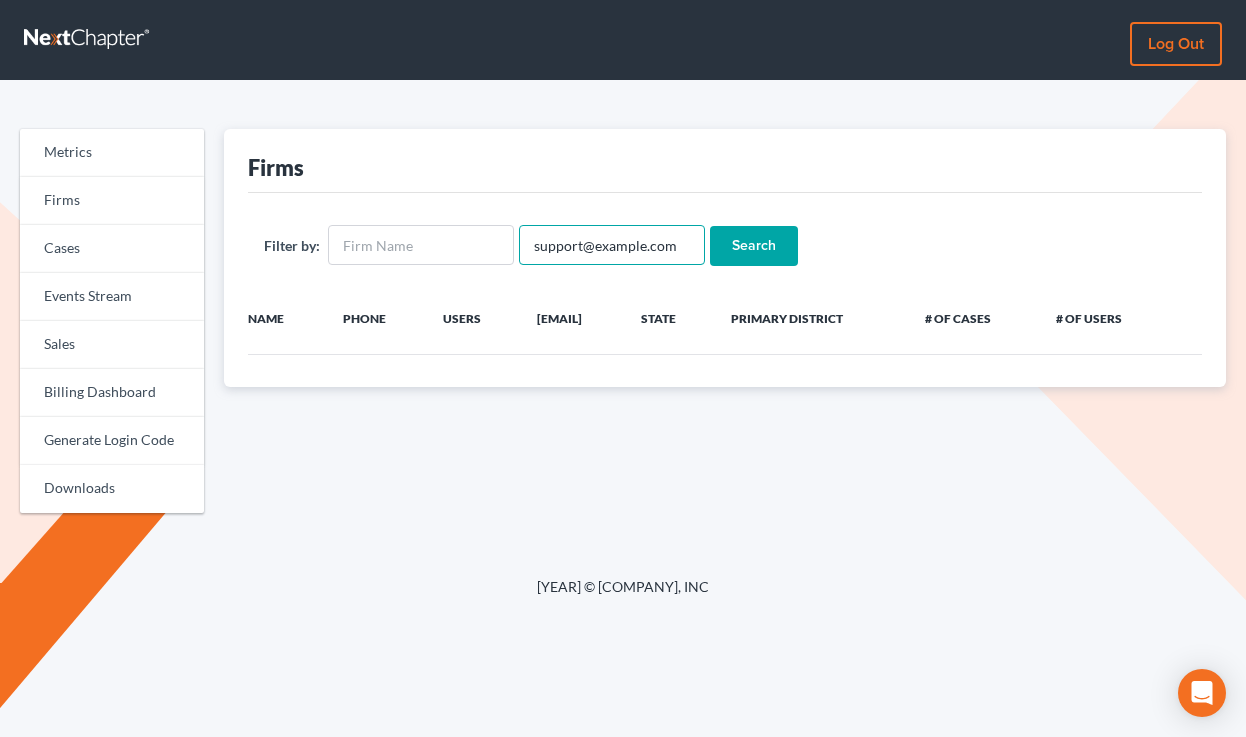 scroll, scrollTop: 0, scrollLeft: 6, axis: horizontal 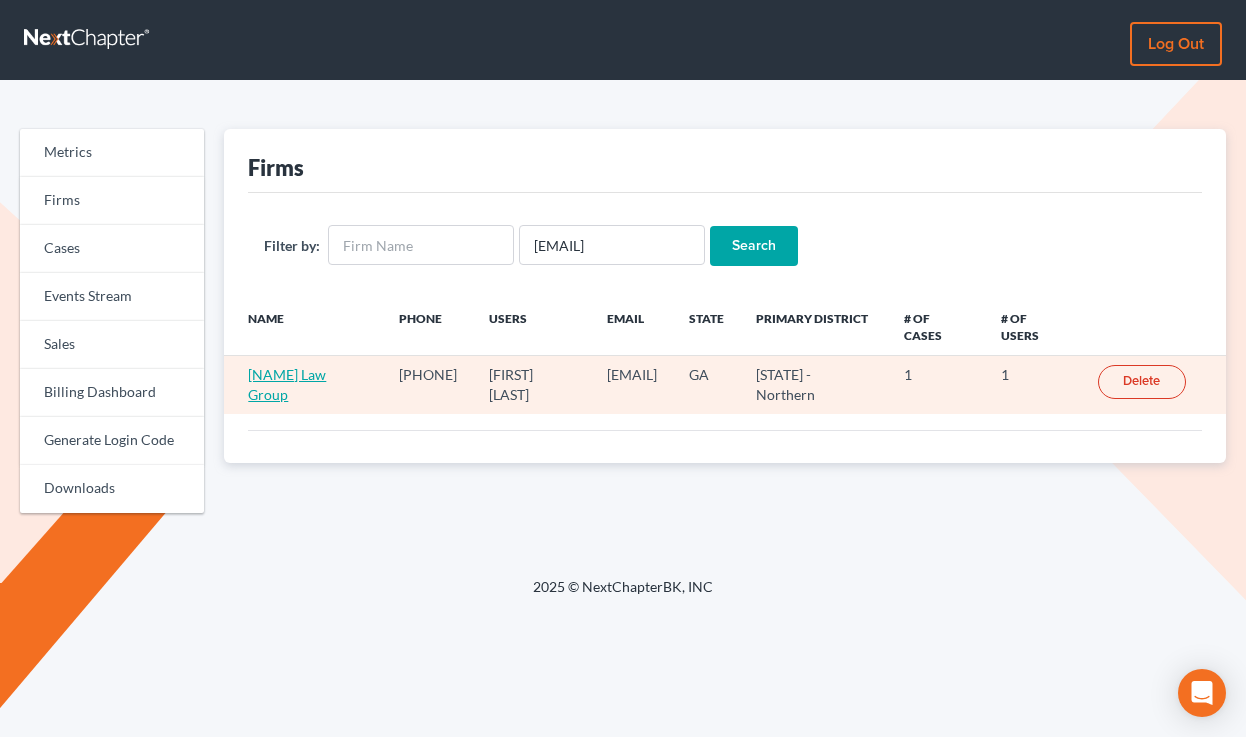 click on "Villanueva Law Group" at bounding box center [287, 384] 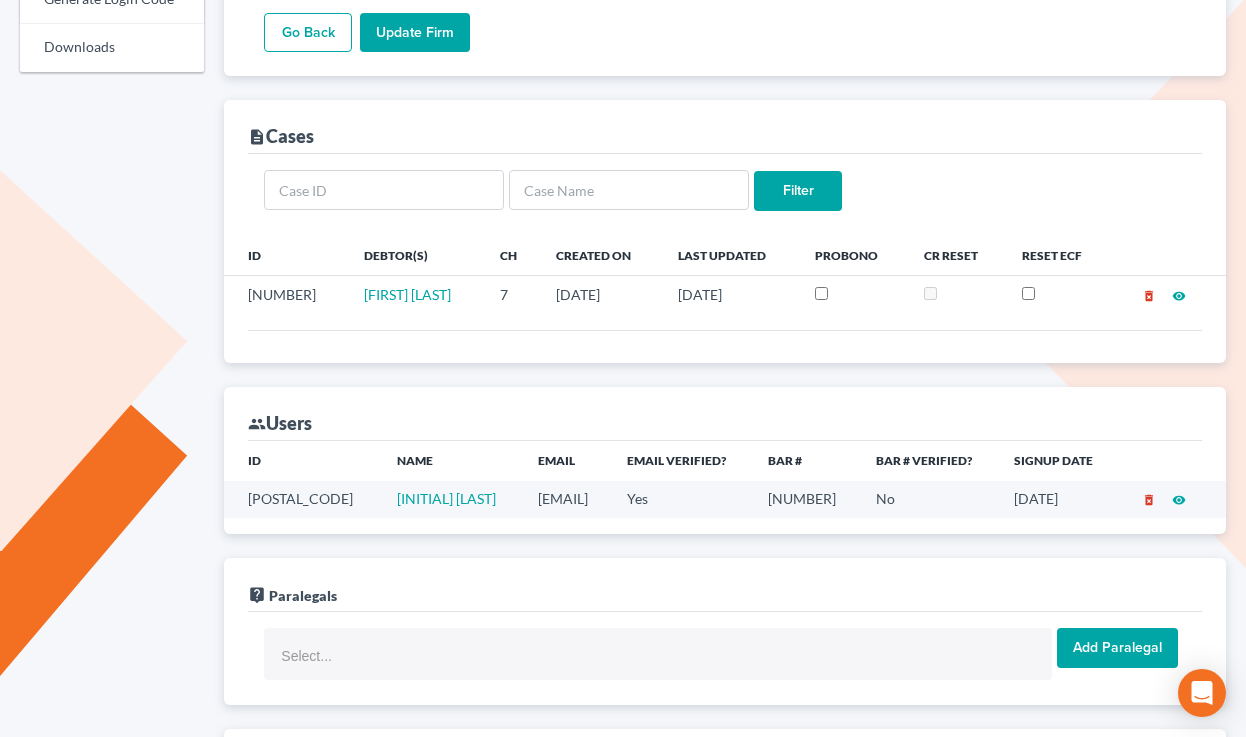 scroll, scrollTop: 470, scrollLeft: 0, axis: vertical 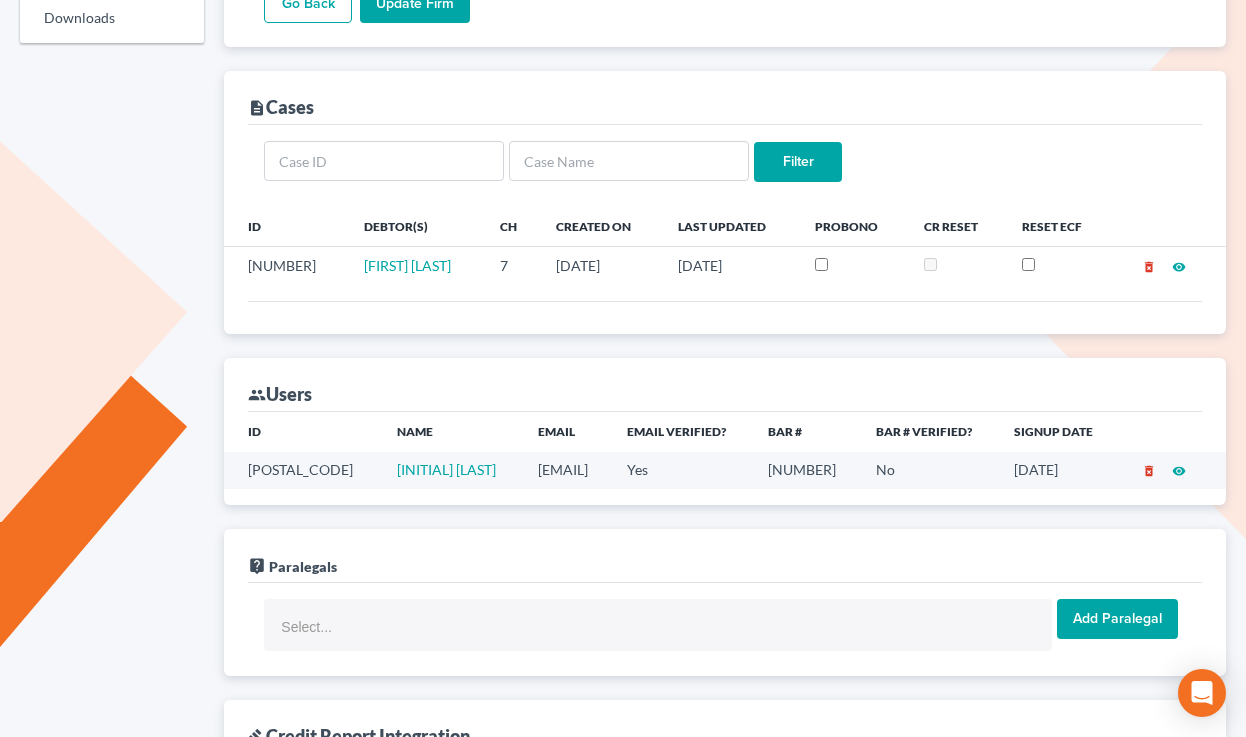 click on "support@galegalpro.com" at bounding box center [566, 470] 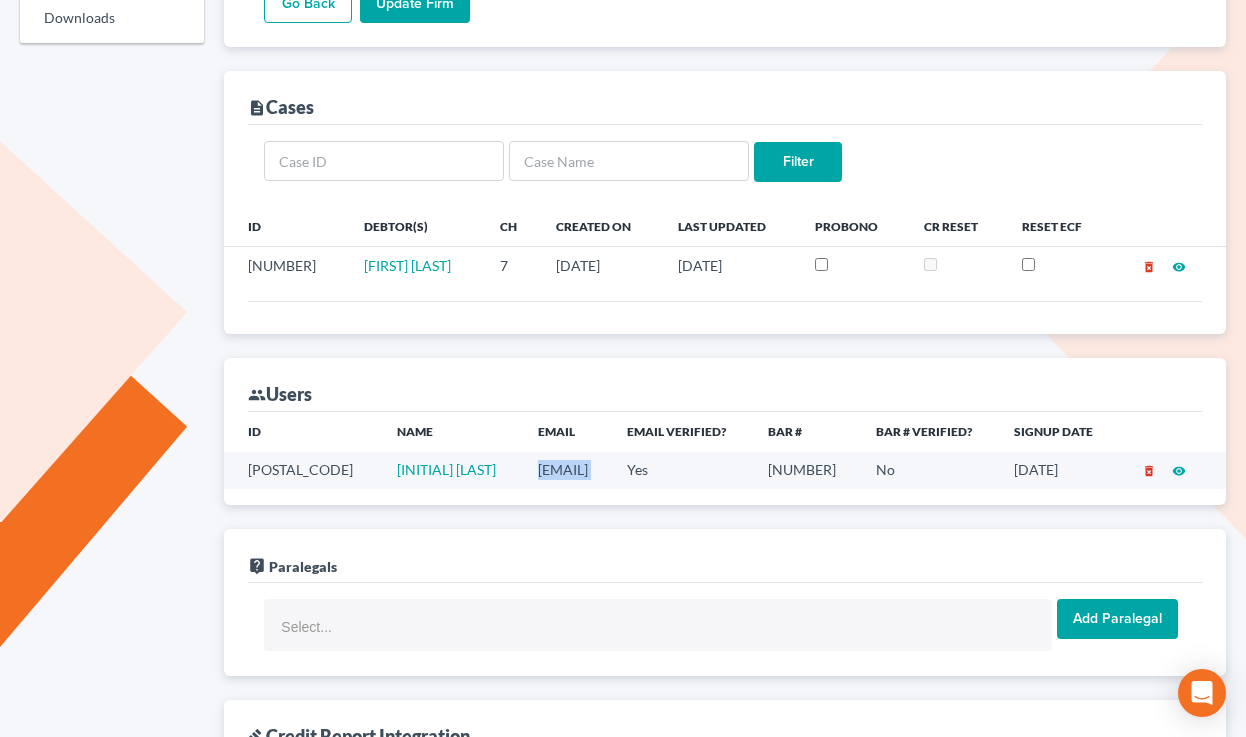 click on "support@galegalpro.com" at bounding box center (566, 470) 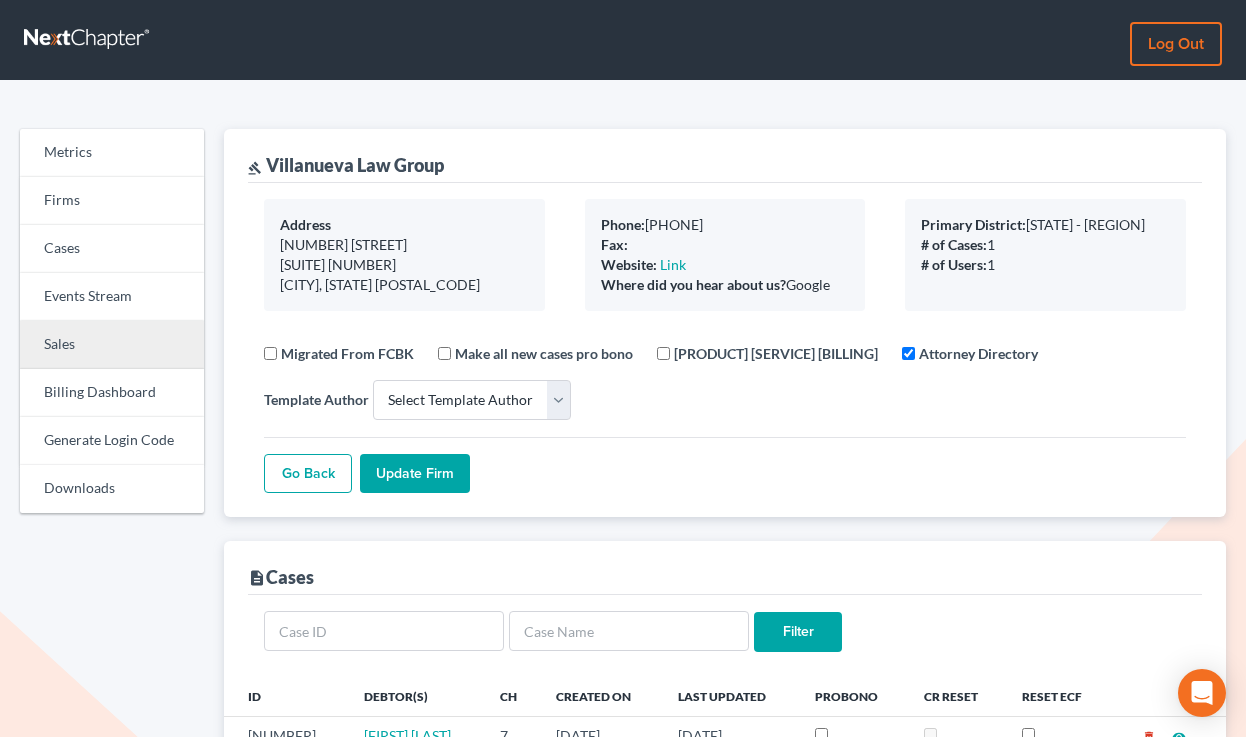 click on "Sales" at bounding box center [112, 345] 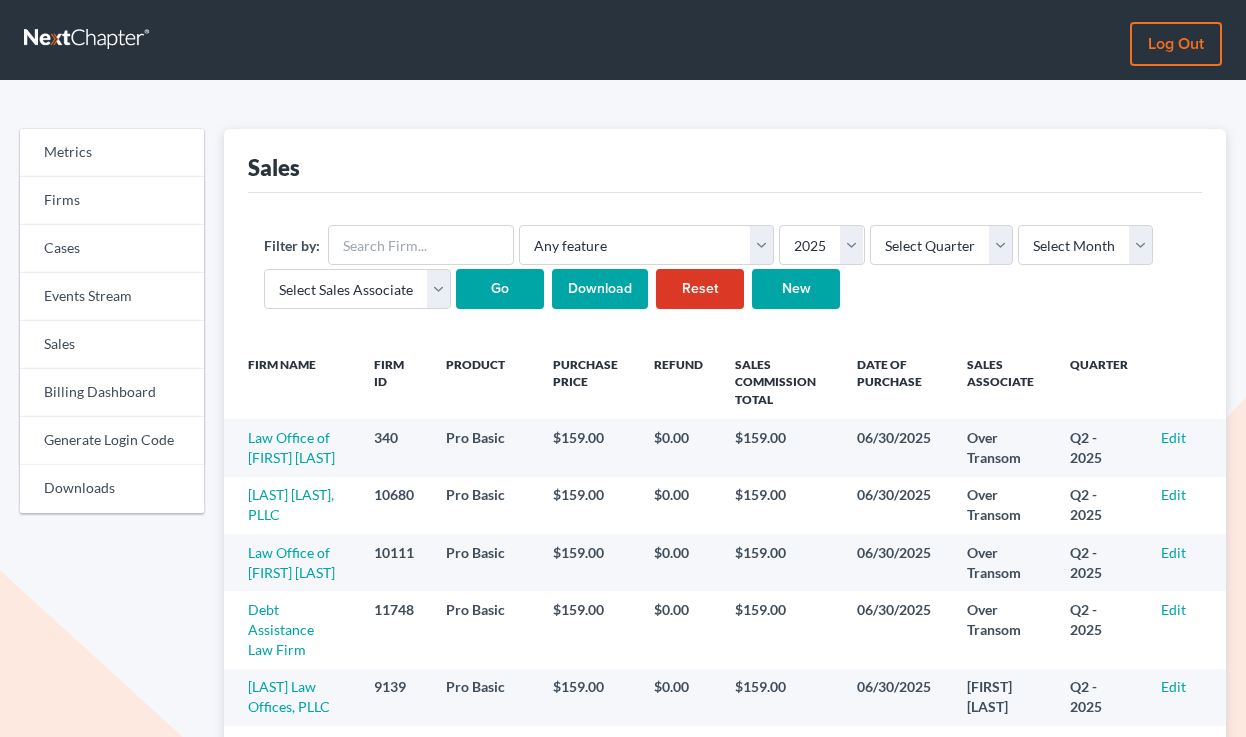 scroll, scrollTop: 0, scrollLeft: 0, axis: both 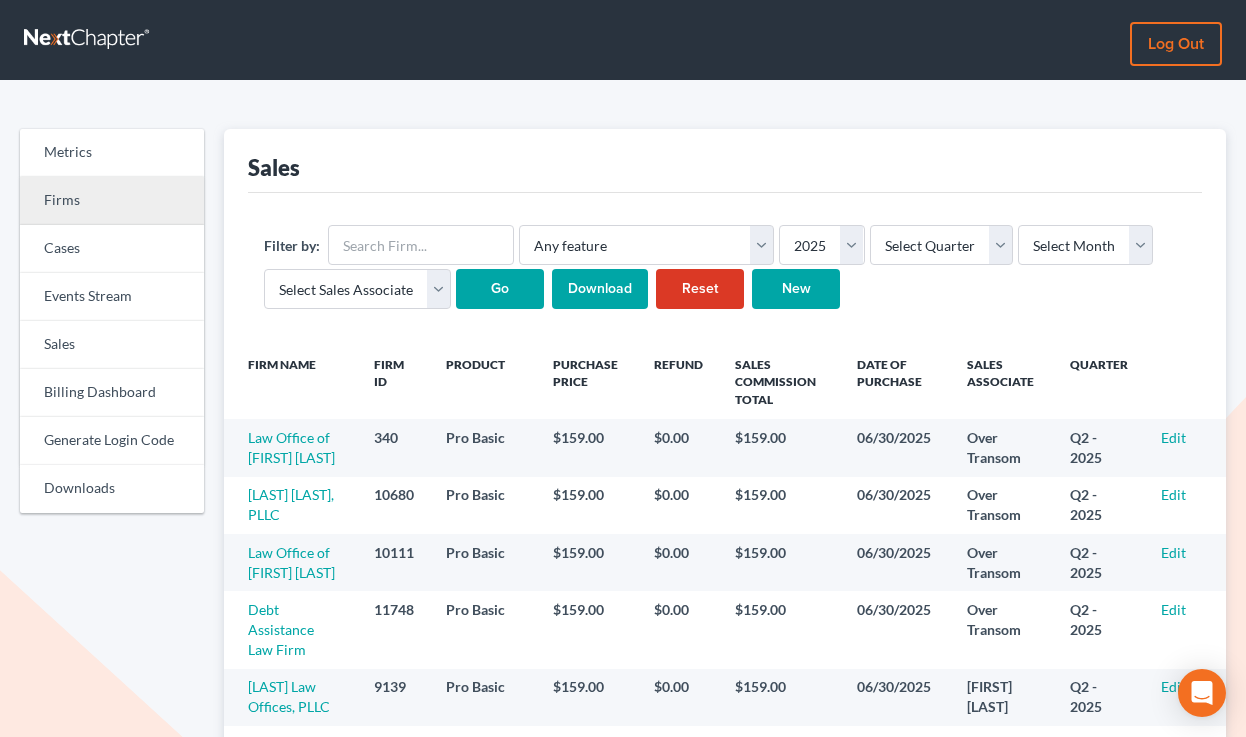 click on "Firms" at bounding box center [112, 201] 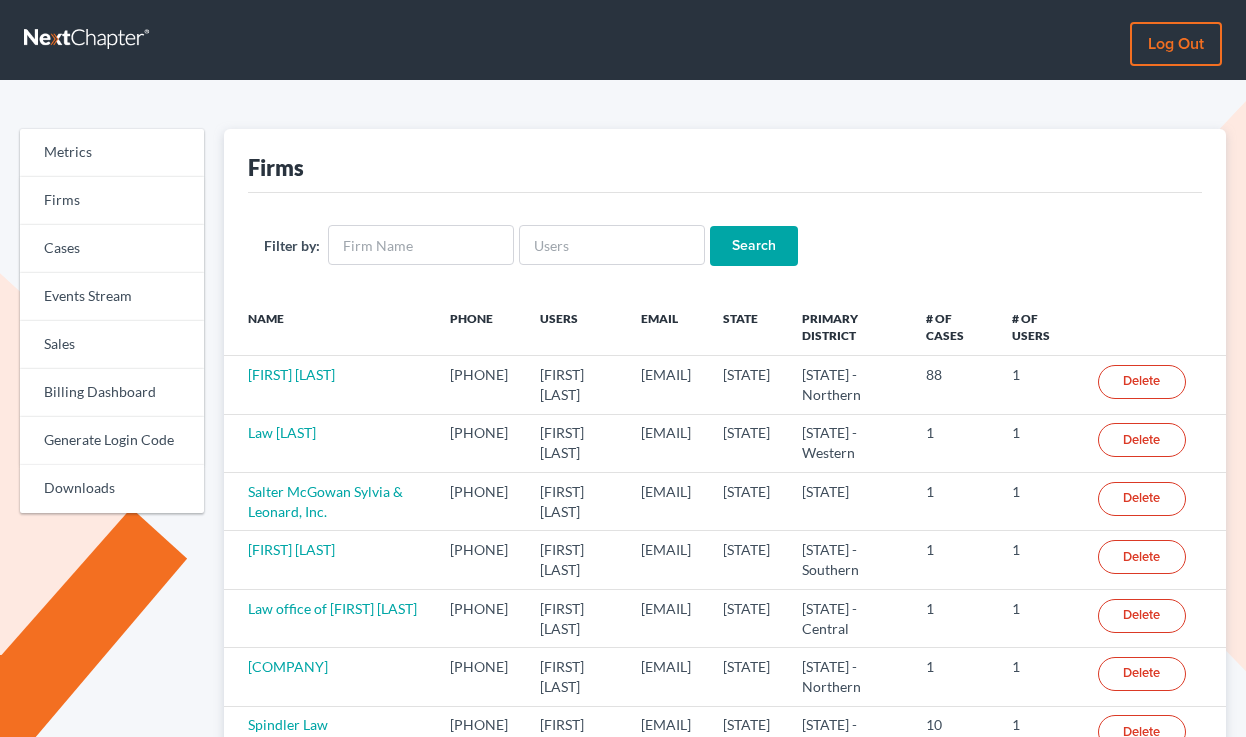 scroll, scrollTop: 0, scrollLeft: 0, axis: both 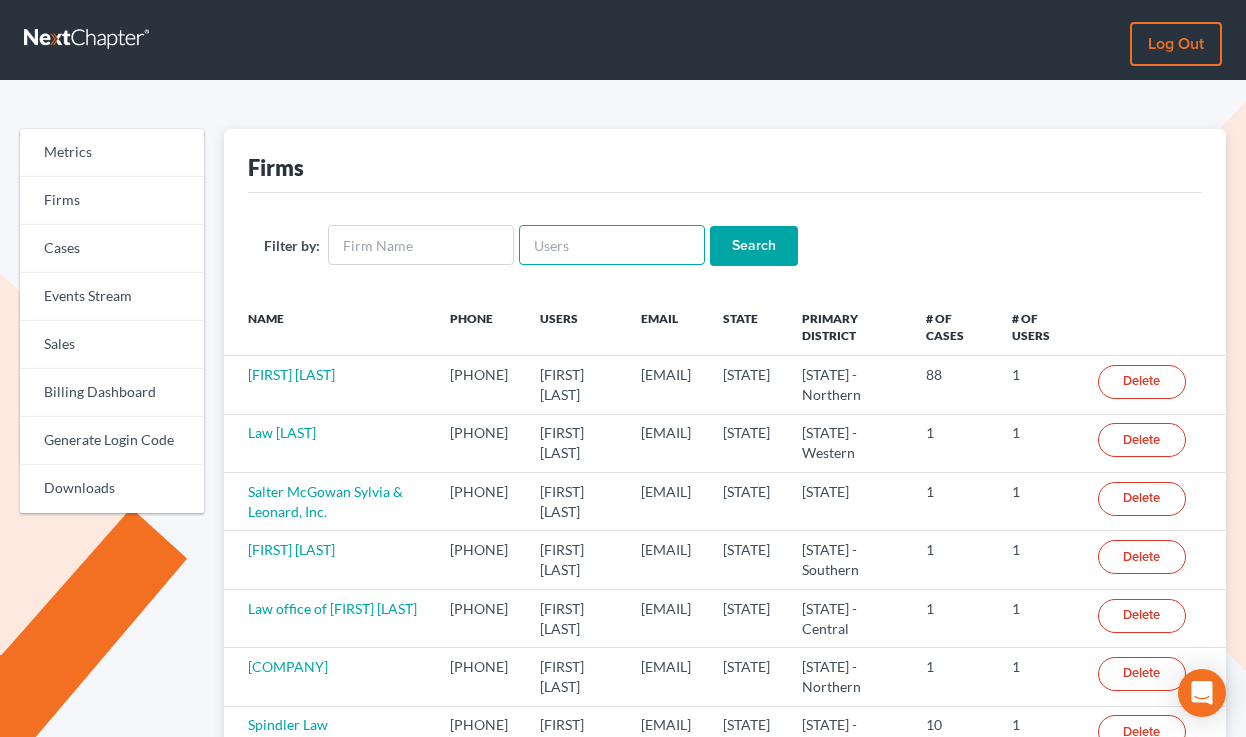 click at bounding box center (612, 245) 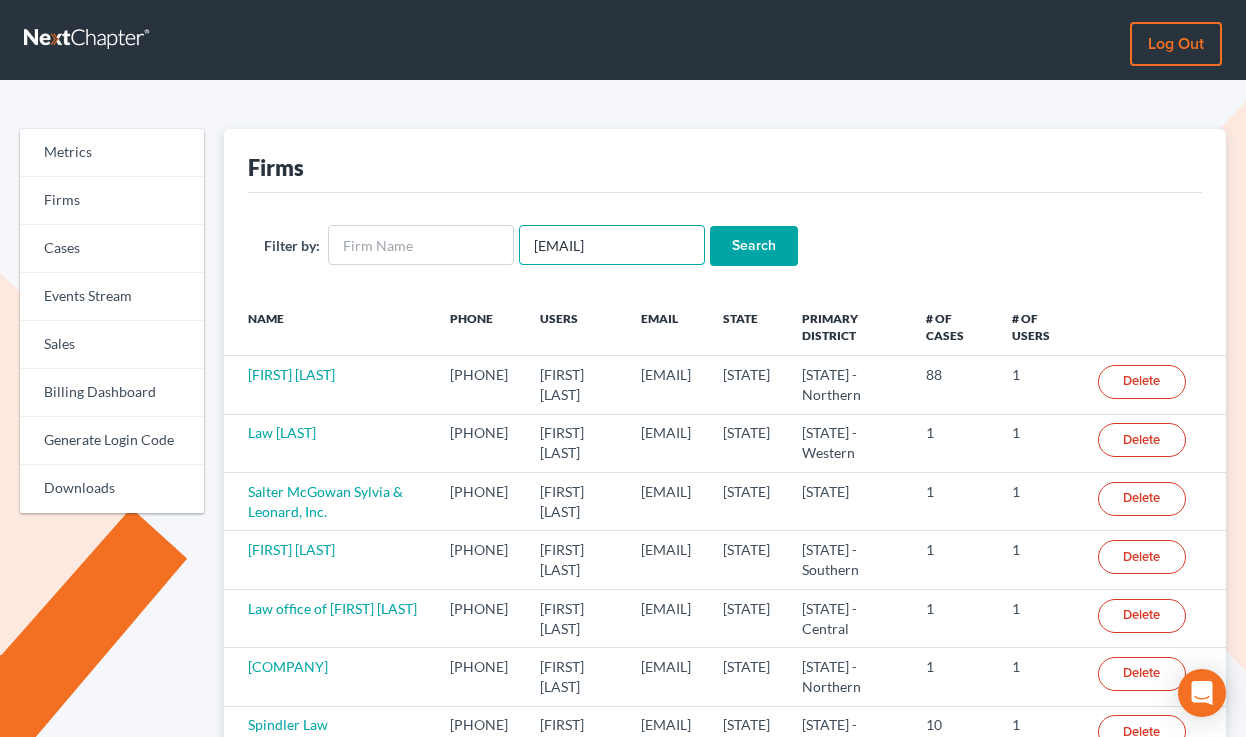type on "[EMAIL]" 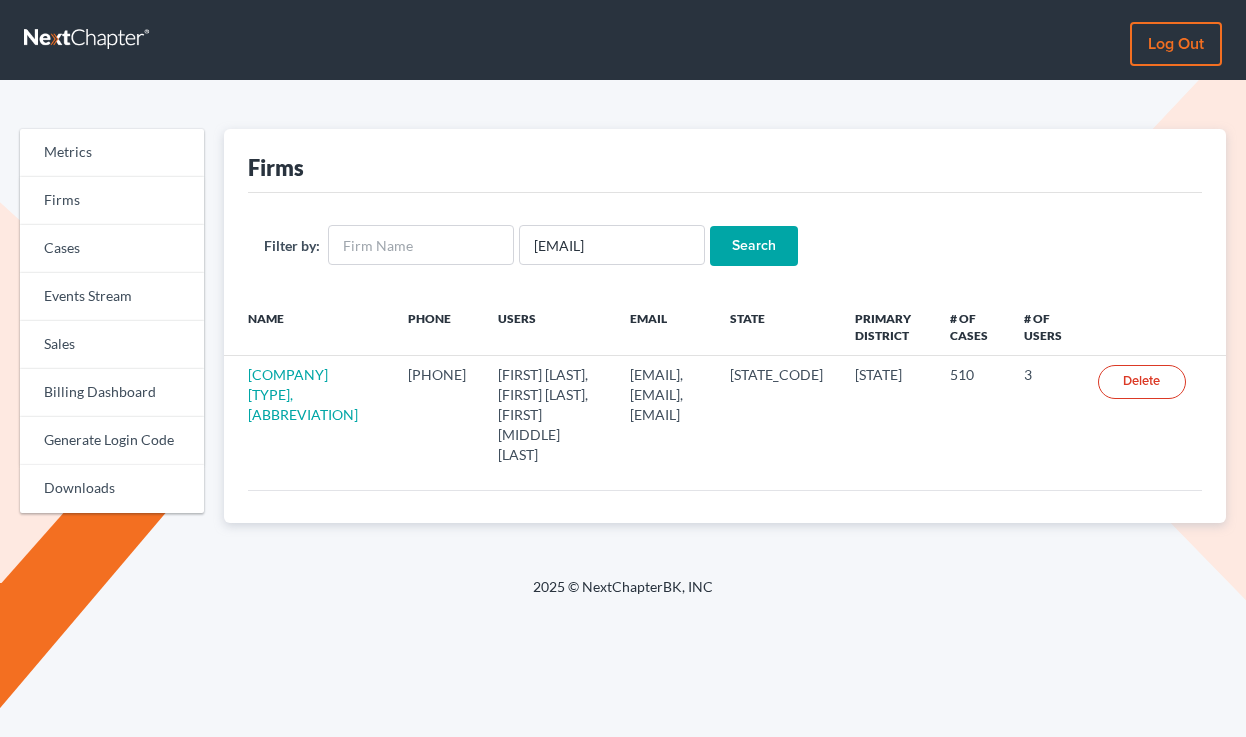 scroll, scrollTop: 0, scrollLeft: 0, axis: both 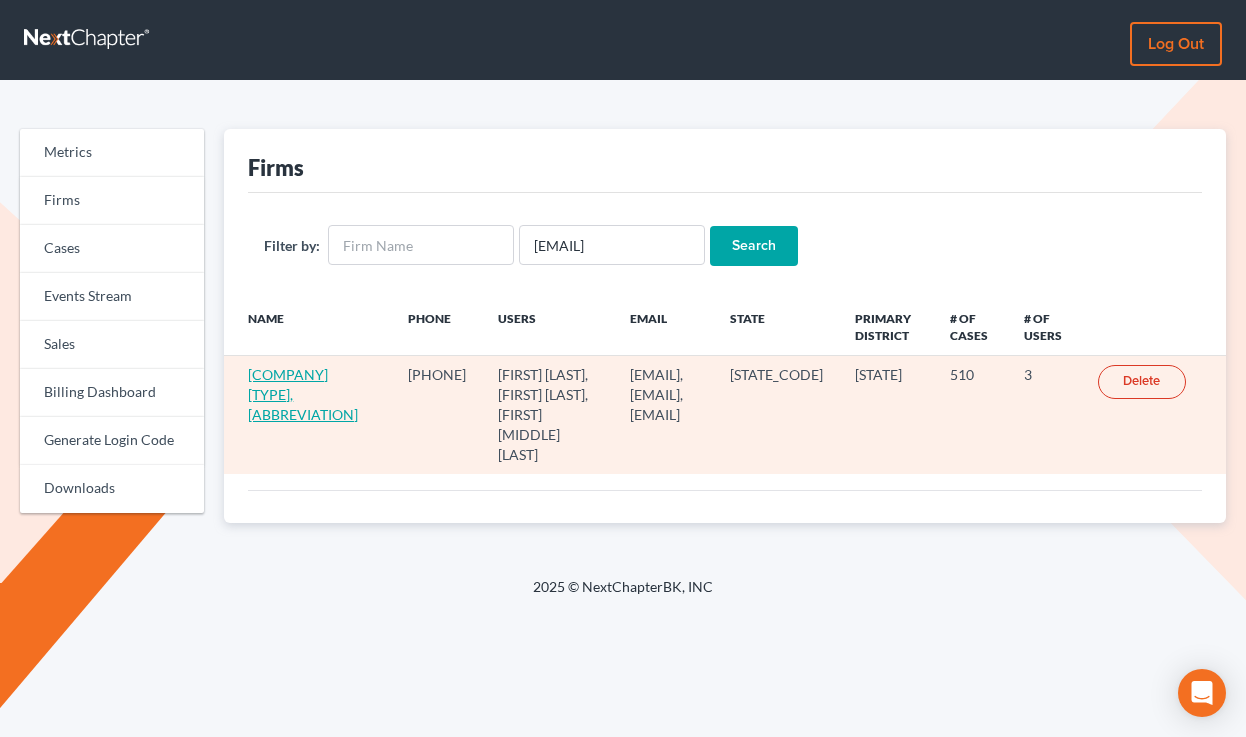 click on "[COMPANY] [TYPE], [ABBREVIATION]" at bounding box center (303, 394) 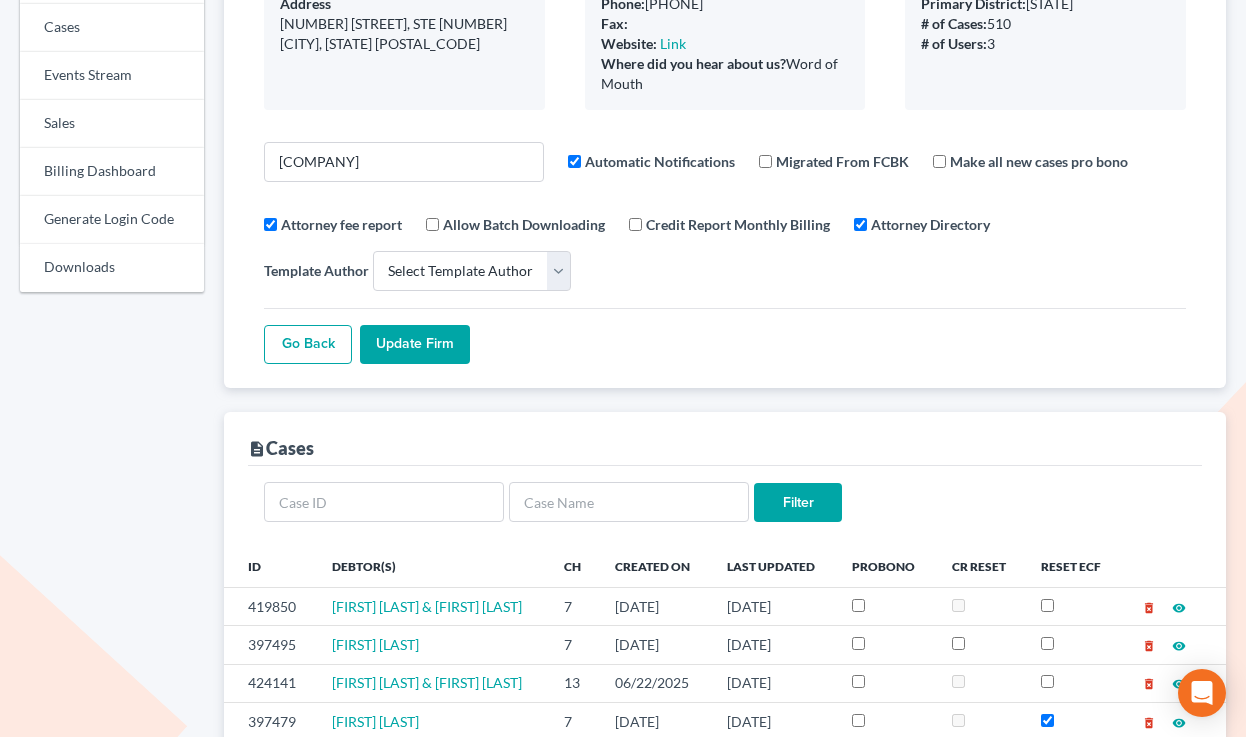 scroll, scrollTop: 0, scrollLeft: 0, axis: both 